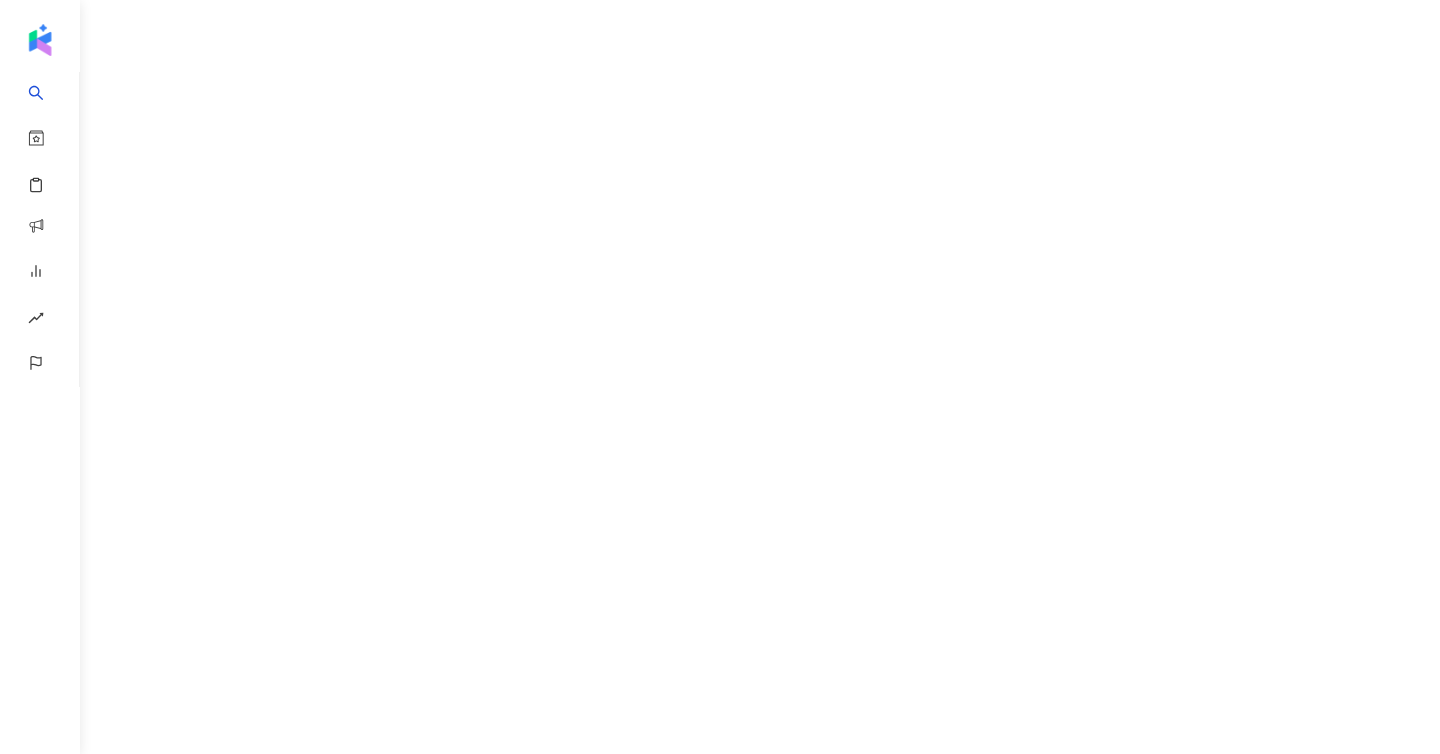 scroll, scrollTop: 0, scrollLeft: 0, axis: both 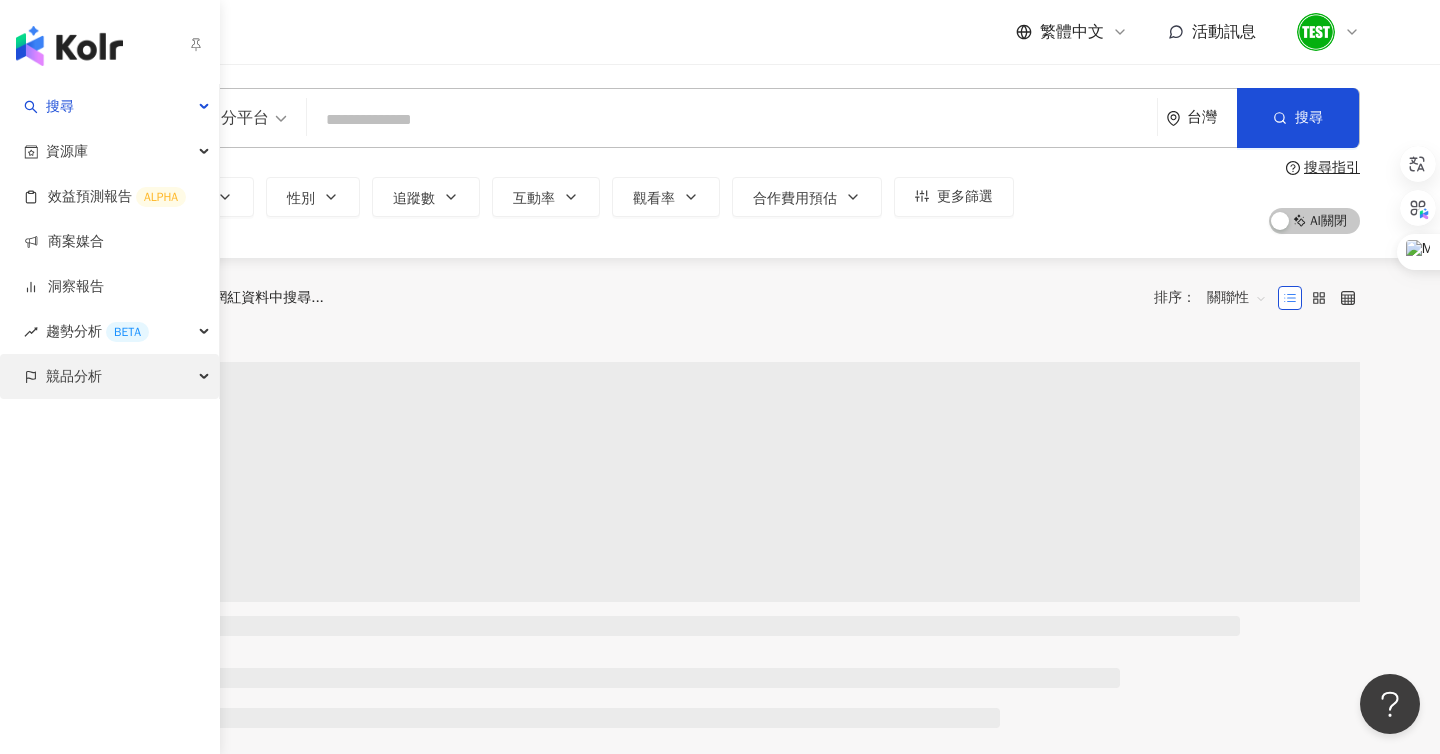 click on "競品分析" at bounding box center (74, 376) 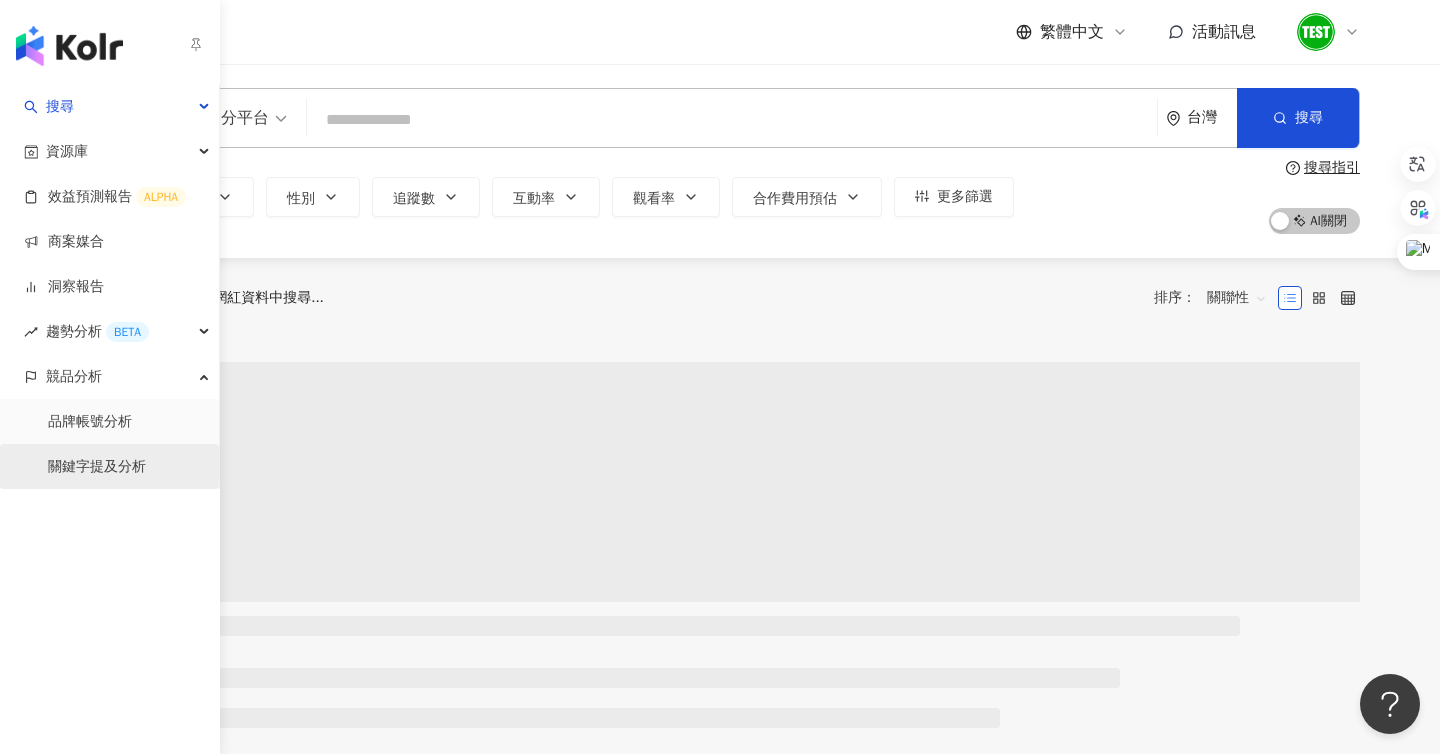 click on "關鍵字提及分析" at bounding box center [97, 467] 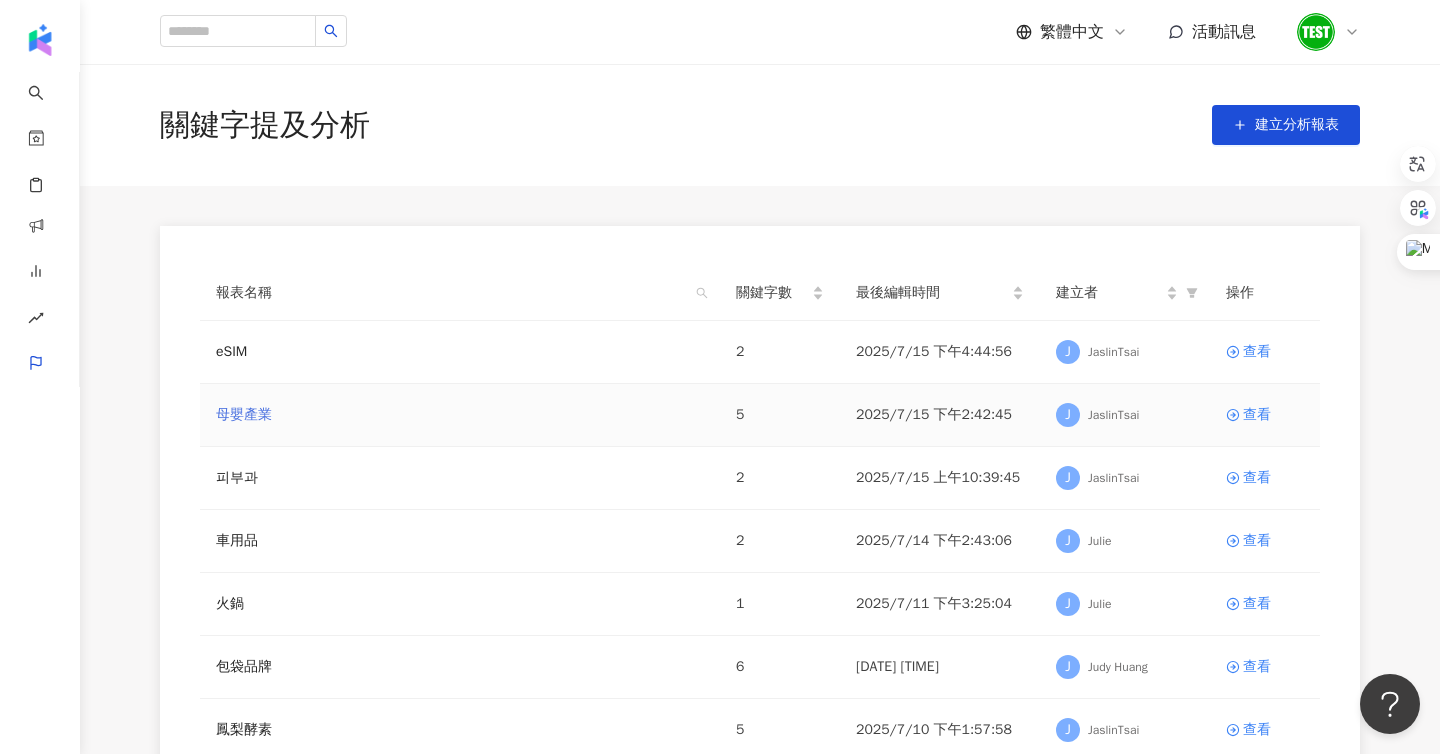 click on "母嬰產業" at bounding box center [244, 415] 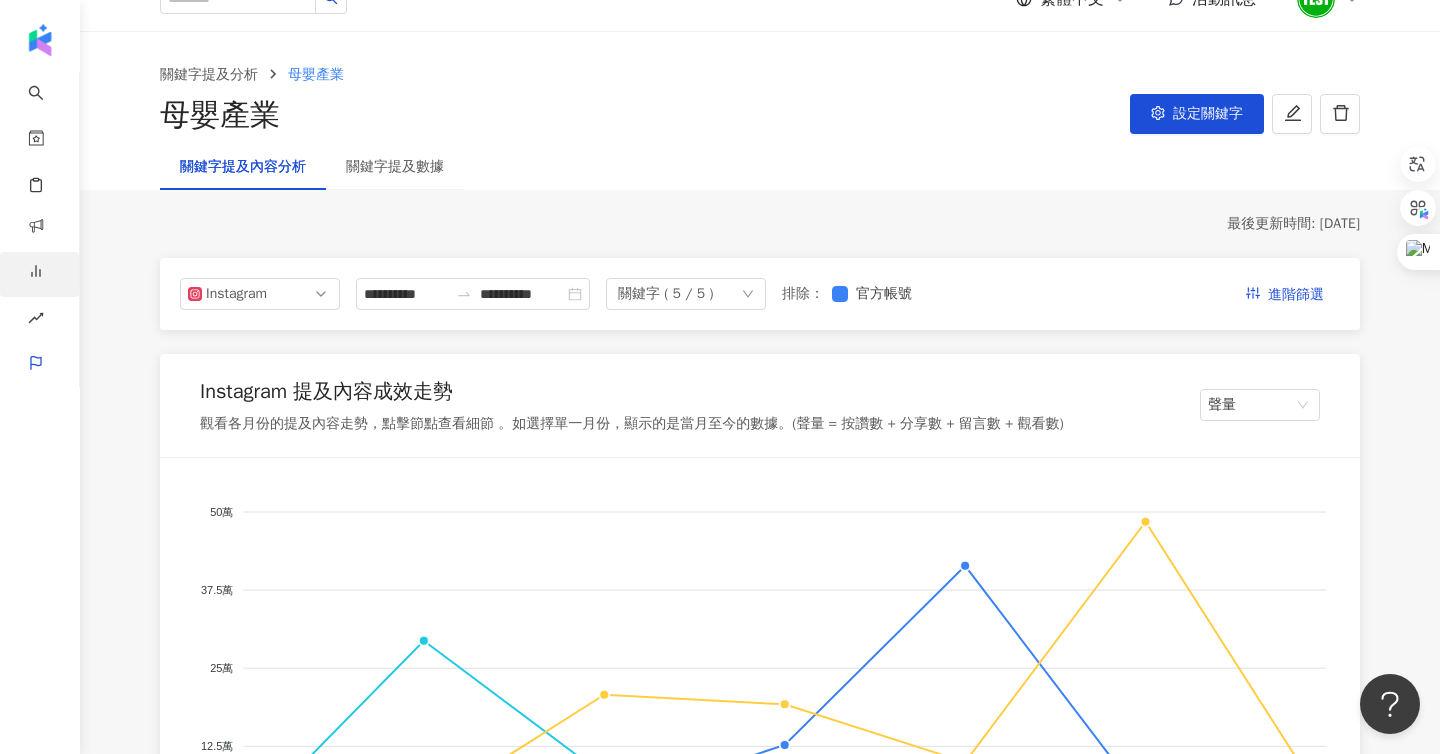 scroll, scrollTop: 21, scrollLeft: 0, axis: vertical 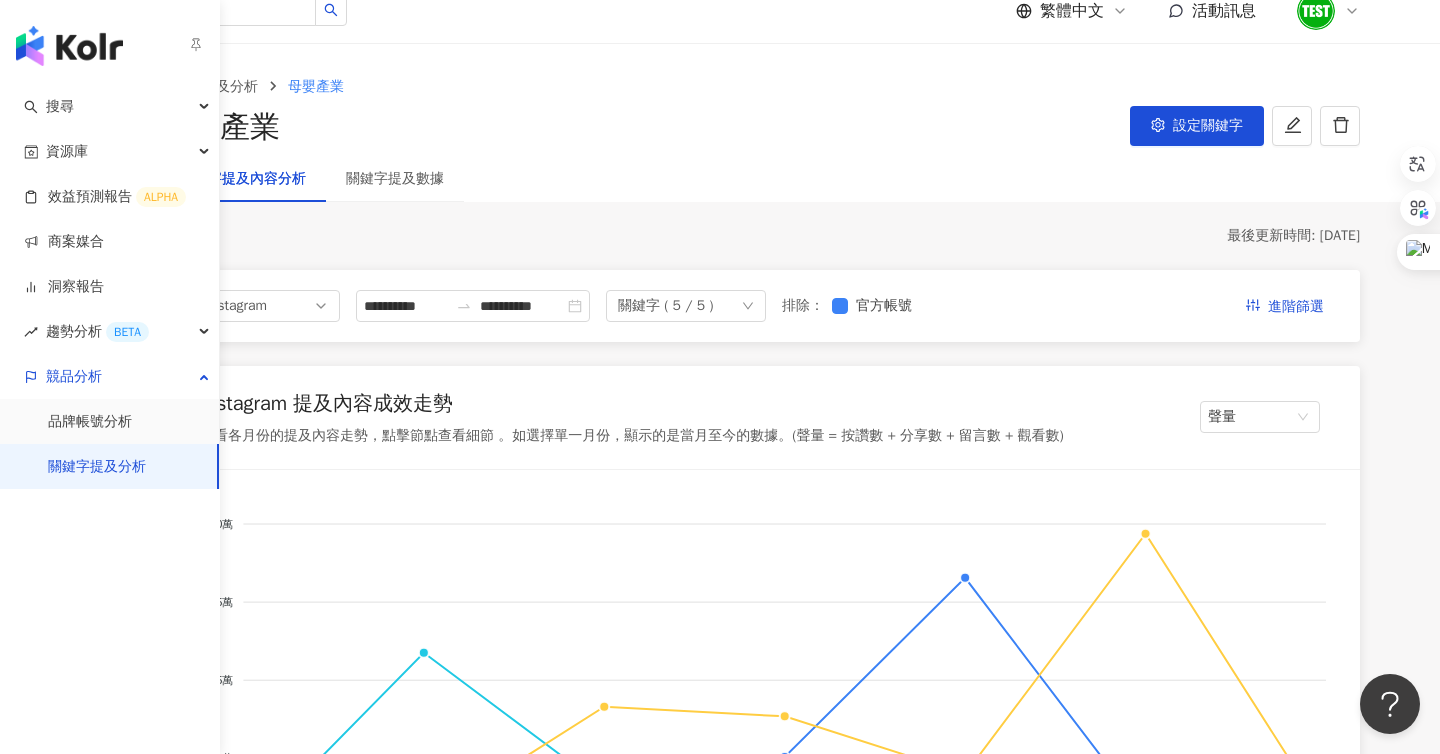 click on "關鍵字提及分析" at bounding box center [97, 467] 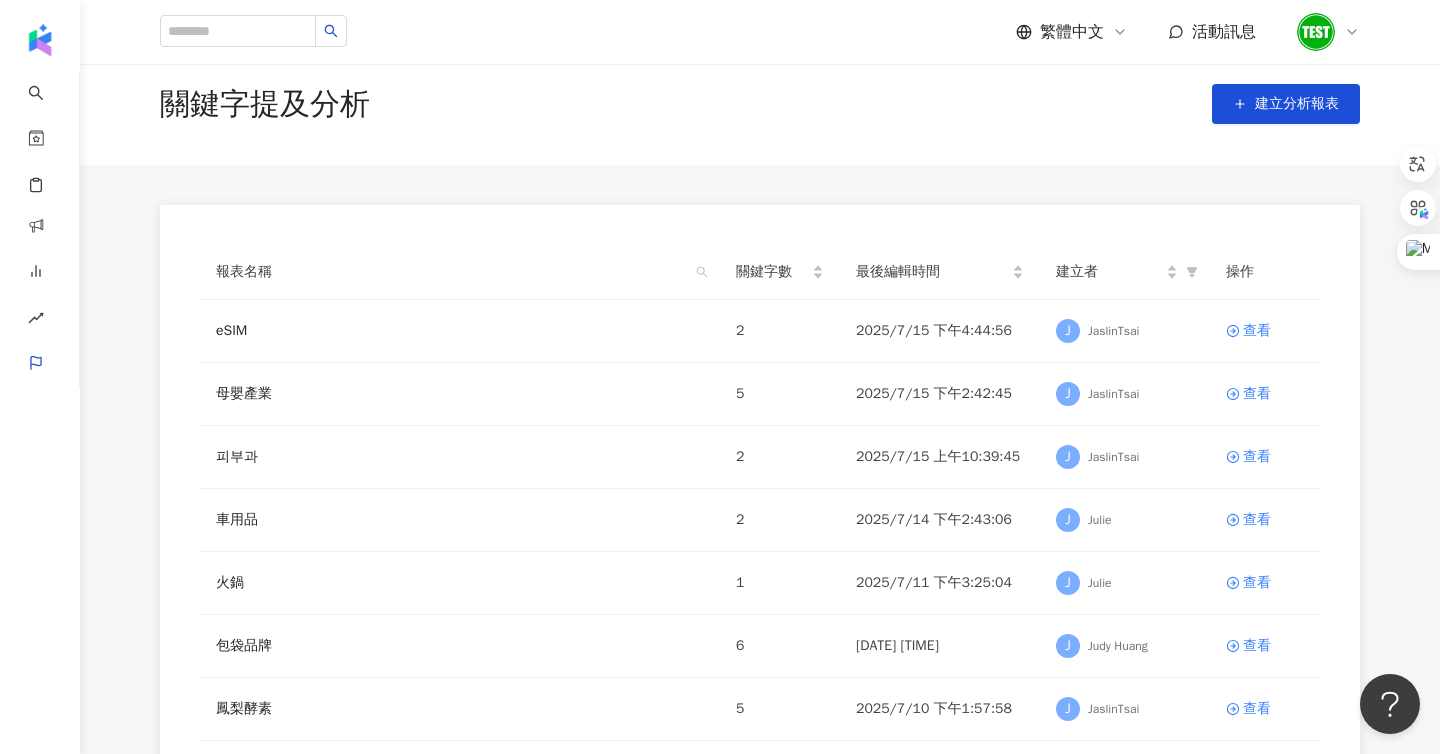 scroll, scrollTop: 0, scrollLeft: 0, axis: both 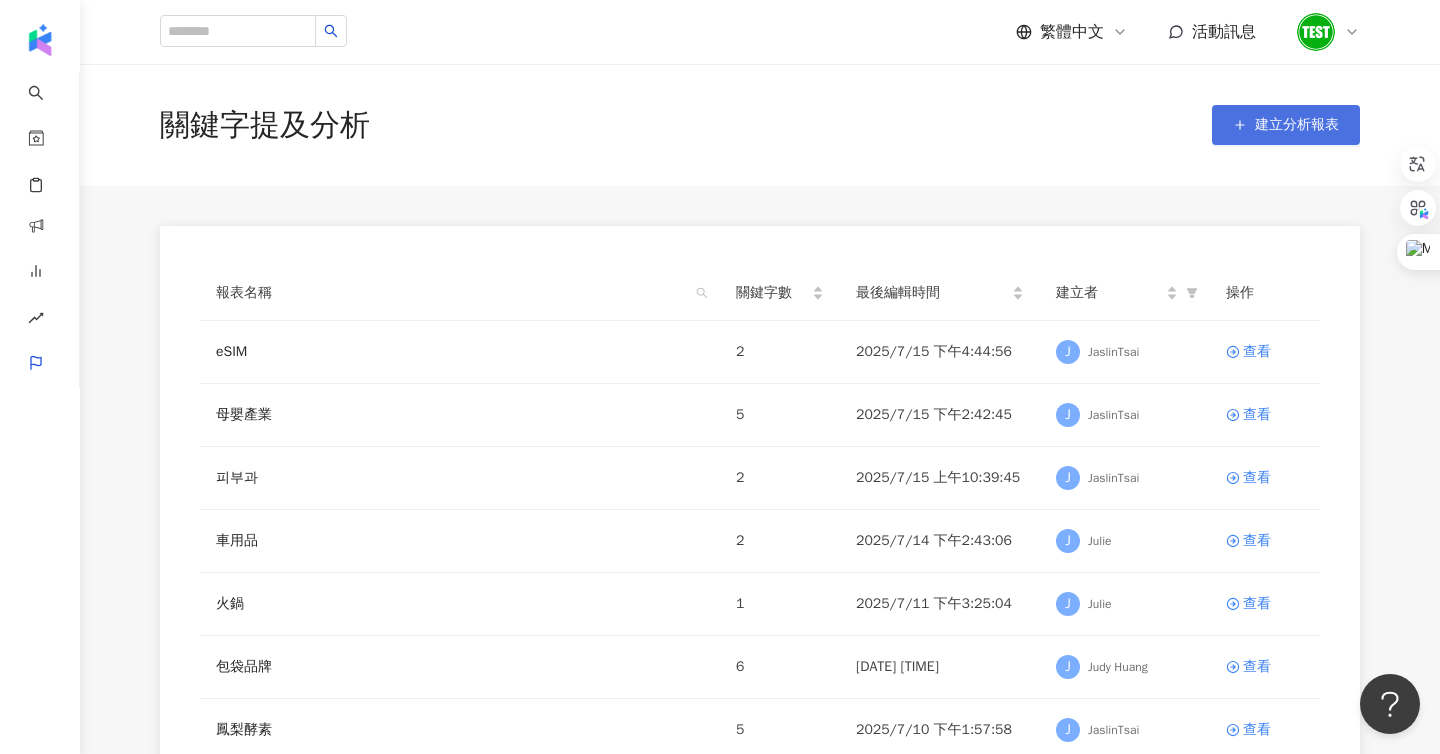 click on "建立分析報表" at bounding box center [1286, 125] 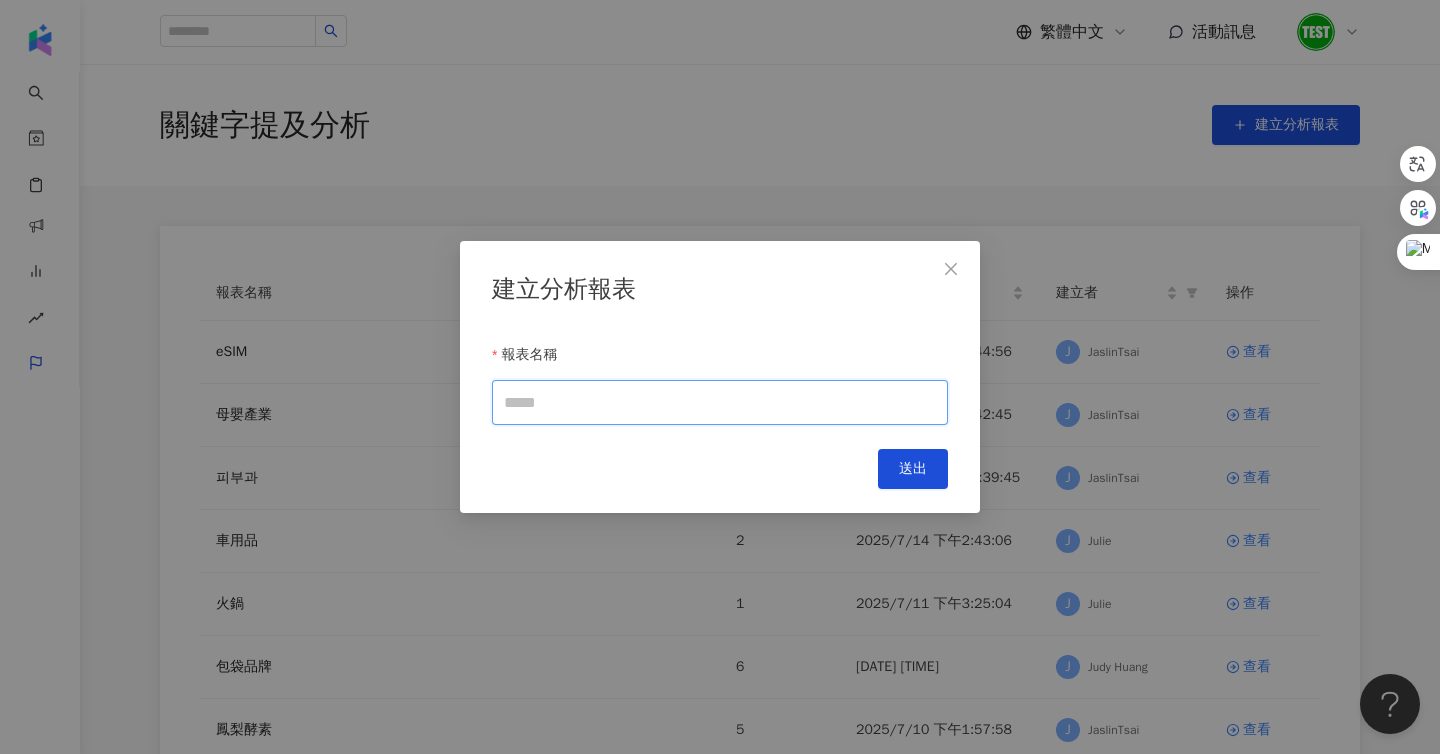click on "報表名稱" at bounding box center [720, 402] 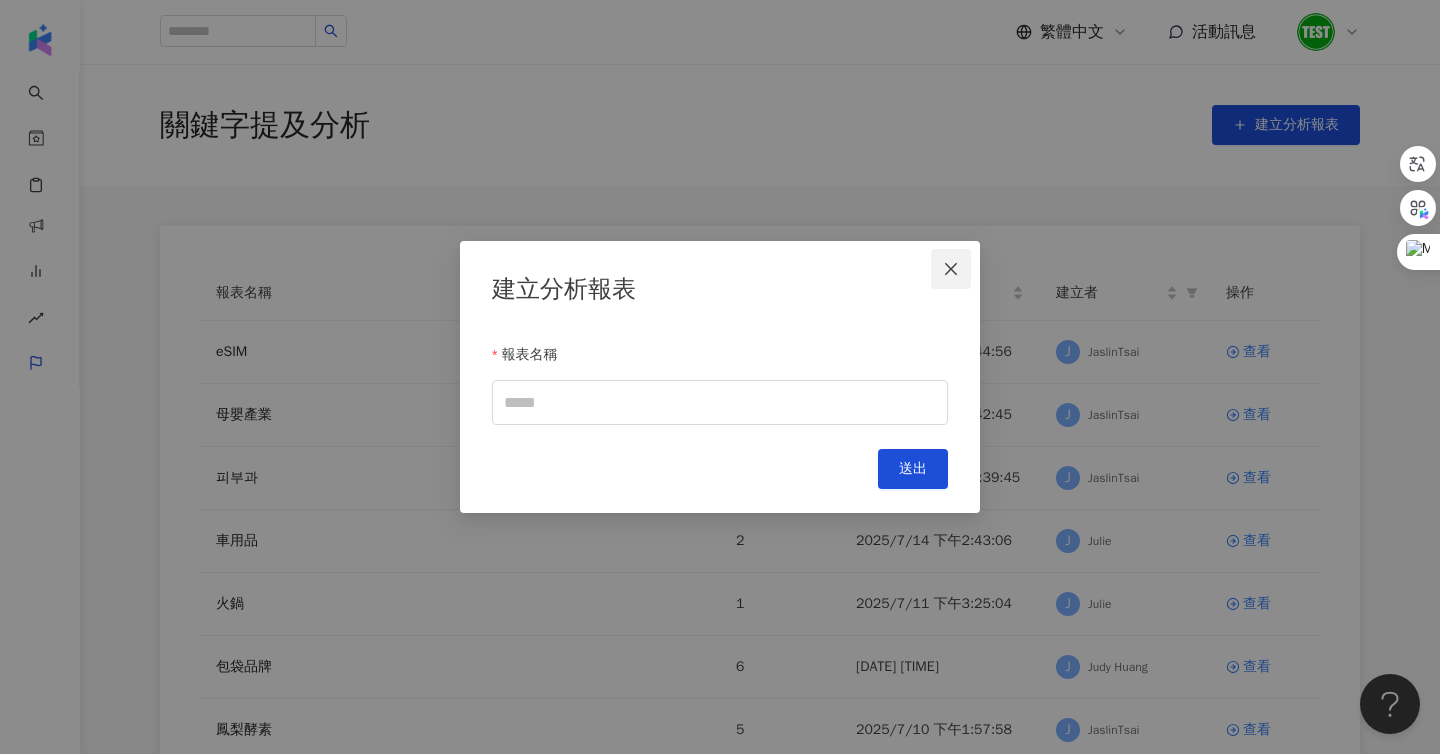click at bounding box center (951, 269) 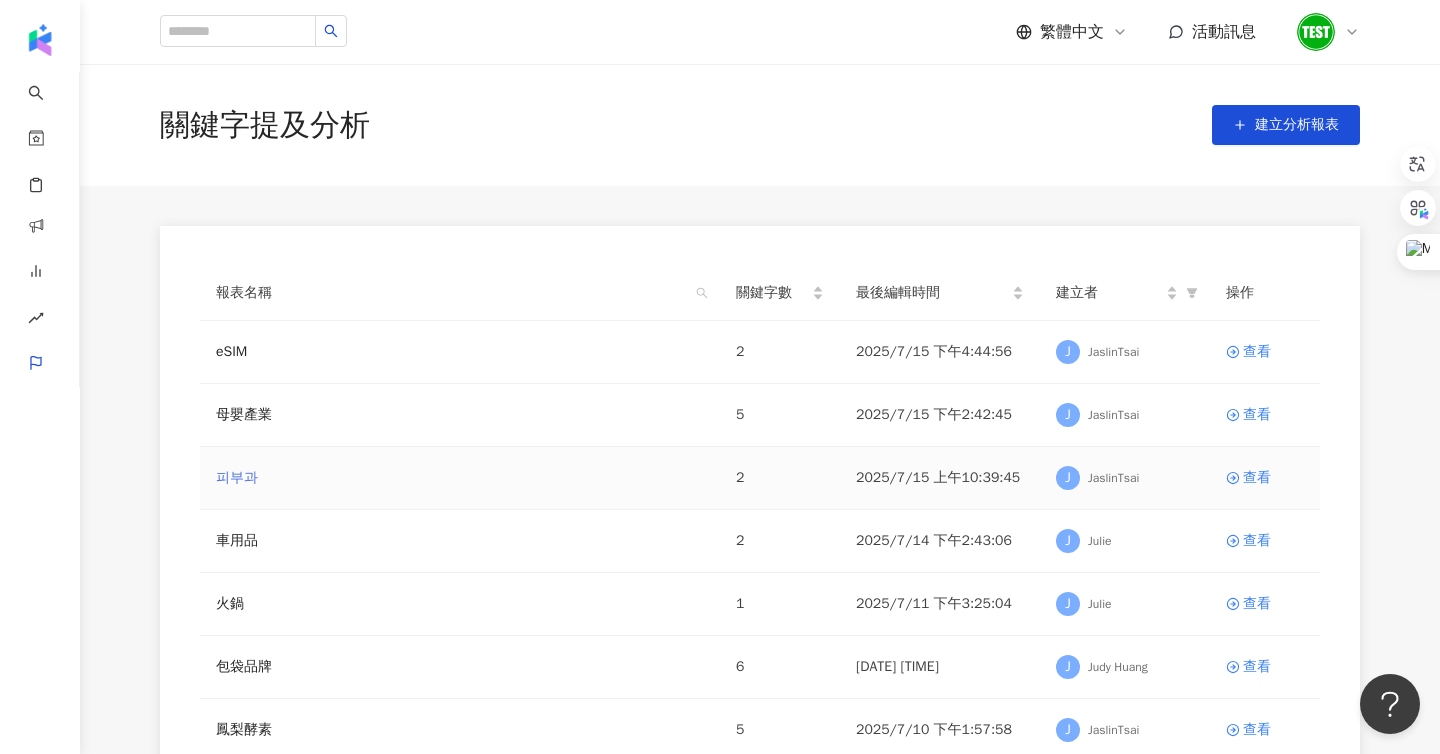 click on "피부과" at bounding box center [237, 478] 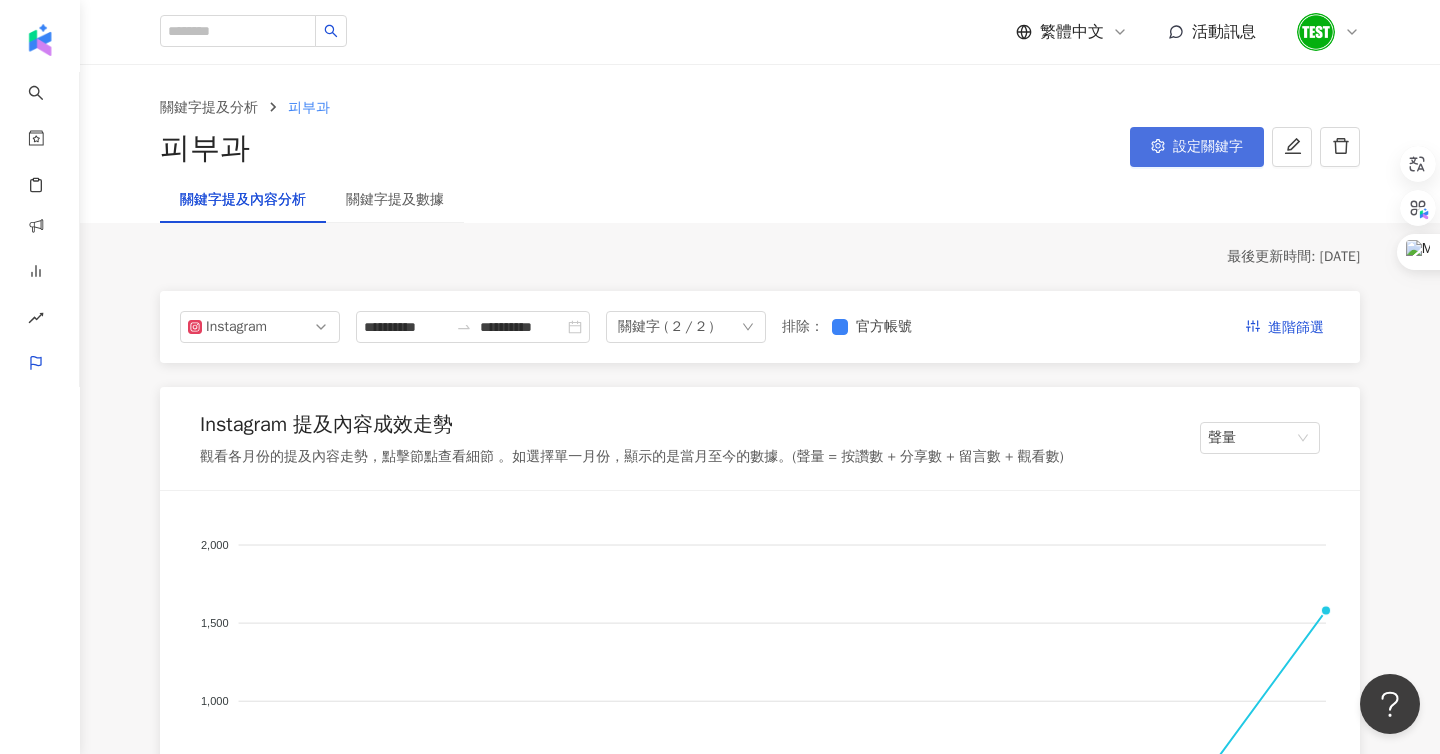 click on "設定關鍵字" at bounding box center [1197, 147] 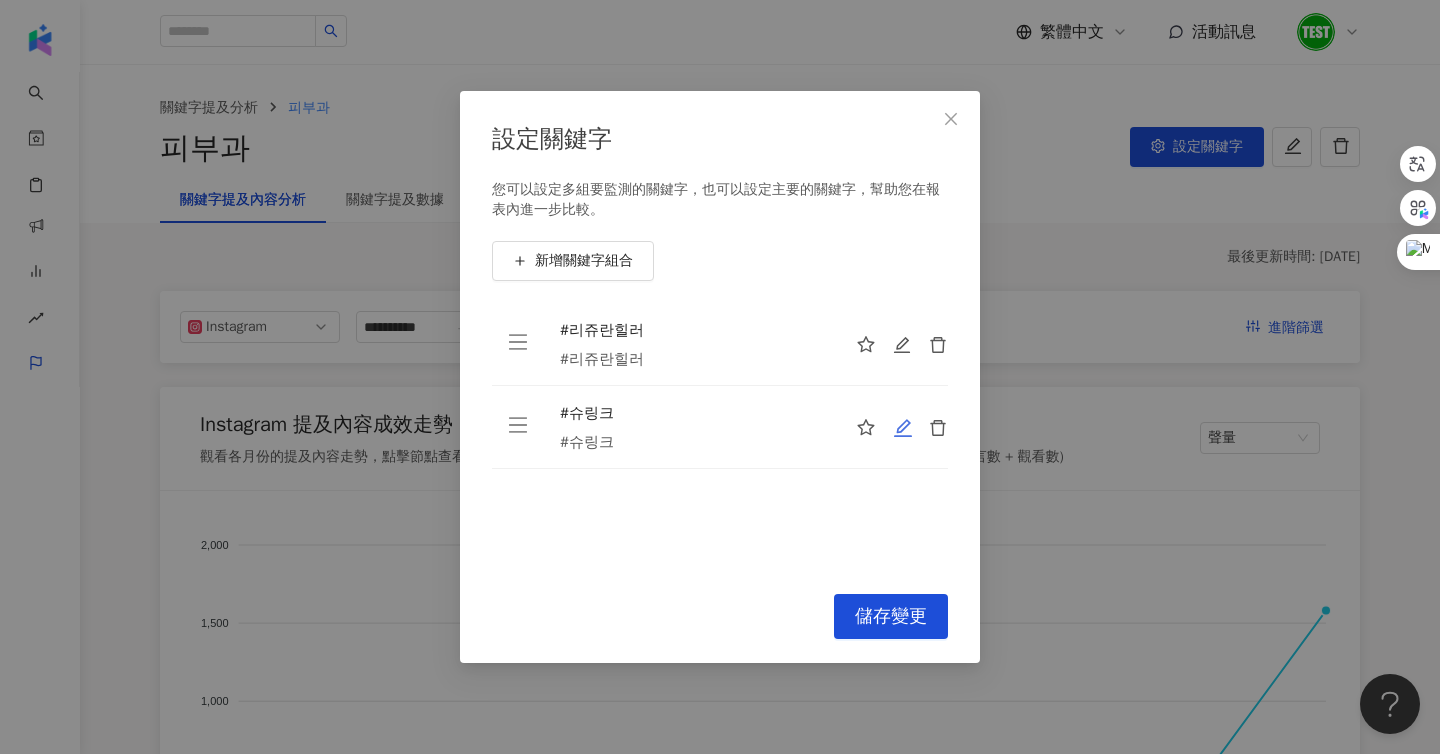 click 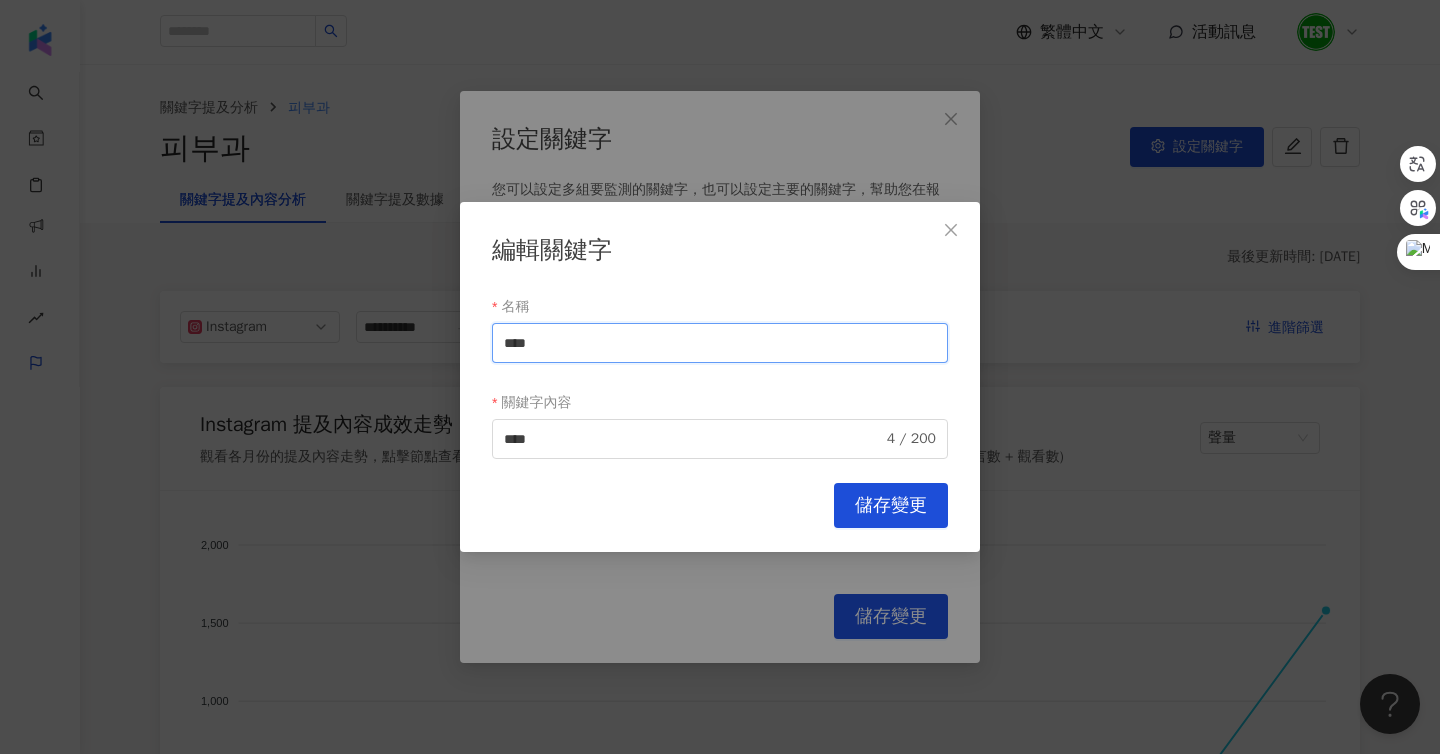 drag, startPoint x: 632, startPoint y: 345, endPoint x: 284, endPoint y: 345, distance: 348 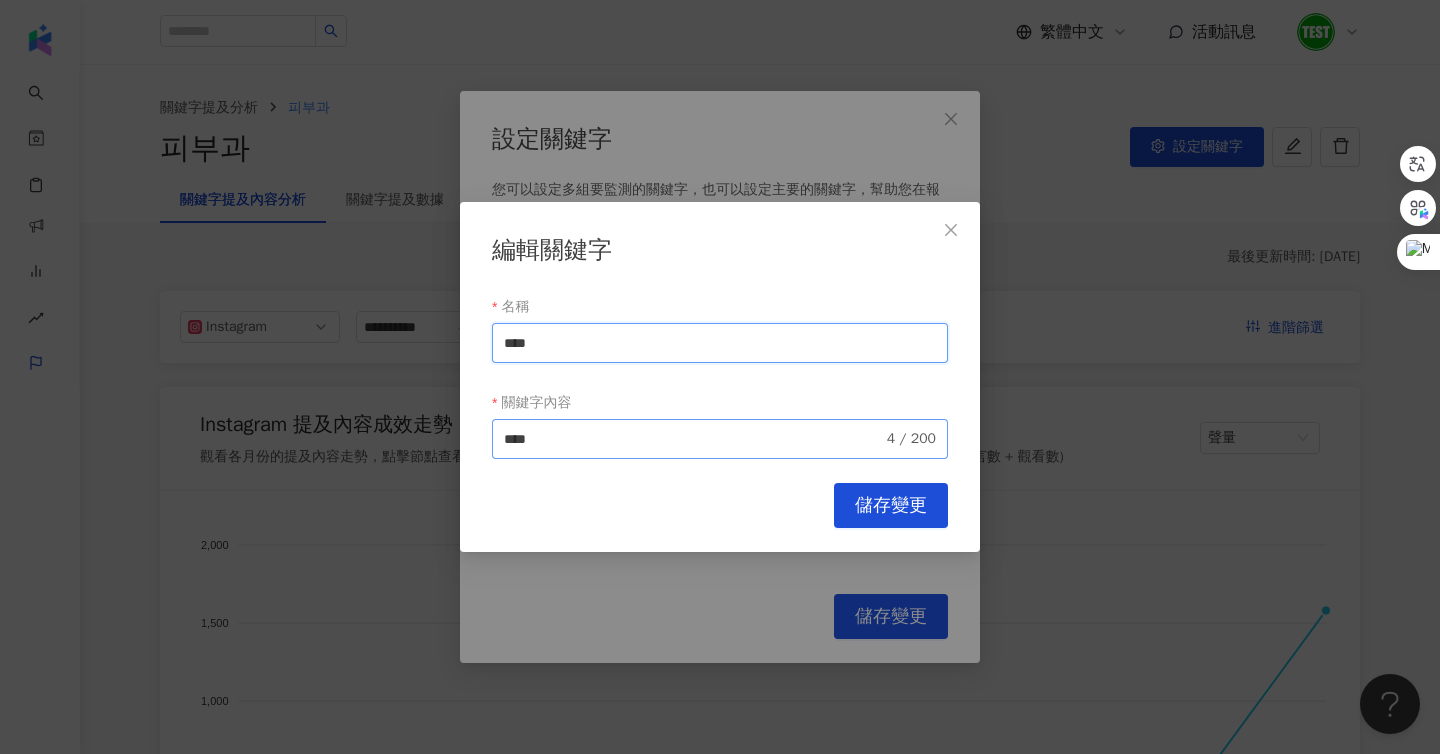 paste on "**" 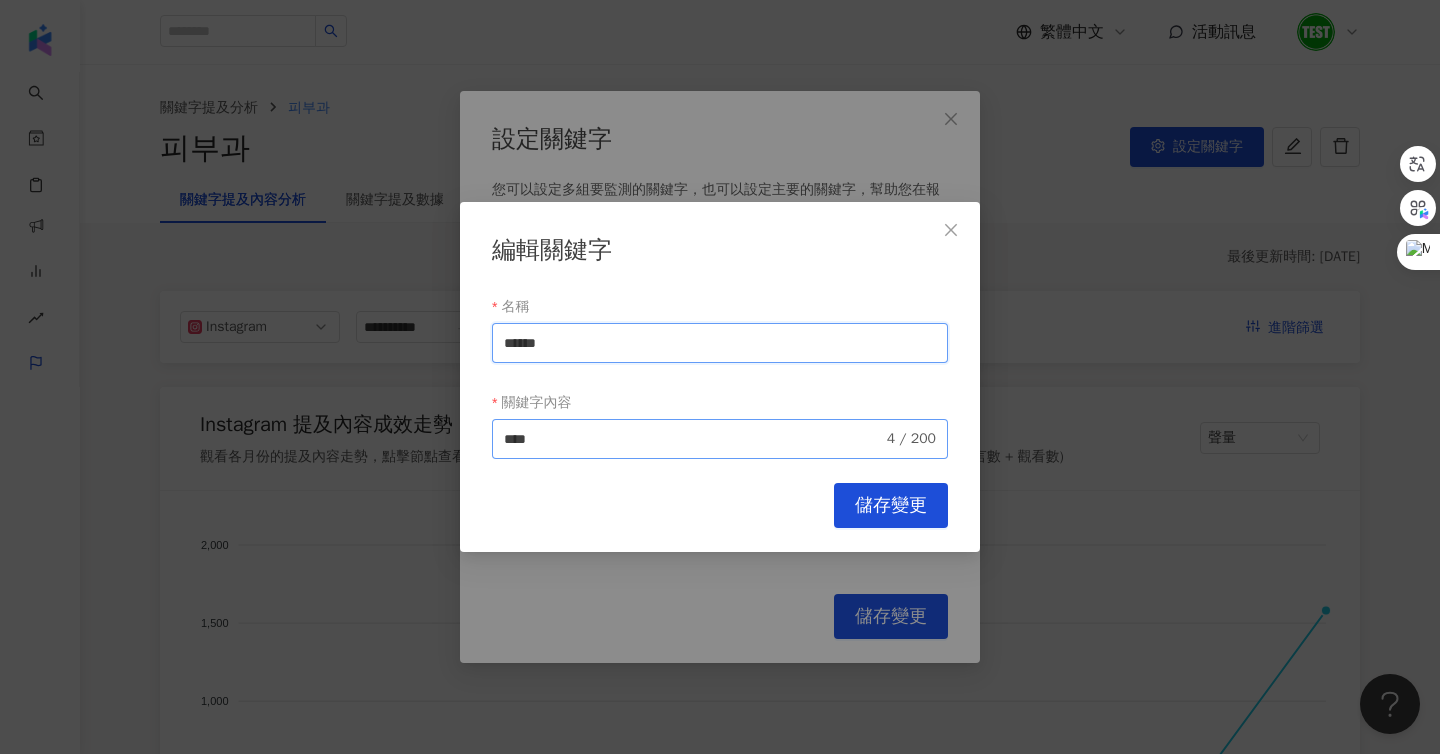 type on "******" 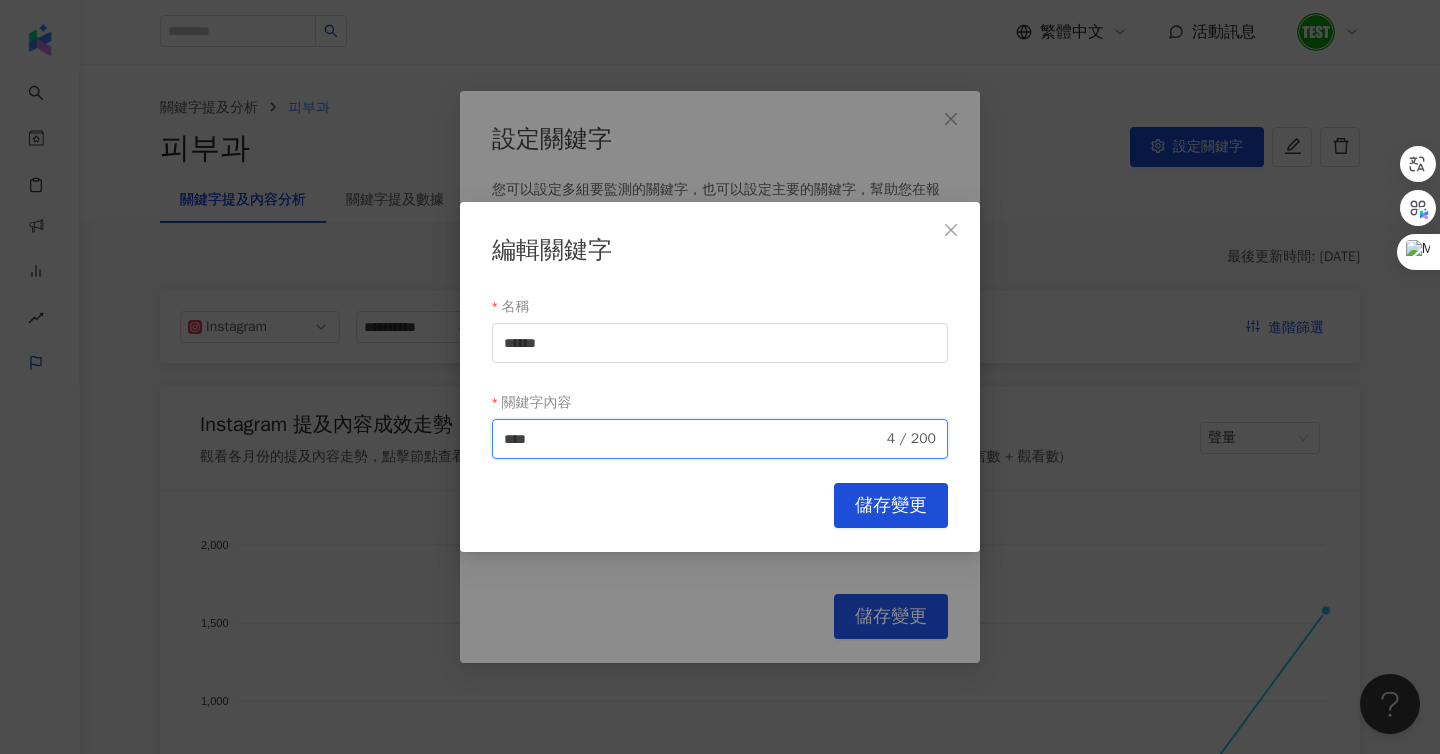 drag, startPoint x: 588, startPoint y: 440, endPoint x: 441, endPoint y: 439, distance: 147.0034 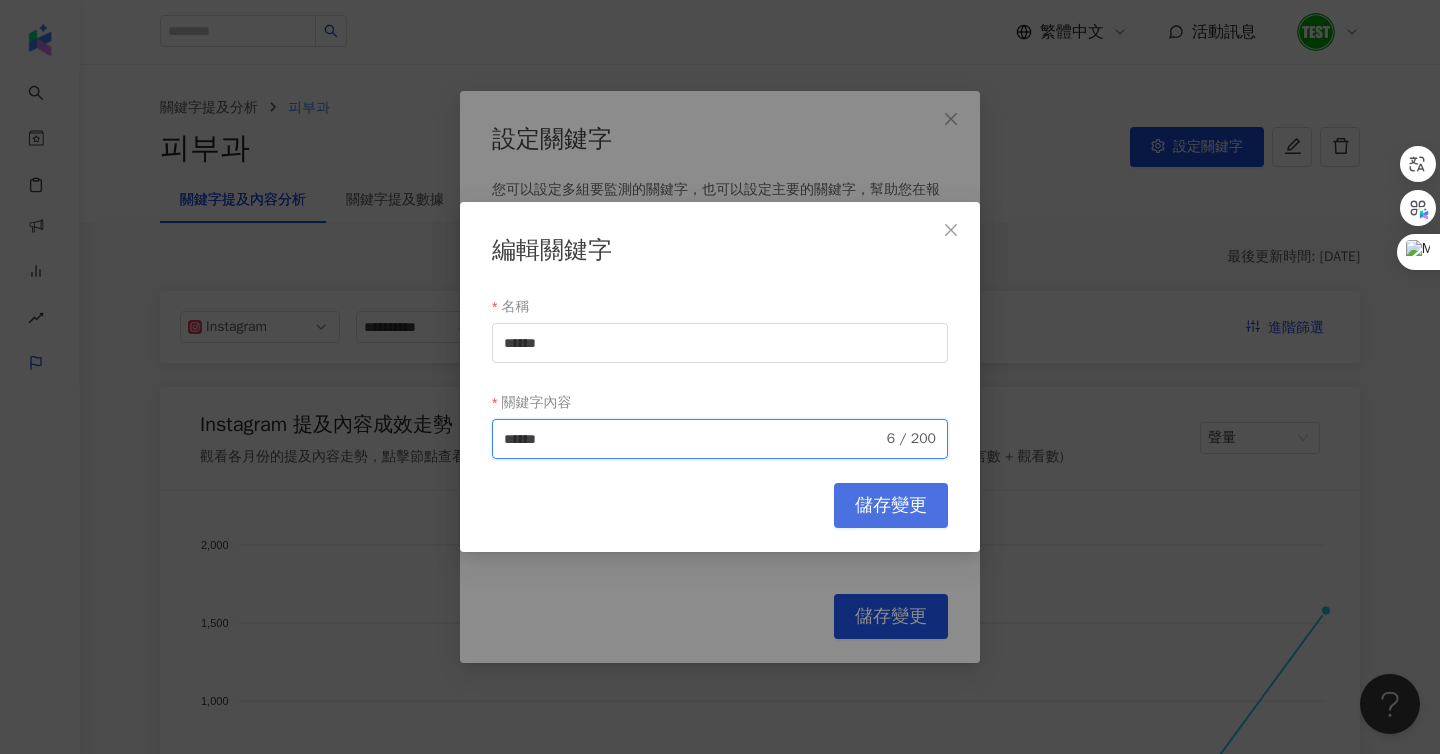 type on "******" 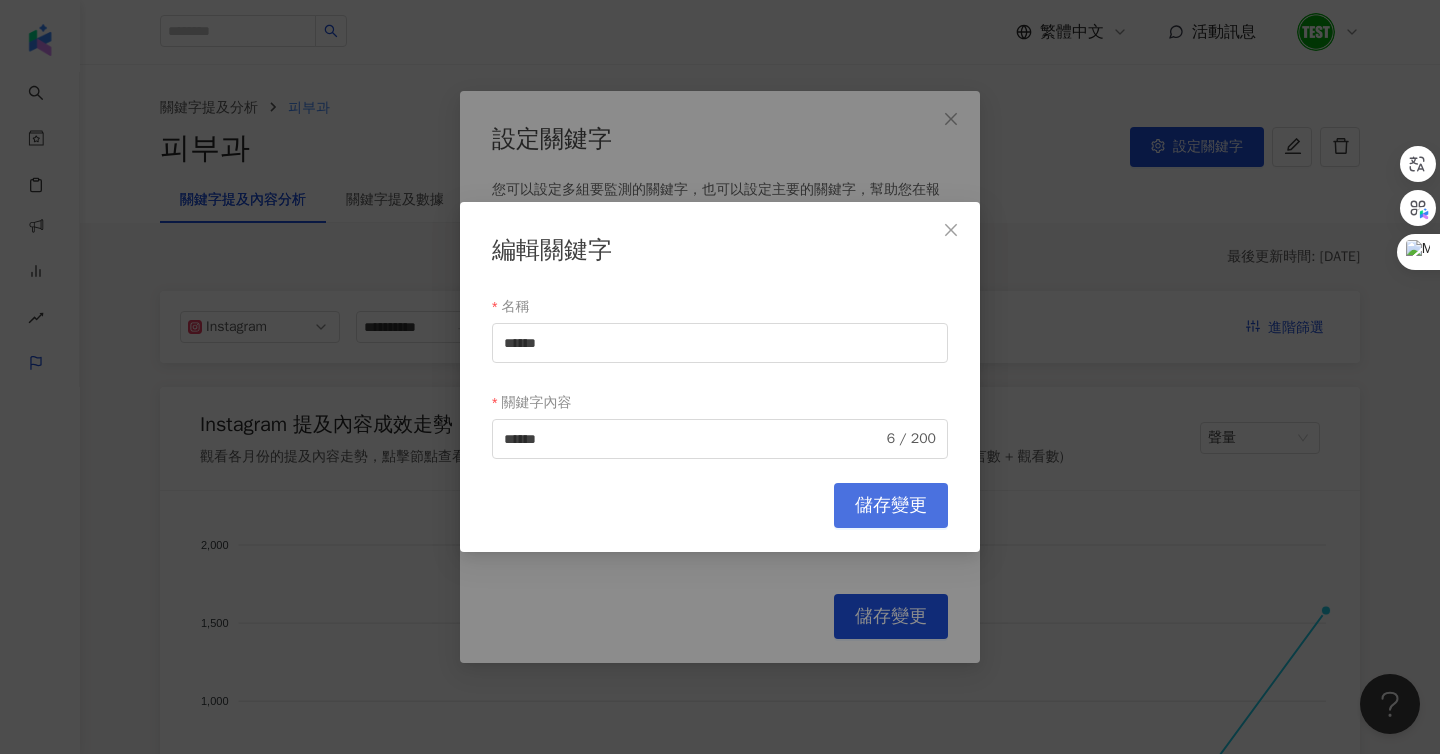 click on "儲存變更" at bounding box center [891, 506] 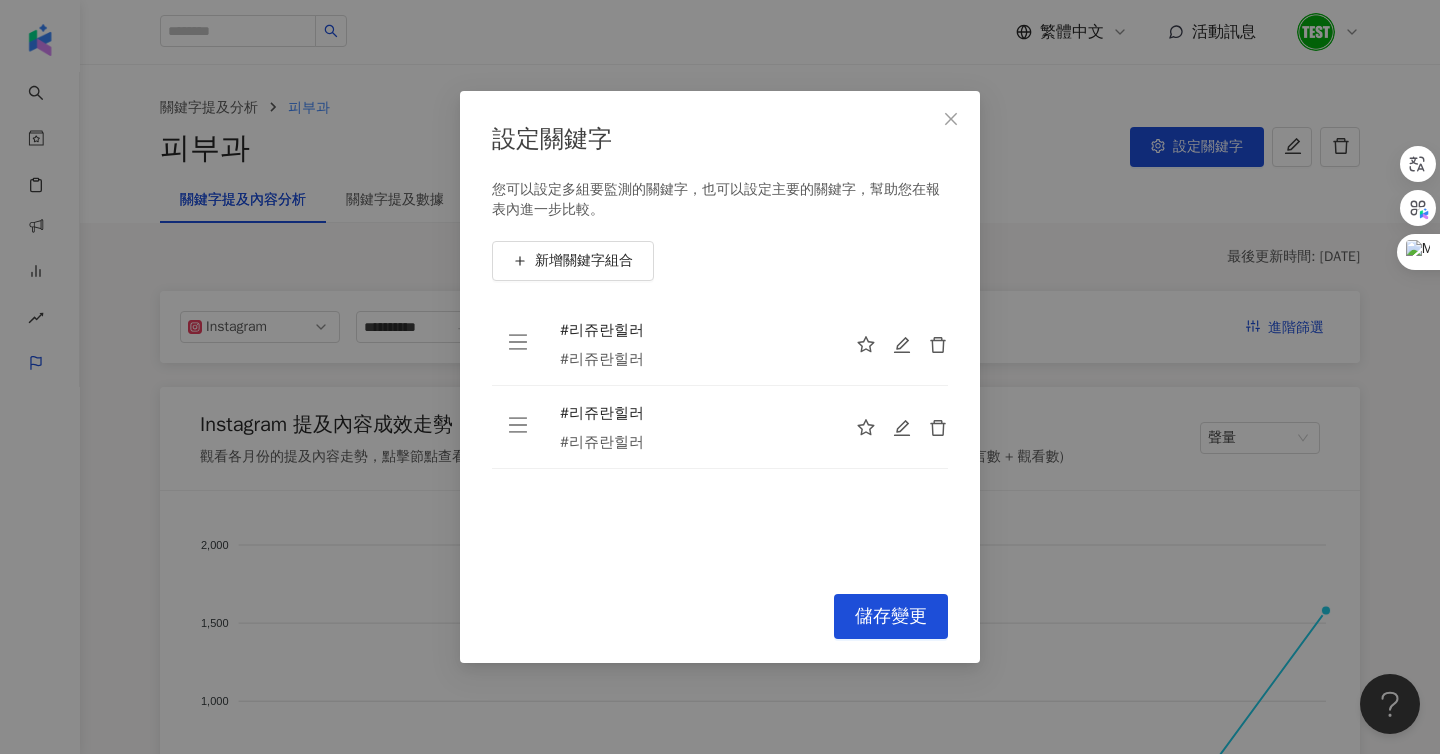 click at bounding box center (894, 344) 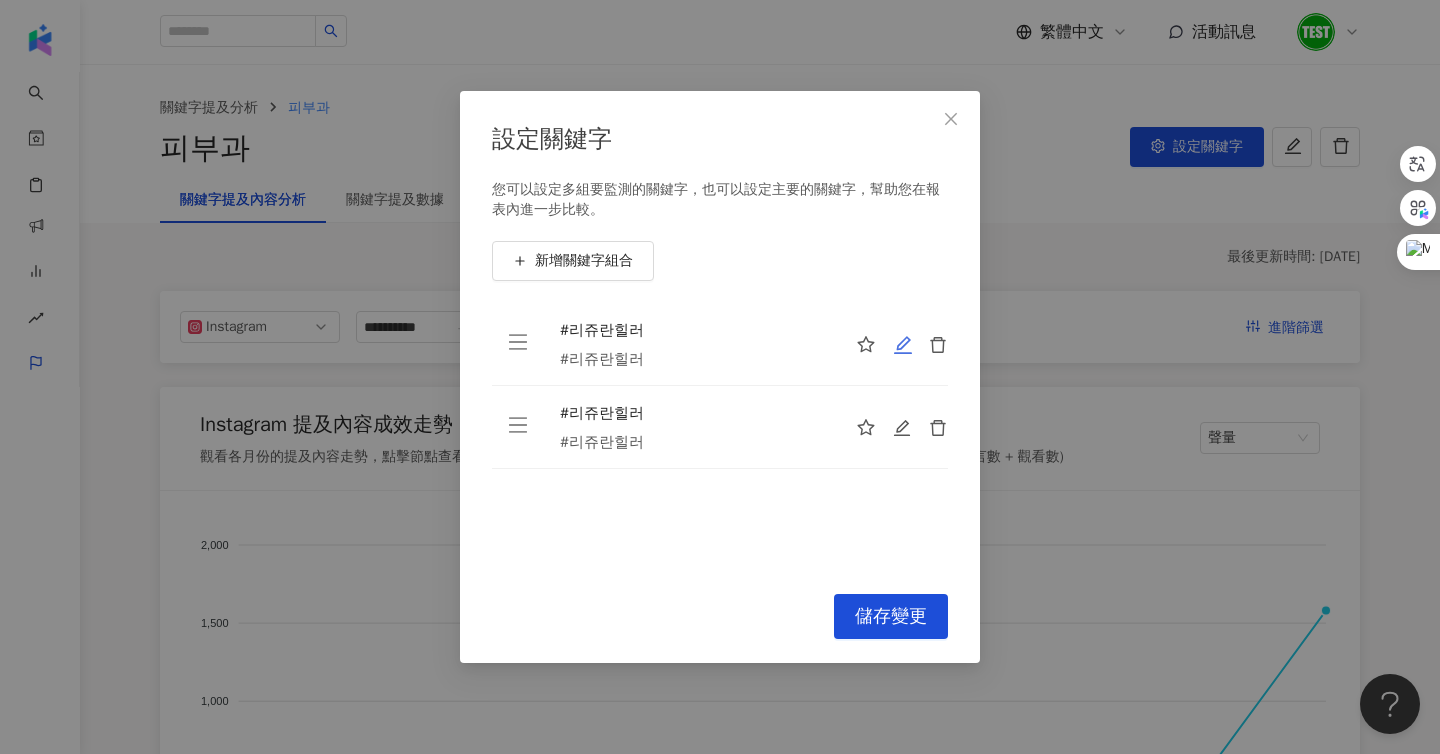 click 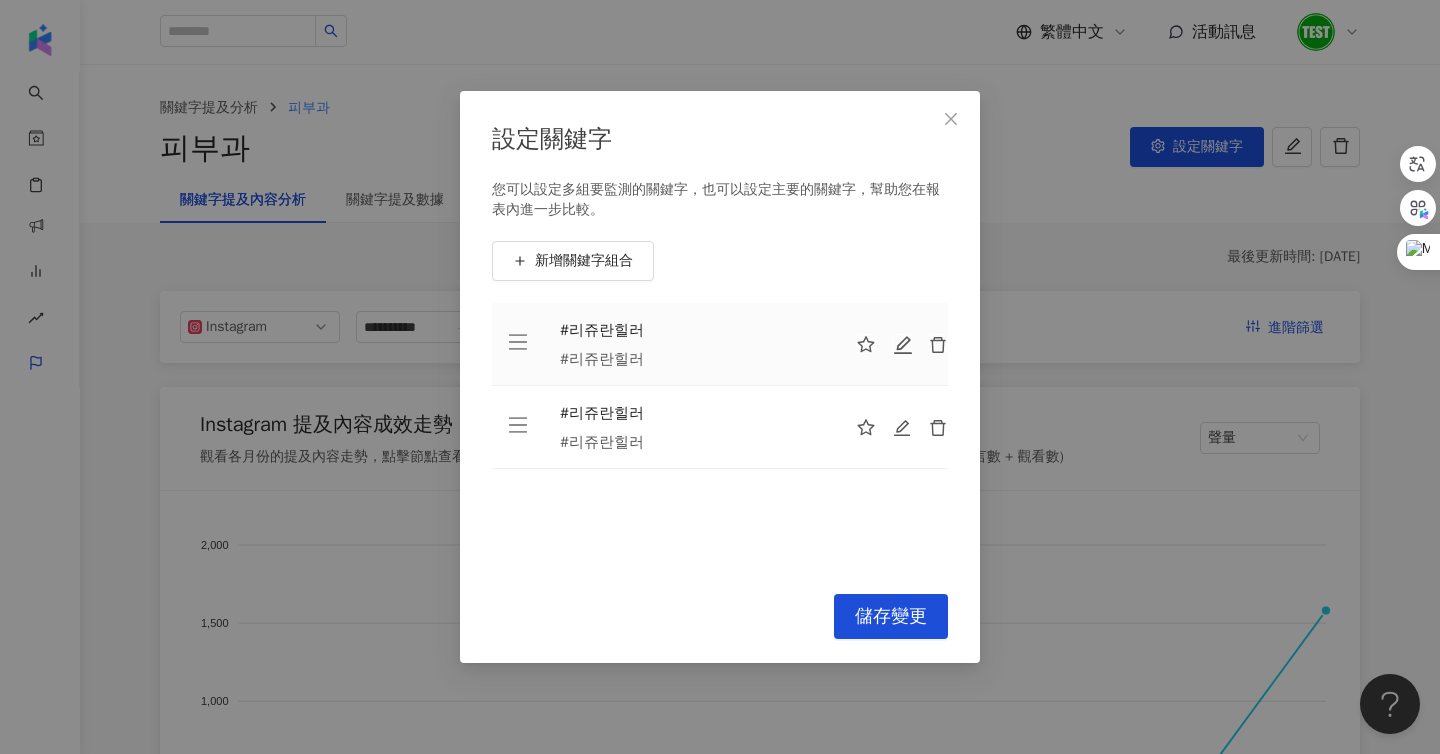 type on "******" 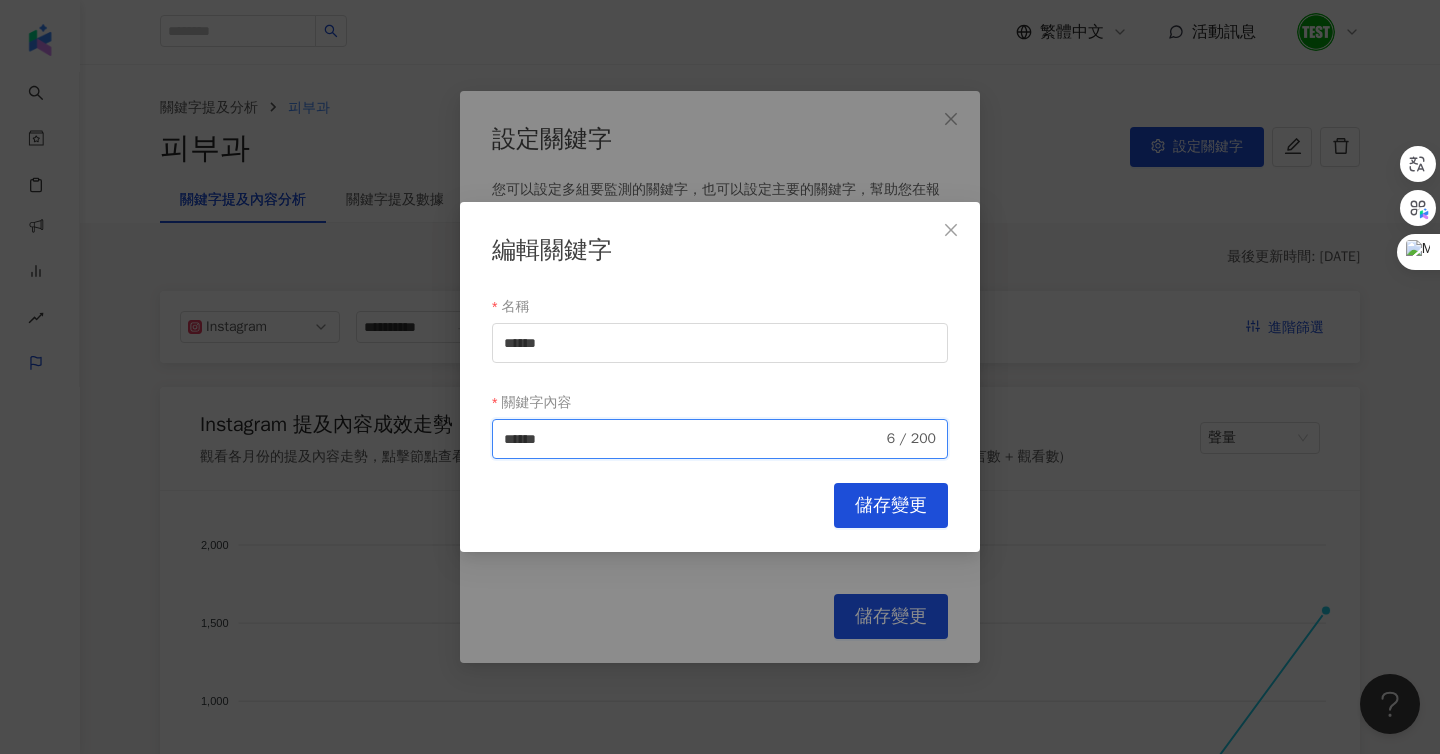 drag, startPoint x: 610, startPoint y: 437, endPoint x: 425, endPoint y: 429, distance: 185.1729 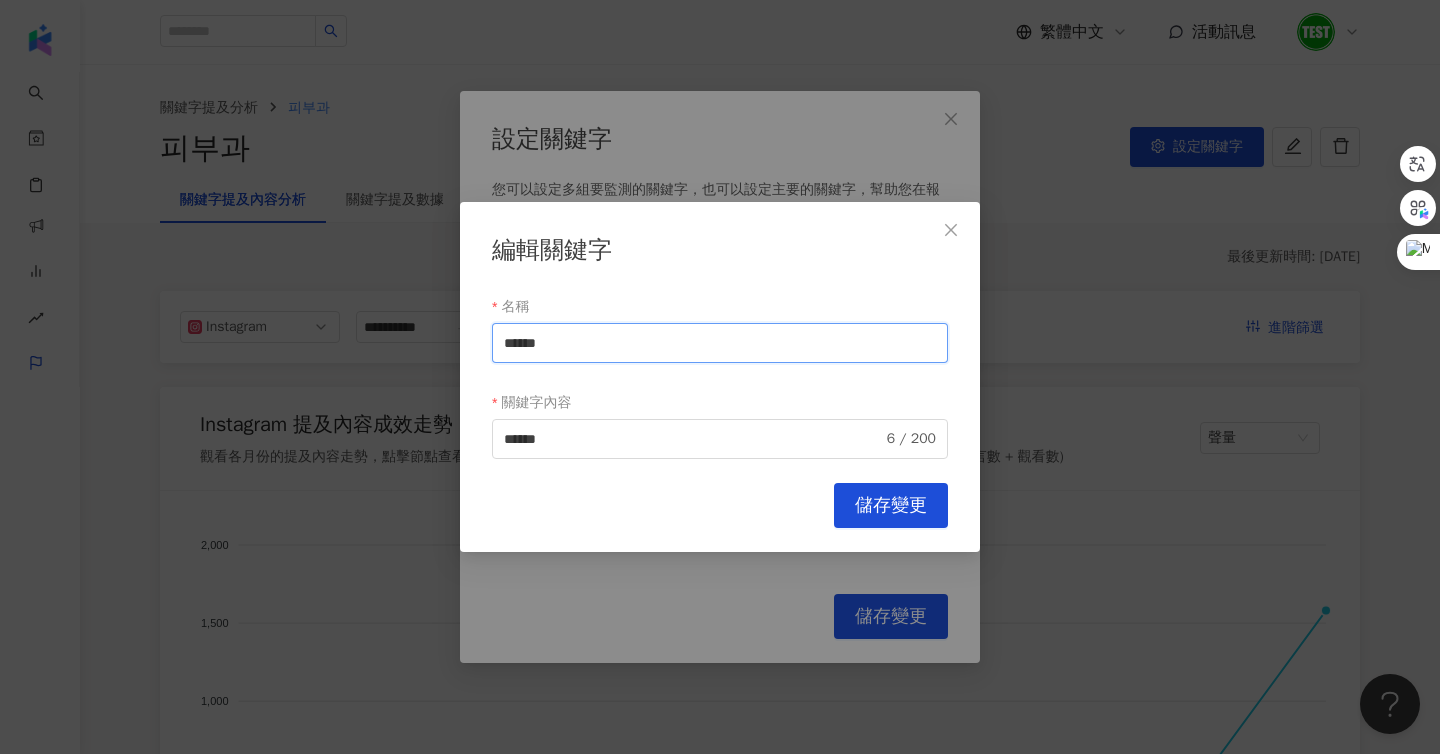 drag, startPoint x: 644, startPoint y: 351, endPoint x: 312, endPoint y: 346, distance: 332.03766 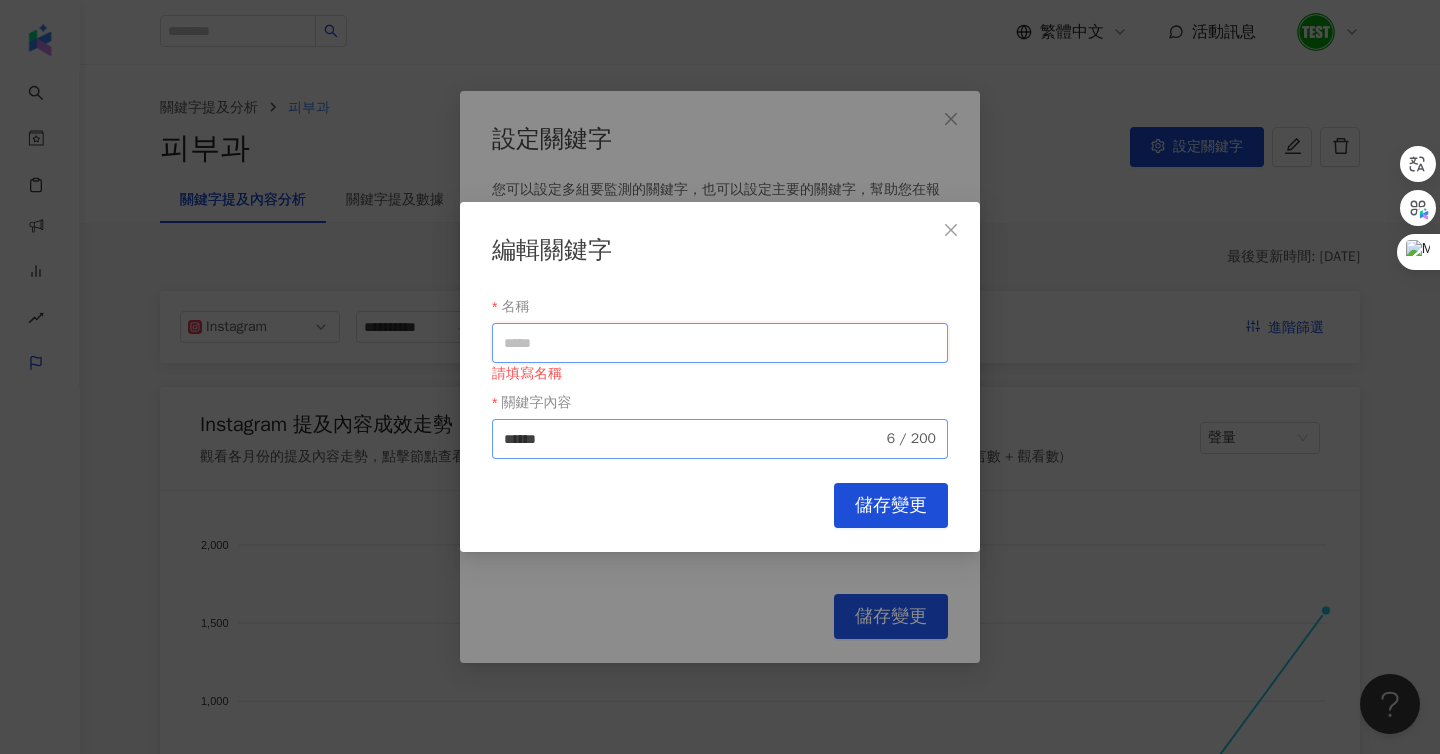 type 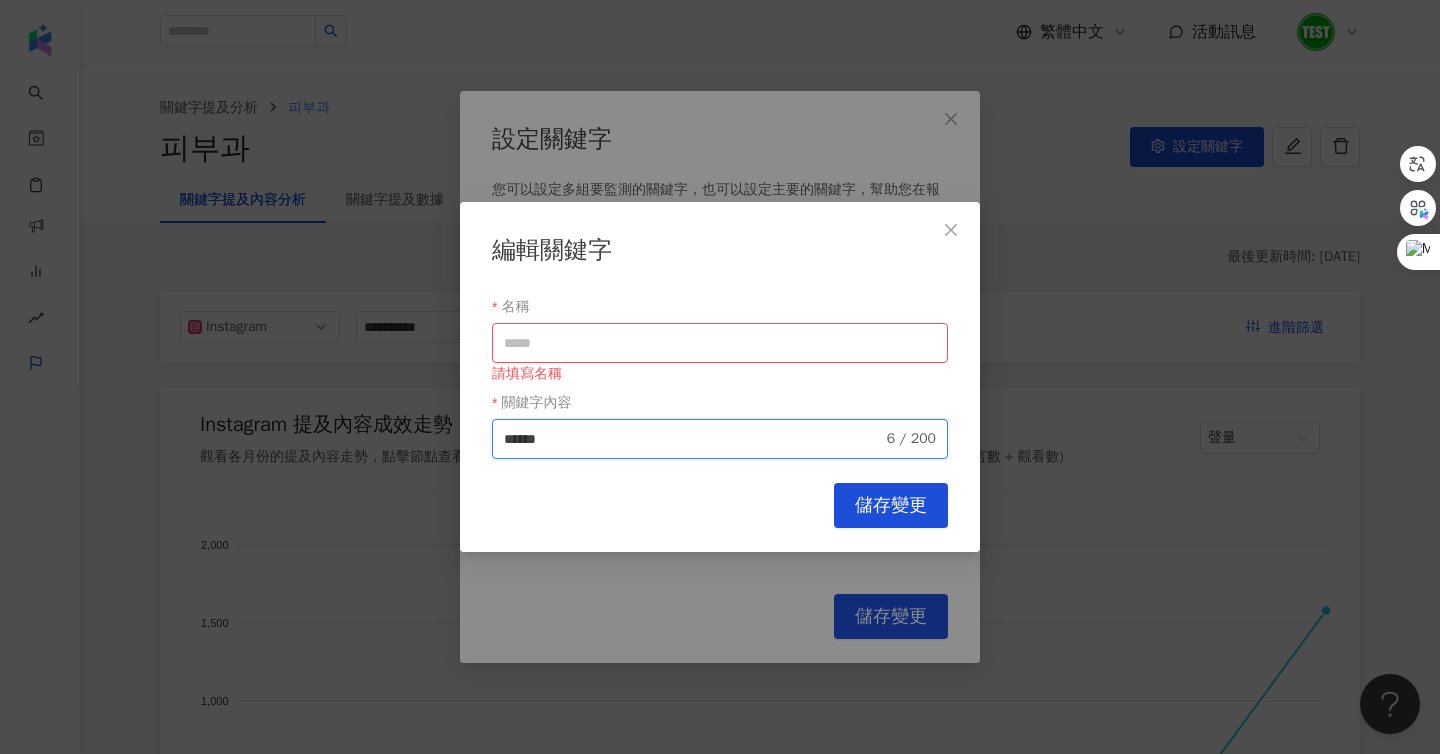 drag, startPoint x: 596, startPoint y: 444, endPoint x: 331, endPoint y: 413, distance: 266.80704 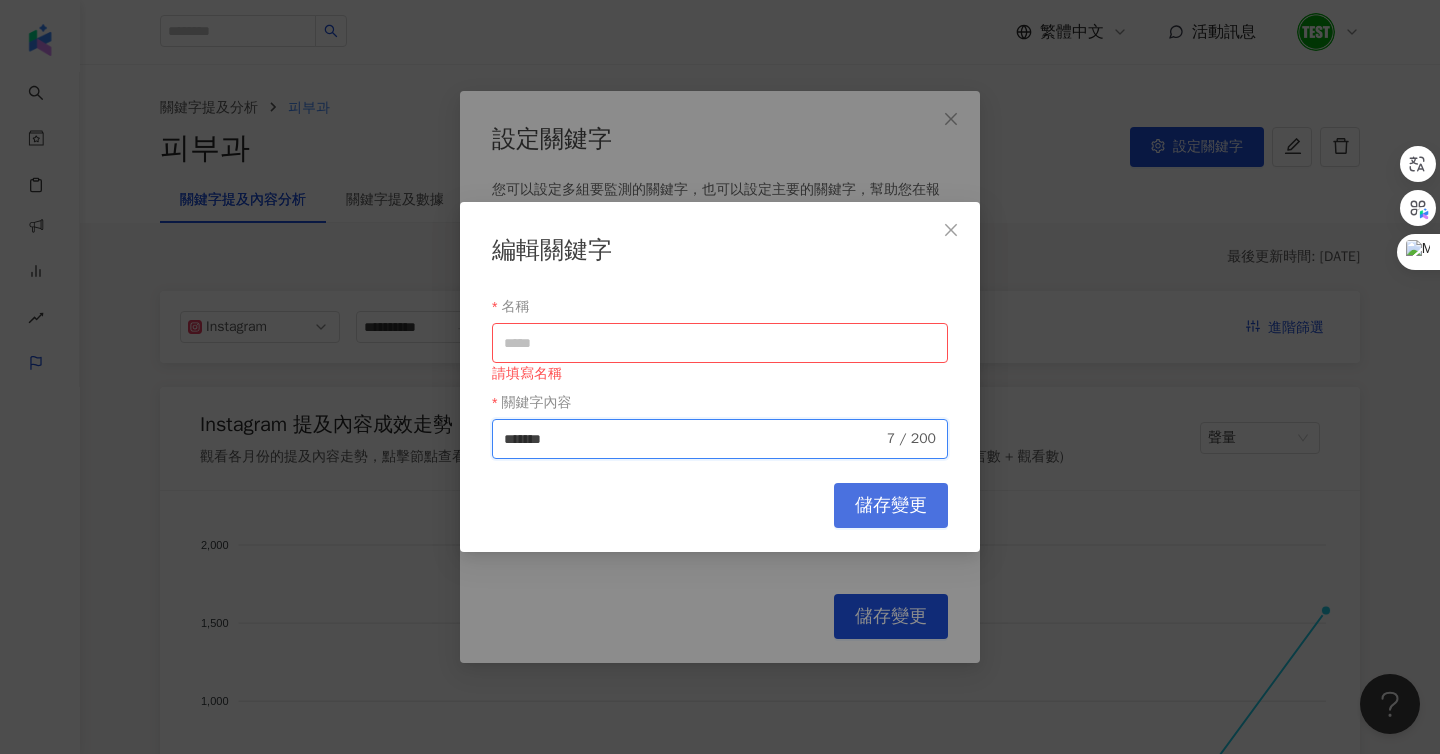 type on "*******" 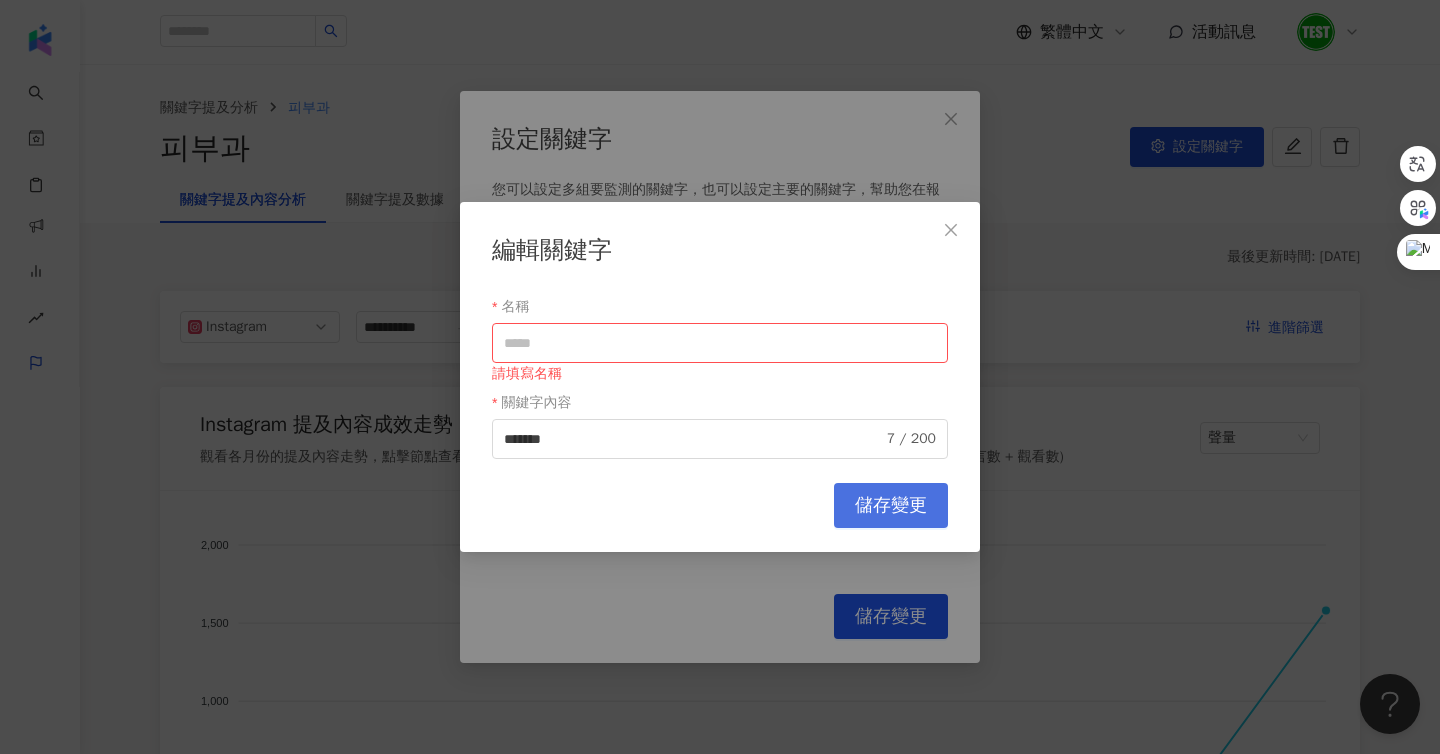 click on "儲存變更" at bounding box center (891, 506) 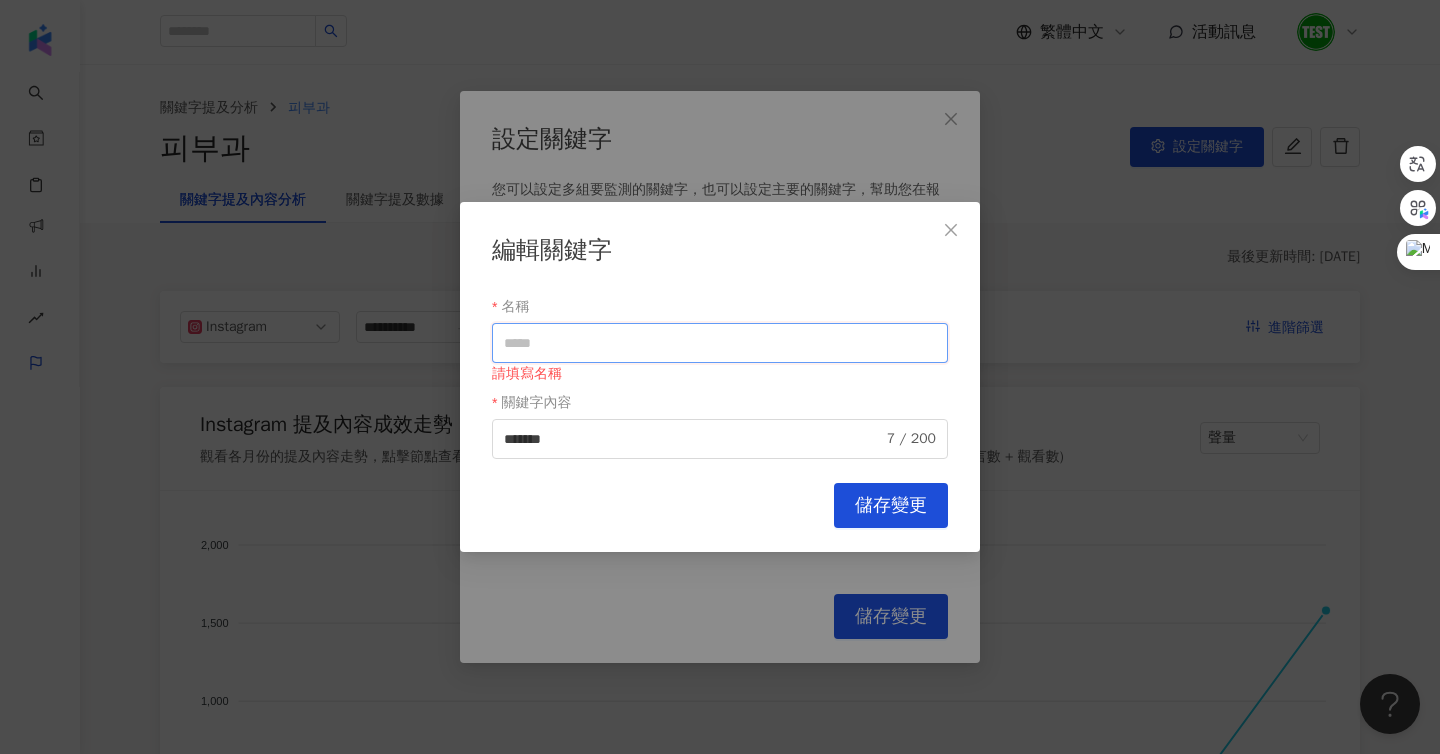 click on "名稱" at bounding box center [720, 343] 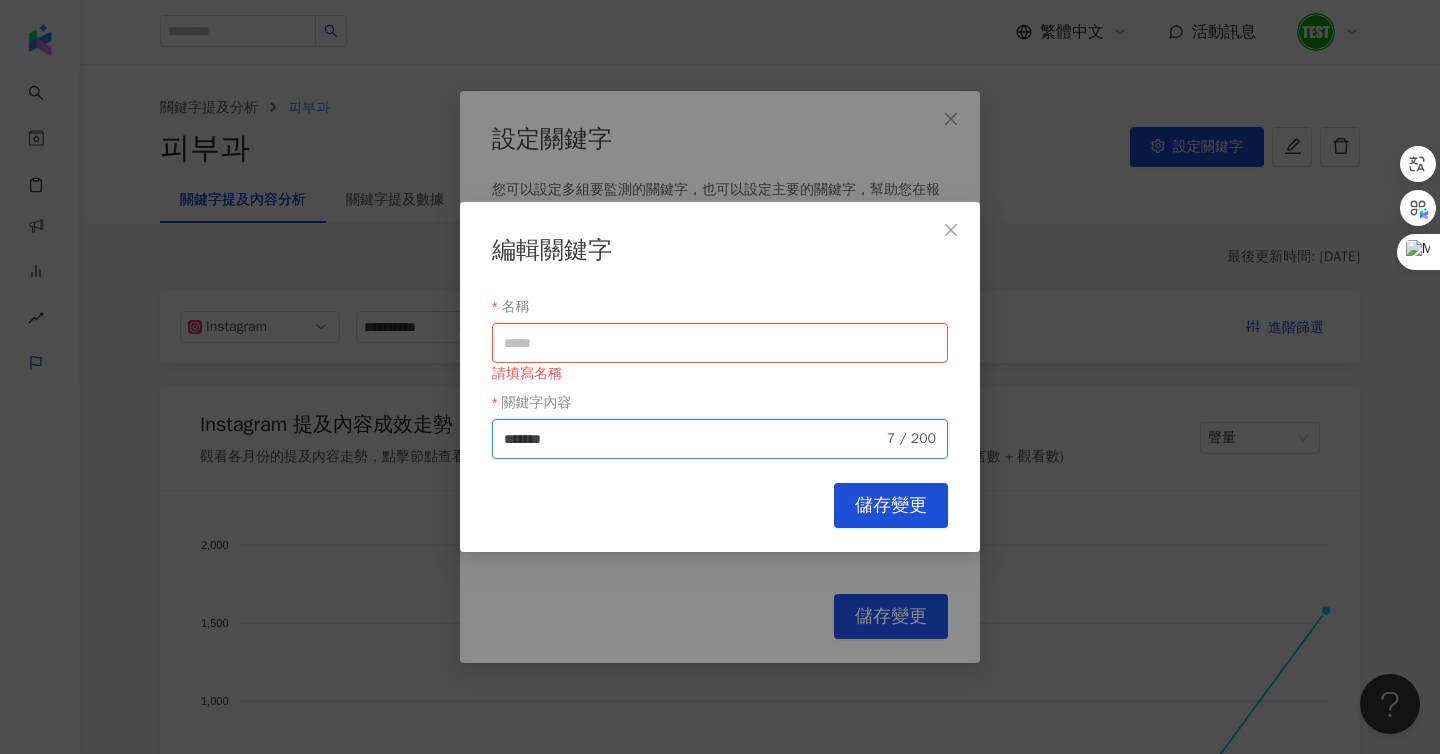 drag, startPoint x: 568, startPoint y: 431, endPoint x: 493, endPoint y: 431, distance: 75 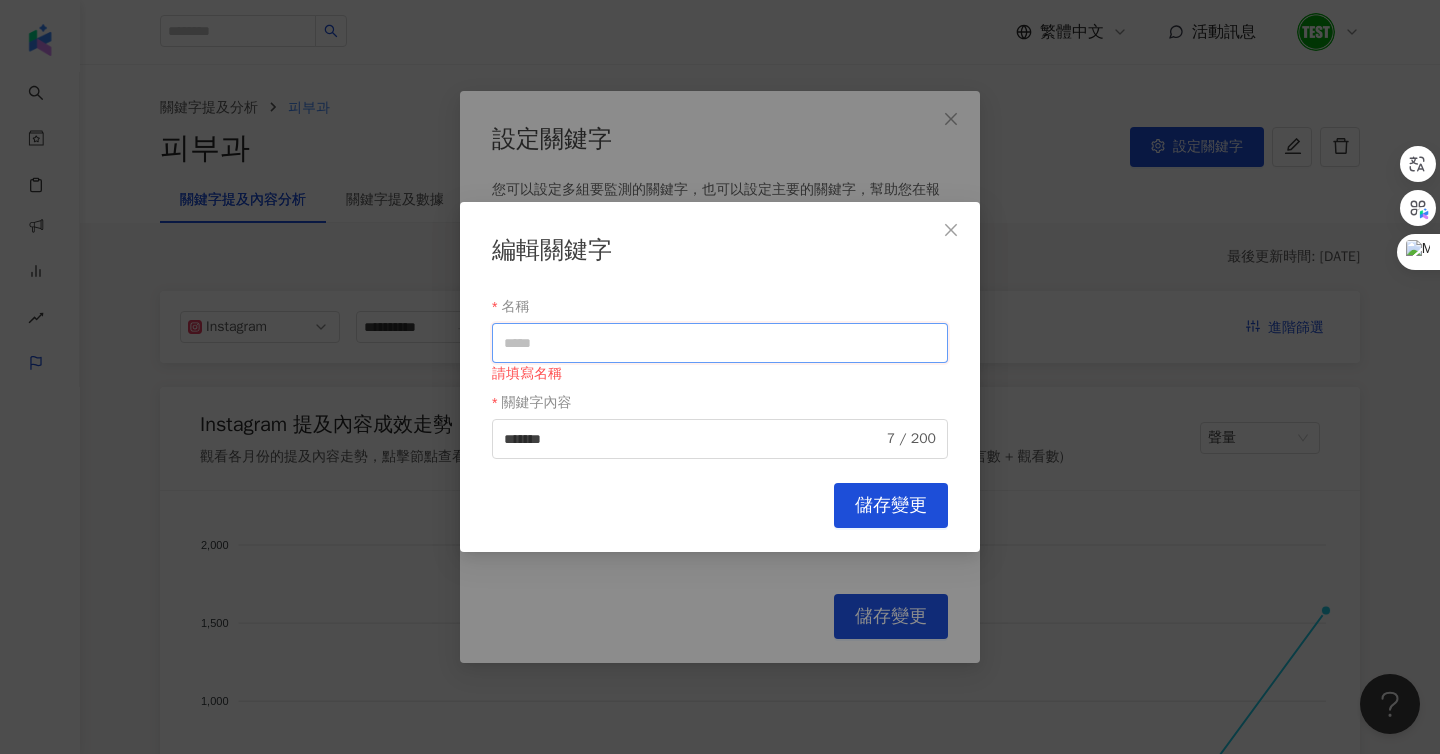 click on "名稱" at bounding box center [720, 343] 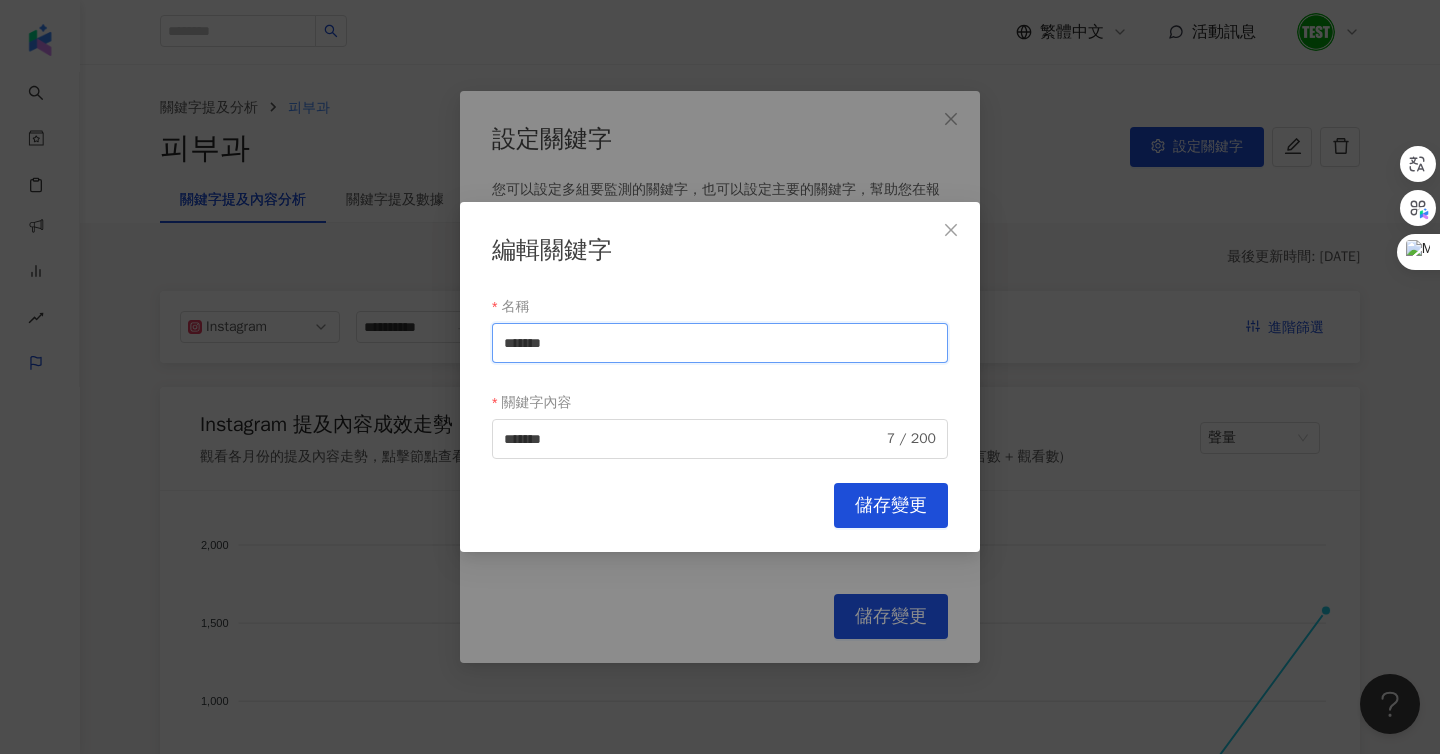 type on "*******" 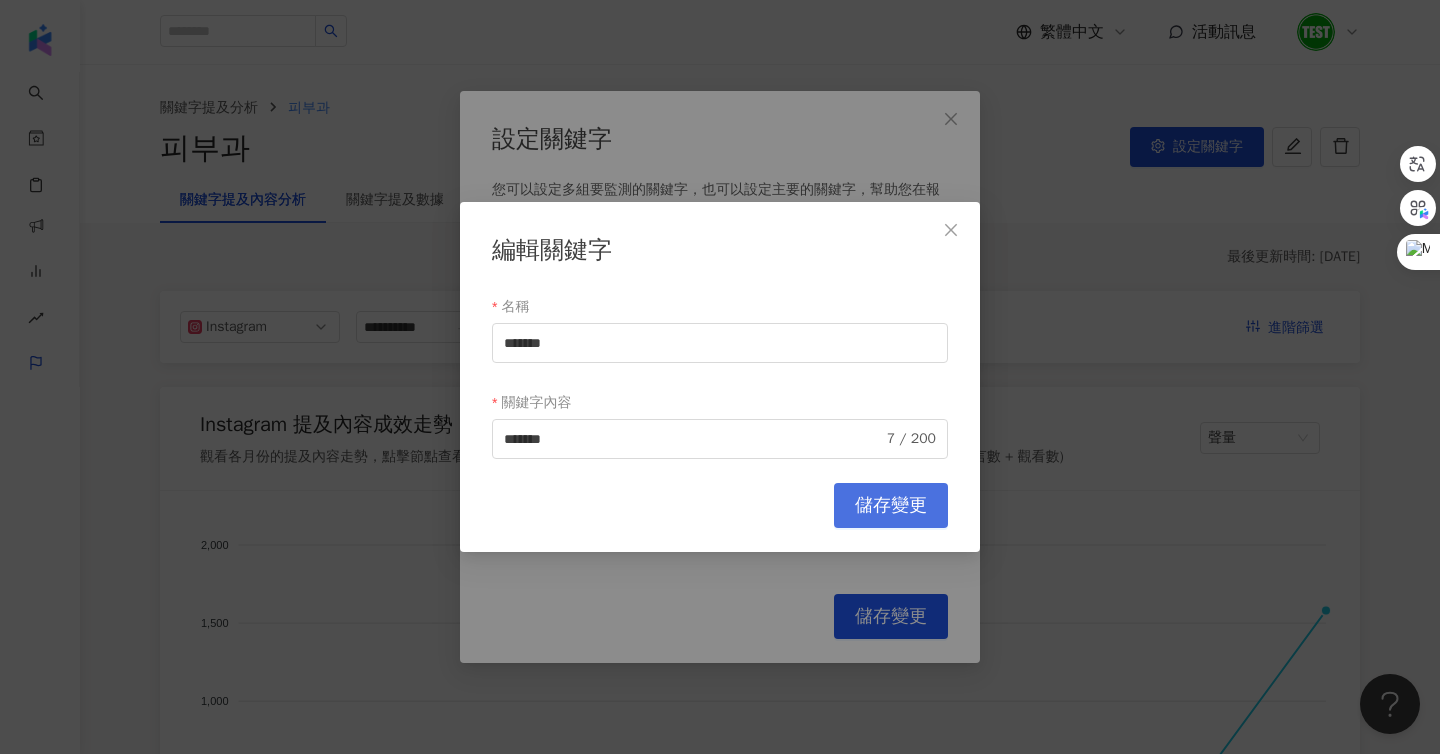 click on "儲存變更" at bounding box center (891, 506) 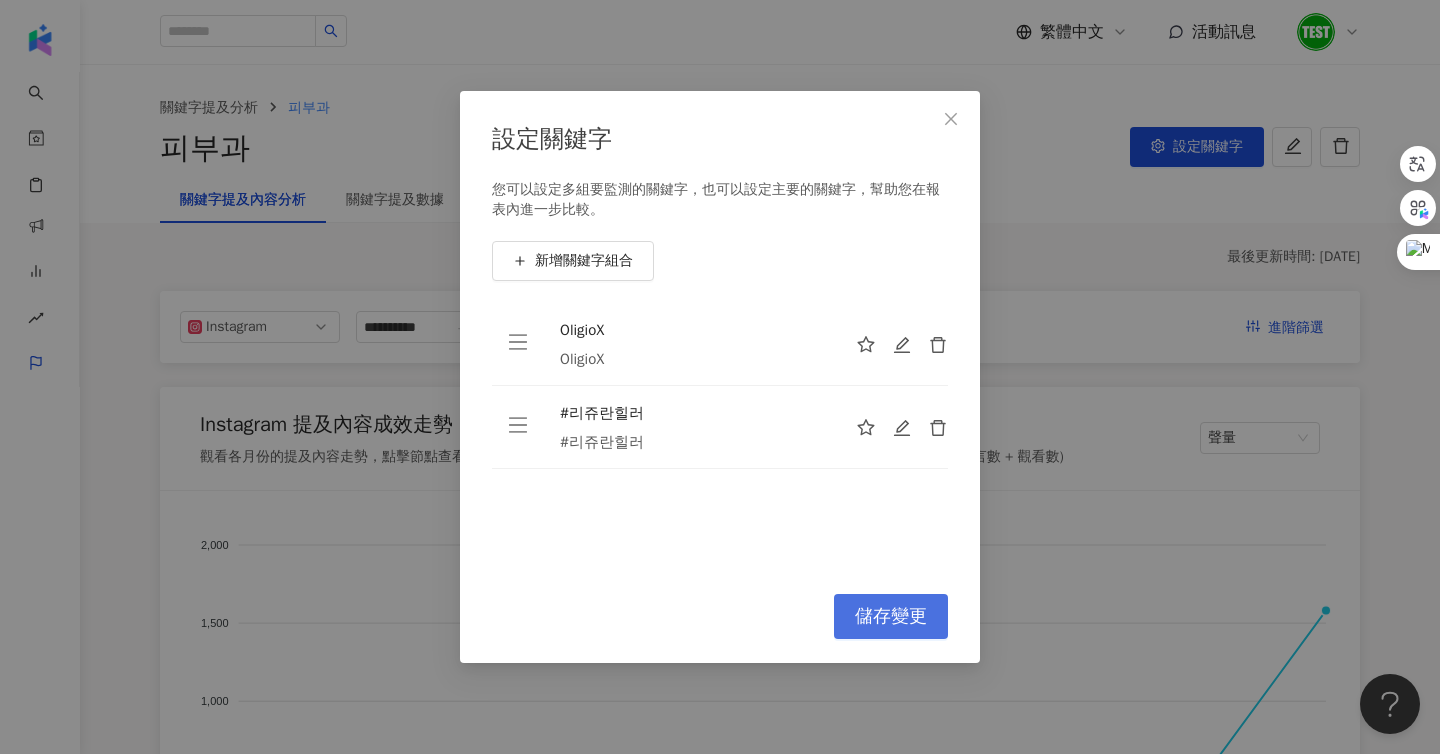 click on "儲存變更" at bounding box center (891, 617) 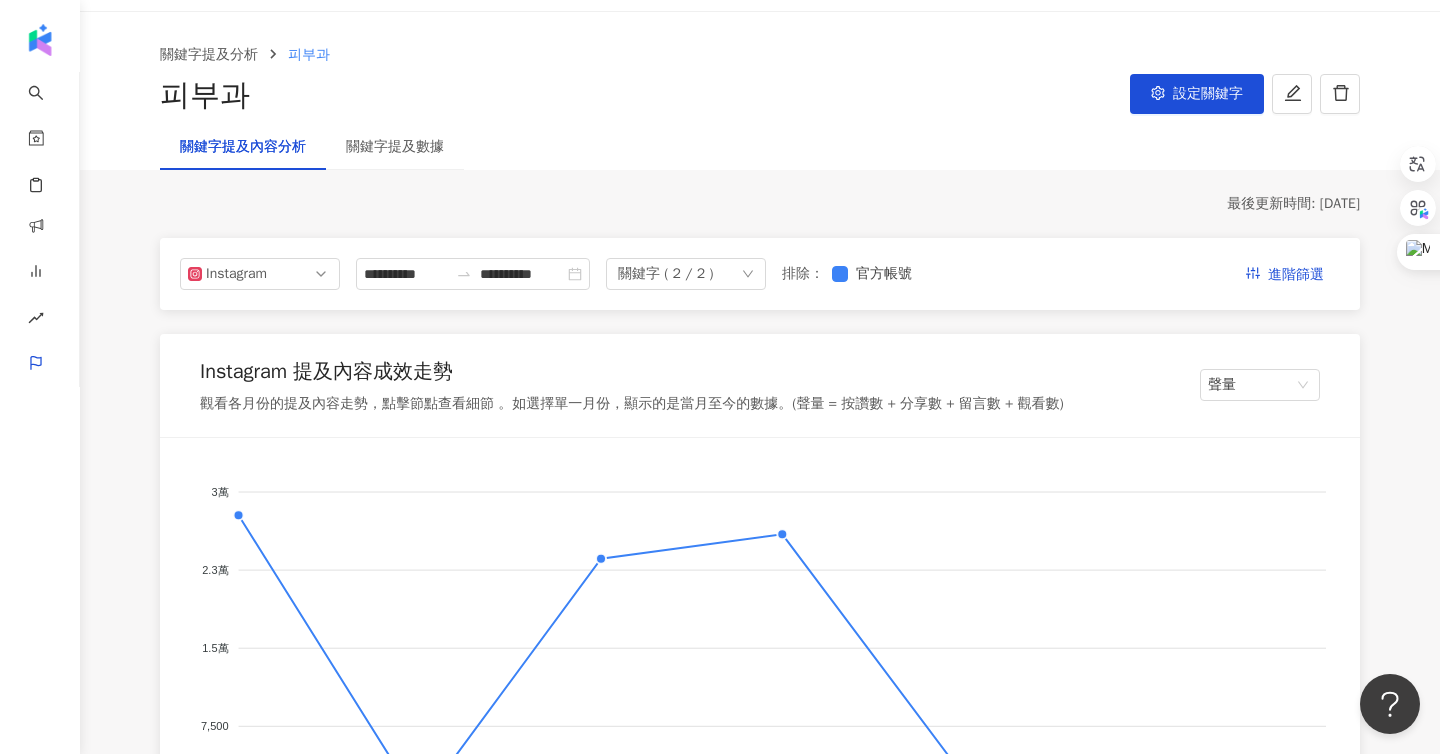 scroll, scrollTop: 0, scrollLeft: 0, axis: both 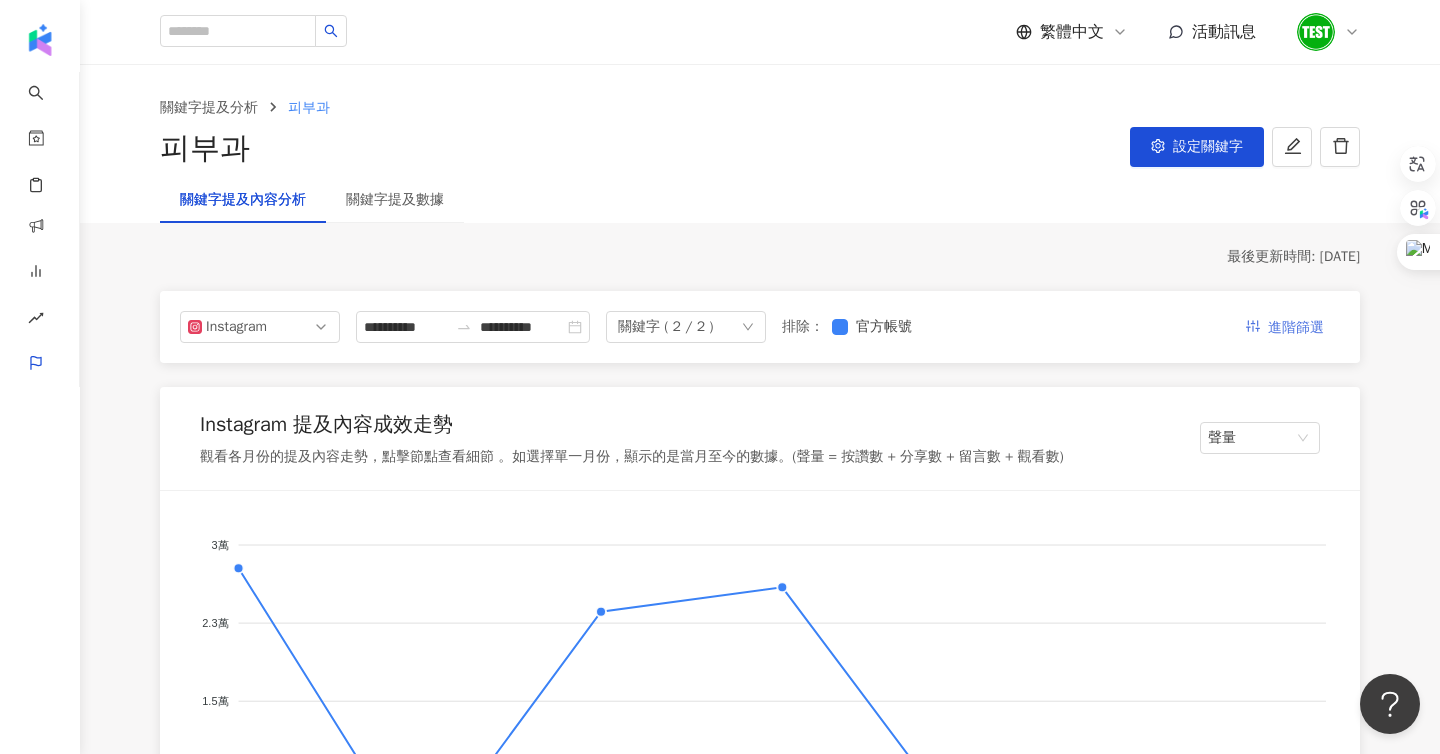 click on "進階篩選" at bounding box center (1296, 328) 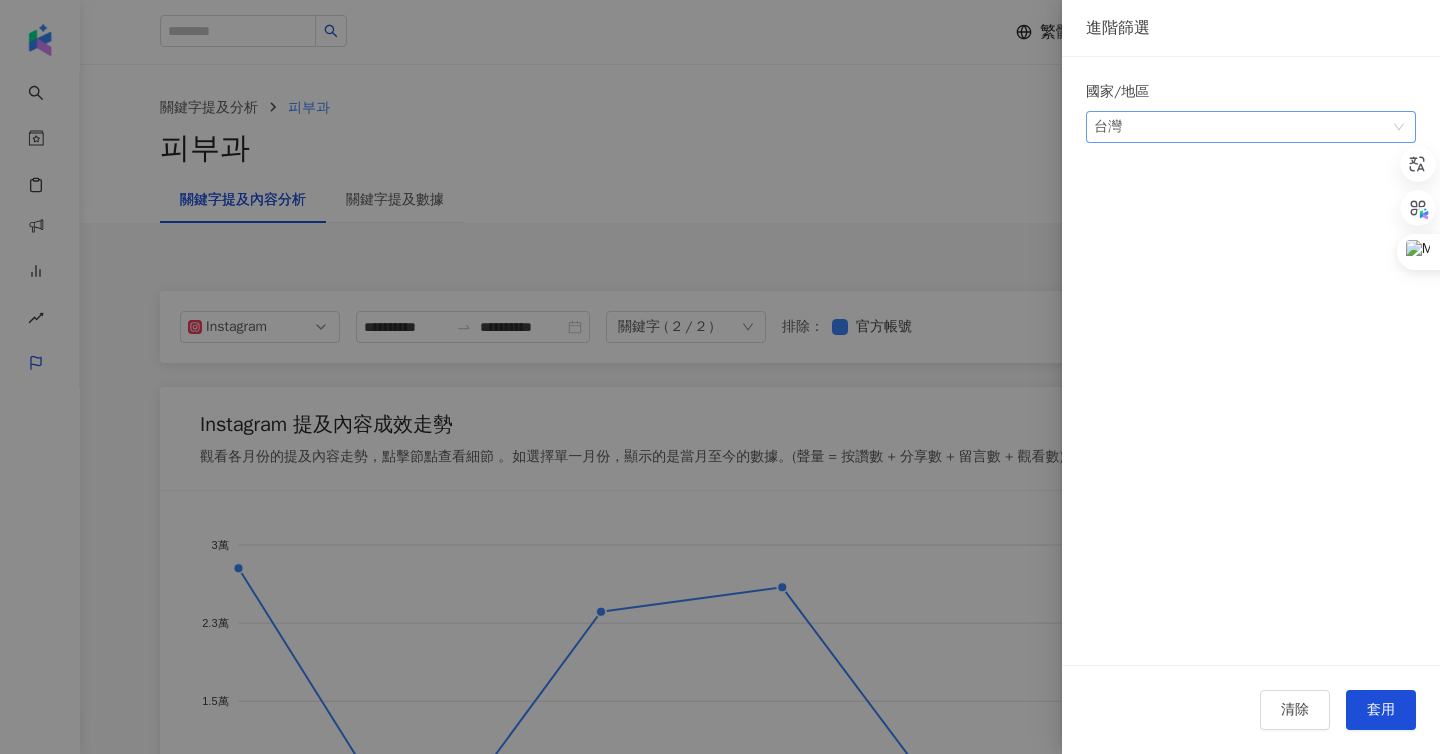 click on "台灣" at bounding box center (1251, 127) 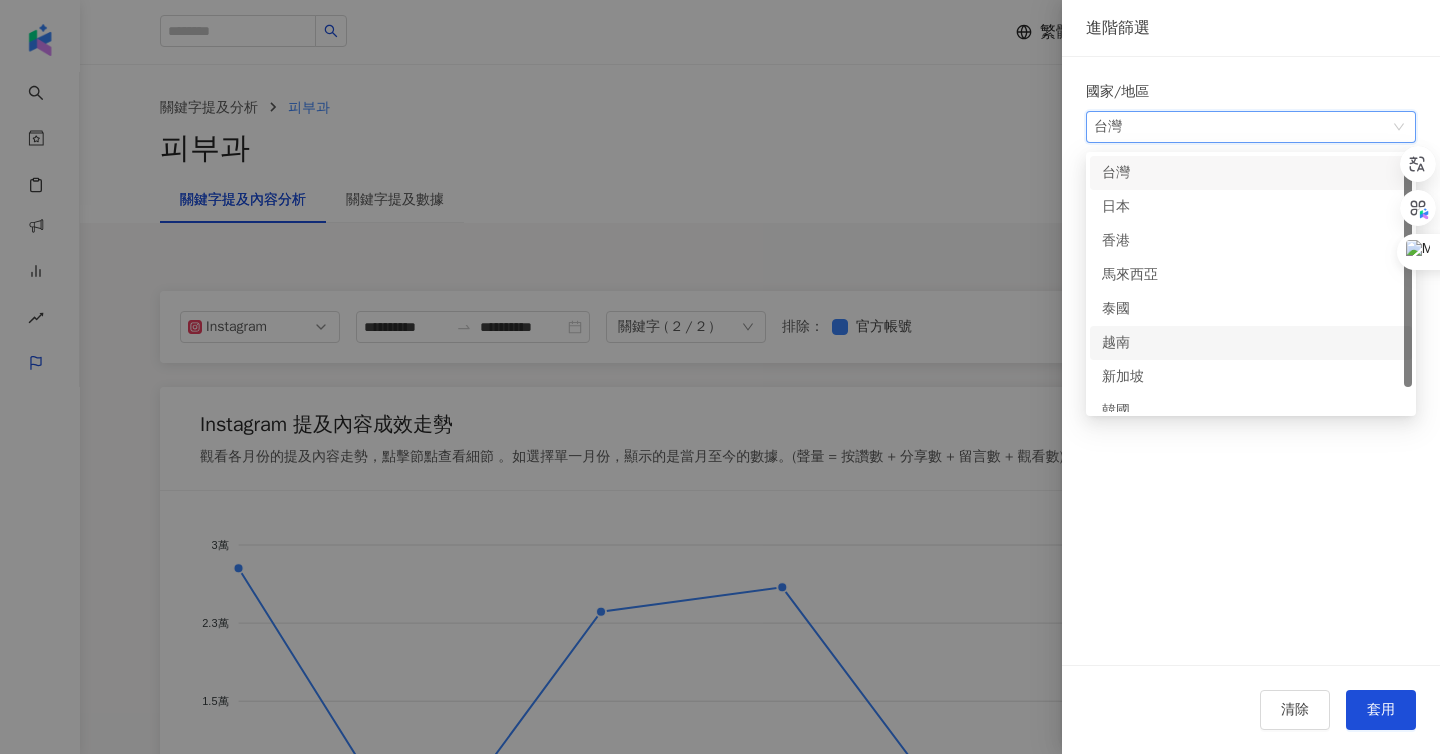 scroll, scrollTop: 50, scrollLeft: 0, axis: vertical 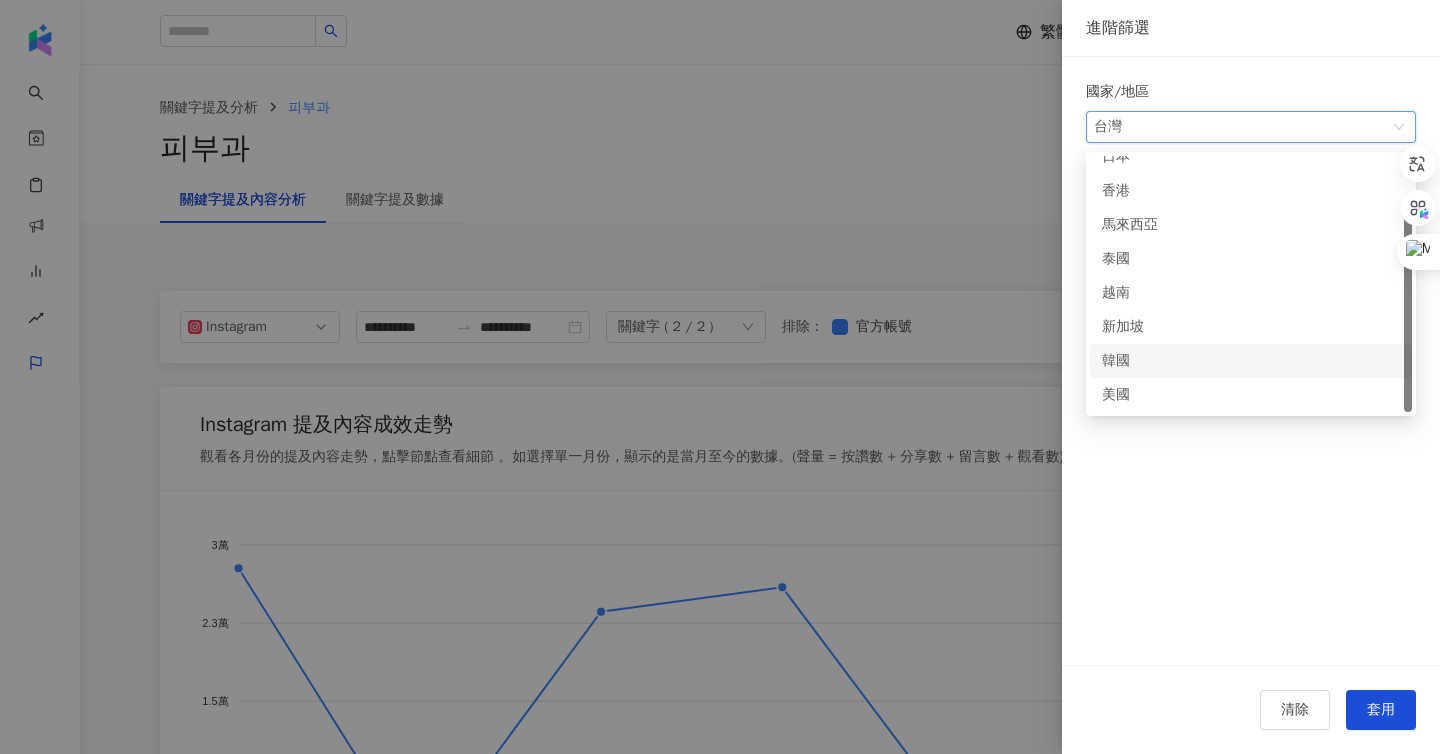 click on "韓國" at bounding box center (1251, 361) 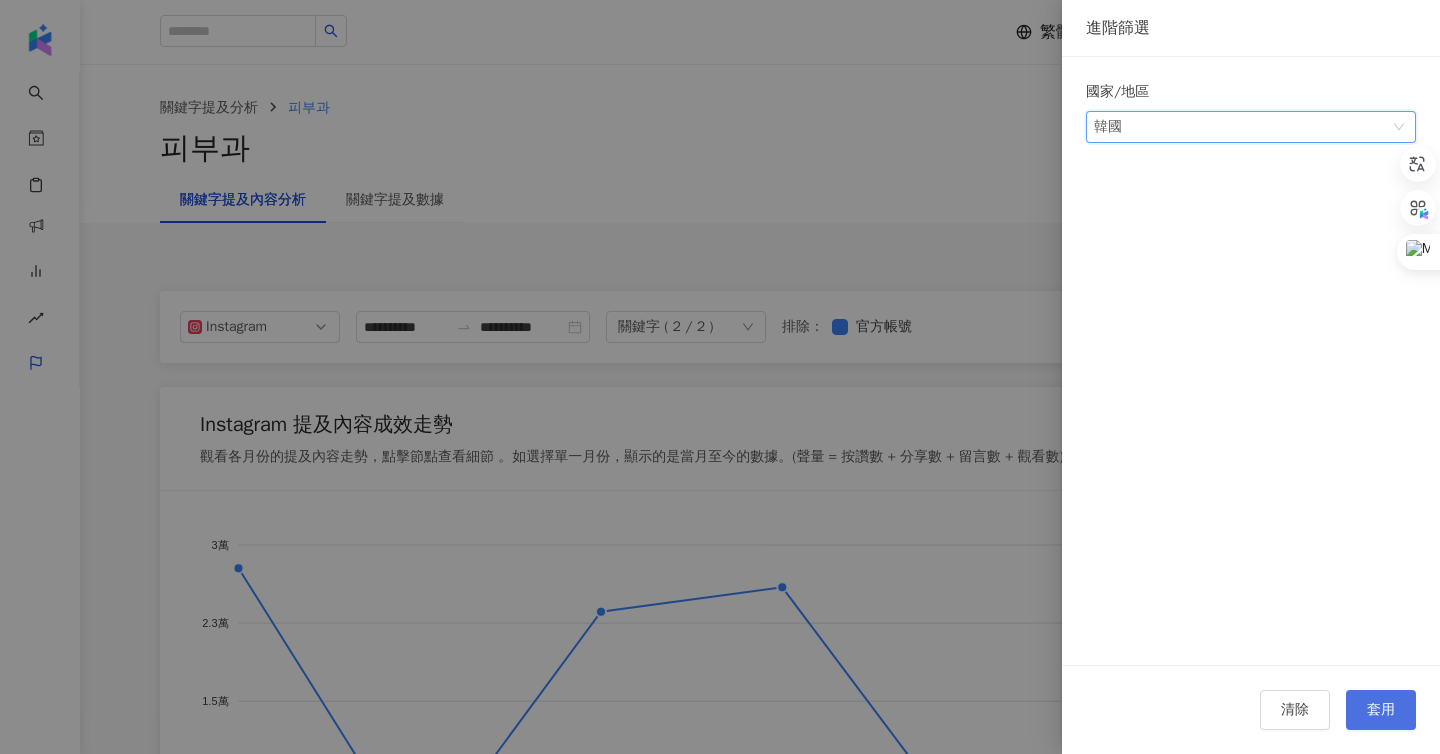 click on "套用" at bounding box center [1381, 710] 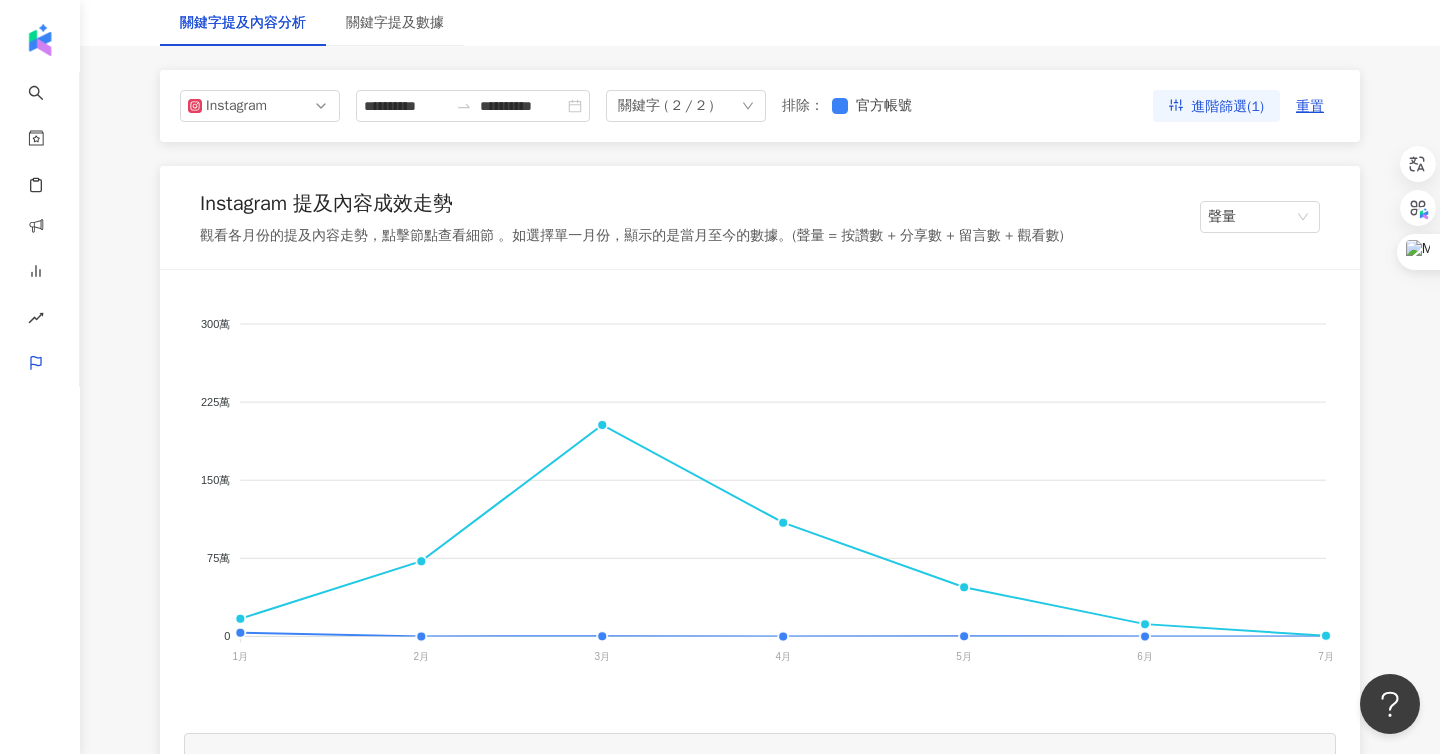 scroll, scrollTop: 68, scrollLeft: 0, axis: vertical 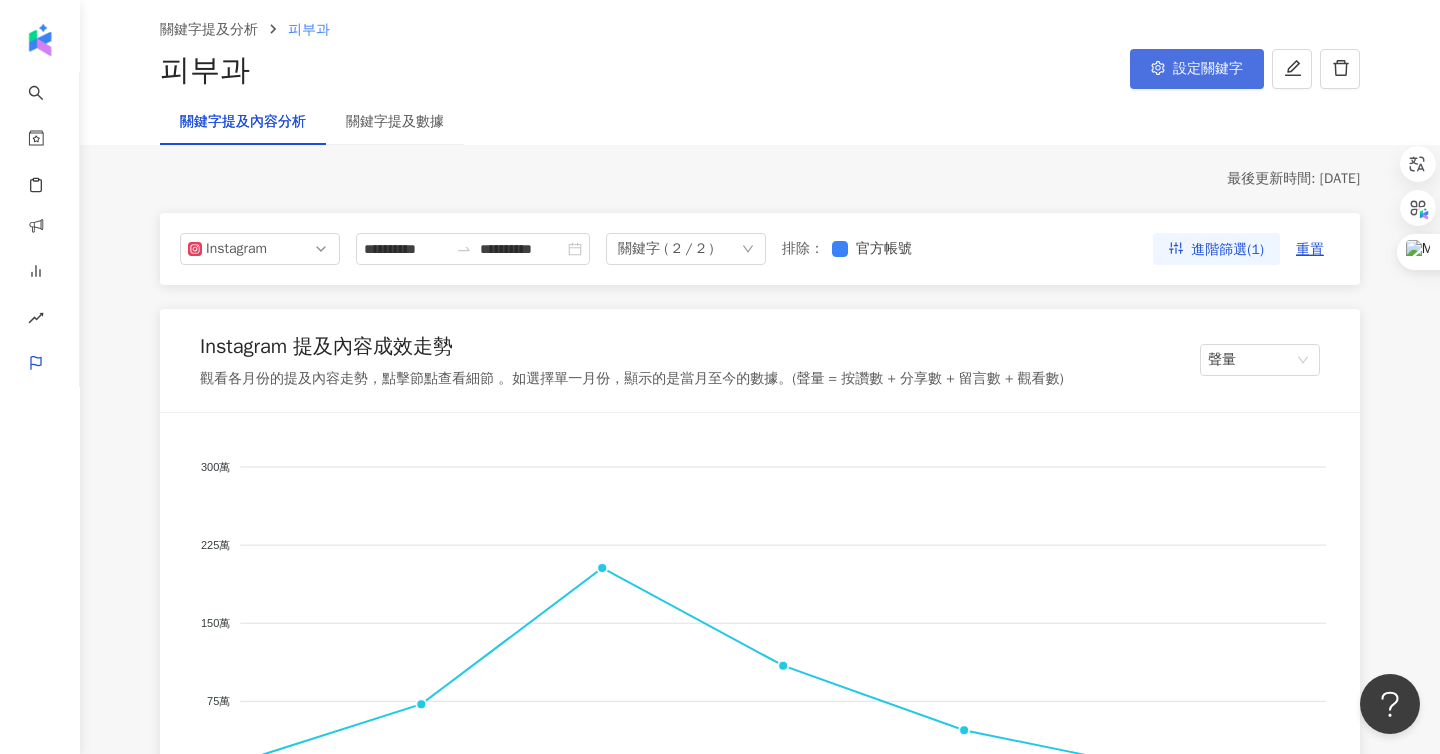 click on "設定關鍵字" at bounding box center (1208, 69) 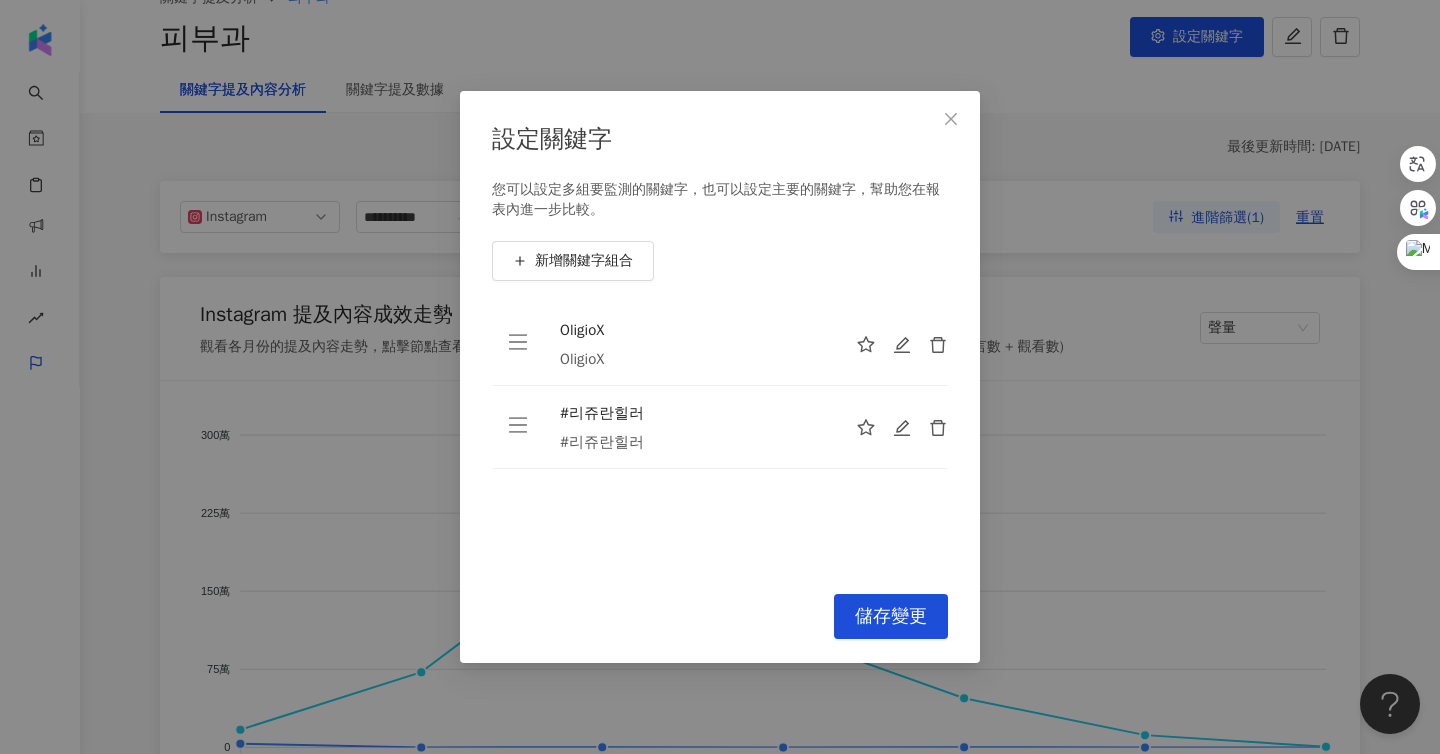 click on "設定關鍵字 您可以設定多組要監測的關鍵字，也可以設定主要的關鍵字，幫助您在報表內進一步比較。 新增關鍵字組合 OligioX OligioX #리쥬란힐러 #리쥬란힐러
To pick up a draggable item, press the space bar.
While dragging, use the arrow keys to move the item.
Press space again to drop the item in its new position, or press escape to cancel.
Cancel 儲存變更" at bounding box center [720, 377] 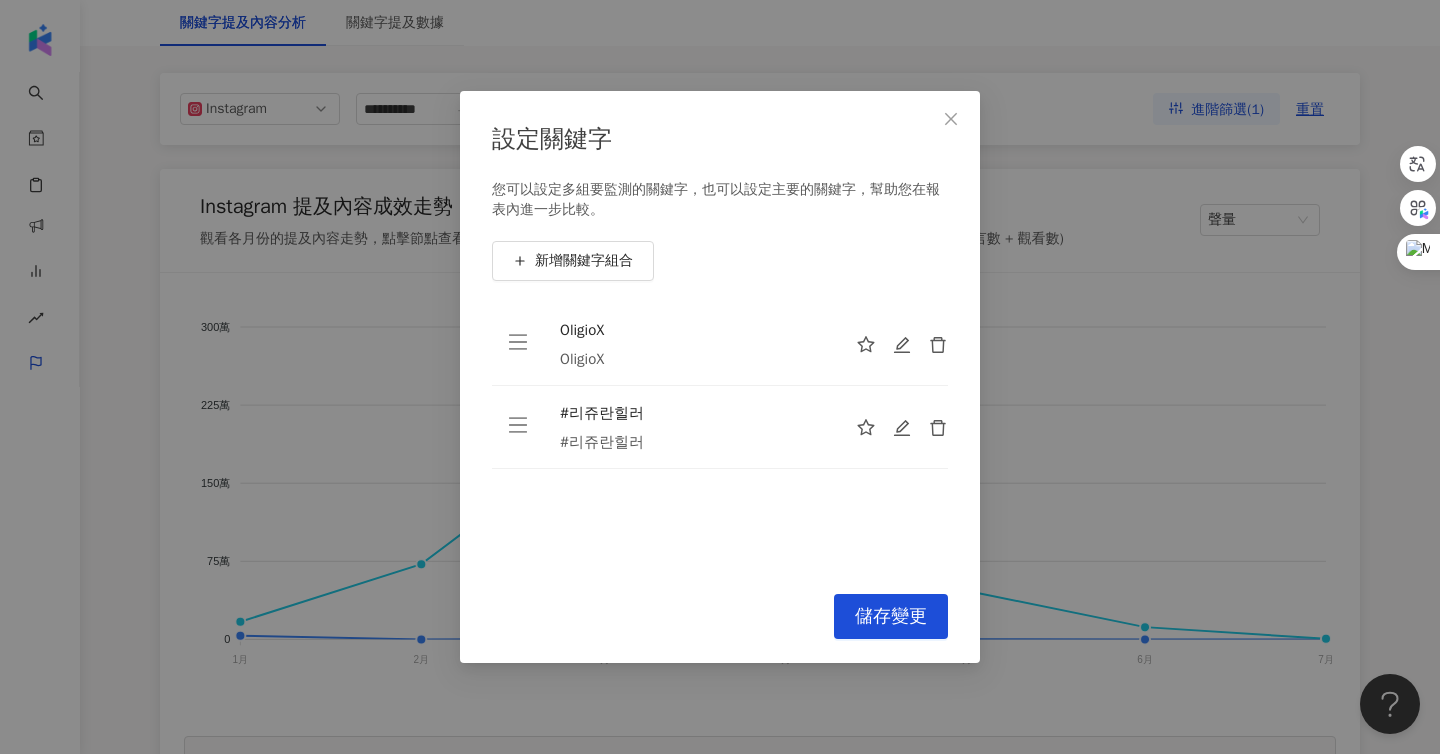 scroll, scrollTop: 257, scrollLeft: 0, axis: vertical 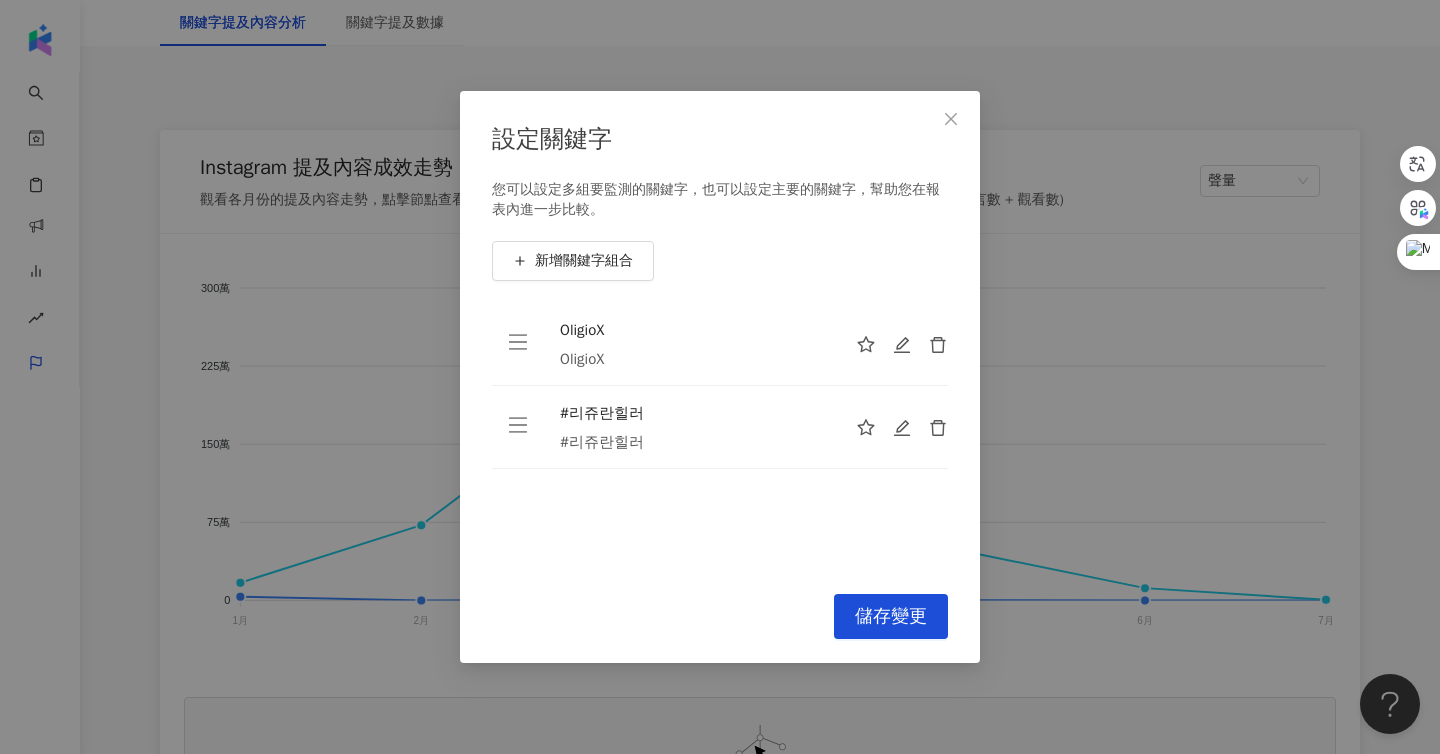 click on "設定關鍵字 您可以設定多組要監測的關鍵字，也可以設定主要的關鍵字，幫助您在報表內進一步比較。 新增關鍵字組合 OligioX OligioX #리쥬란힐러 #리쥬란힐러
To pick up a draggable item, press the space bar.
While dragging, use the arrow keys to move the item.
Press space again to drop the item in its new position, or press escape to cancel.
Cancel 儲存變更" at bounding box center [720, 377] 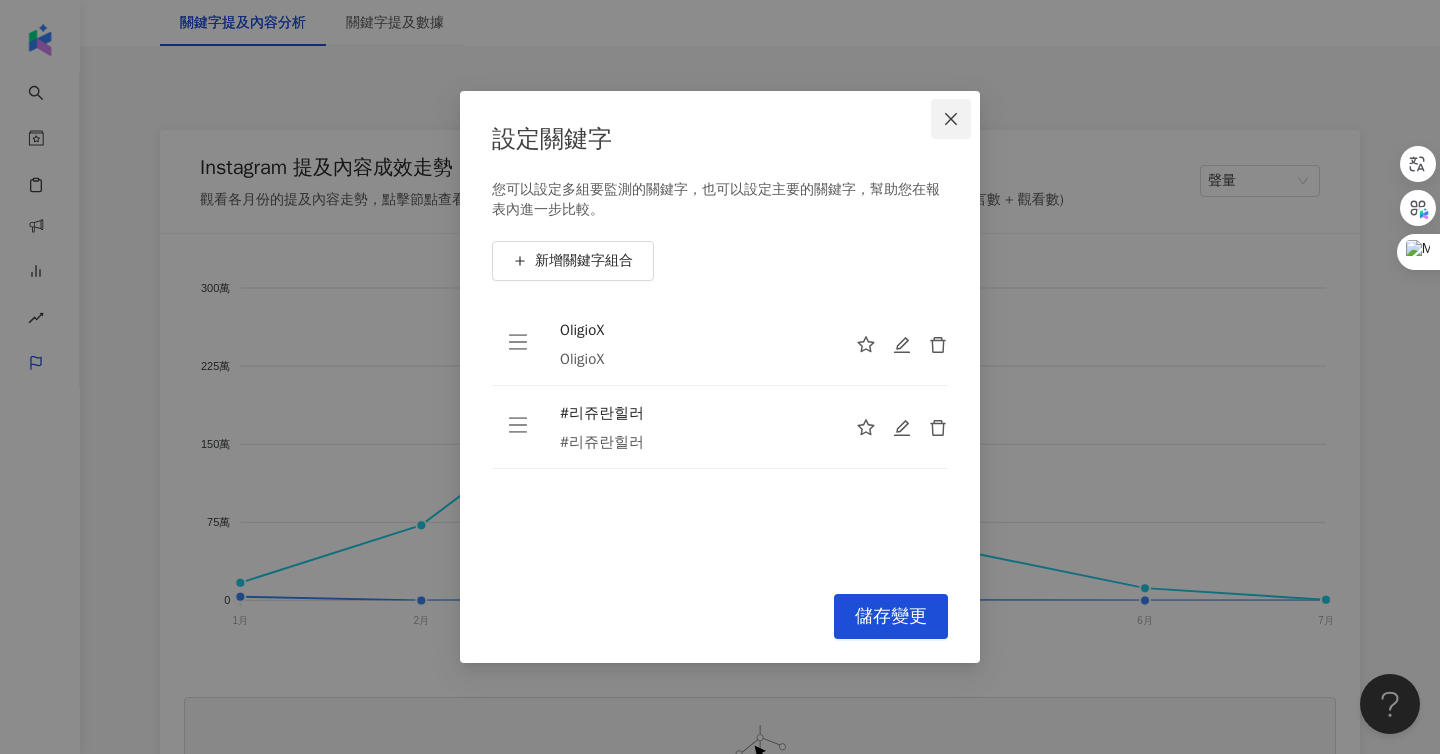 click 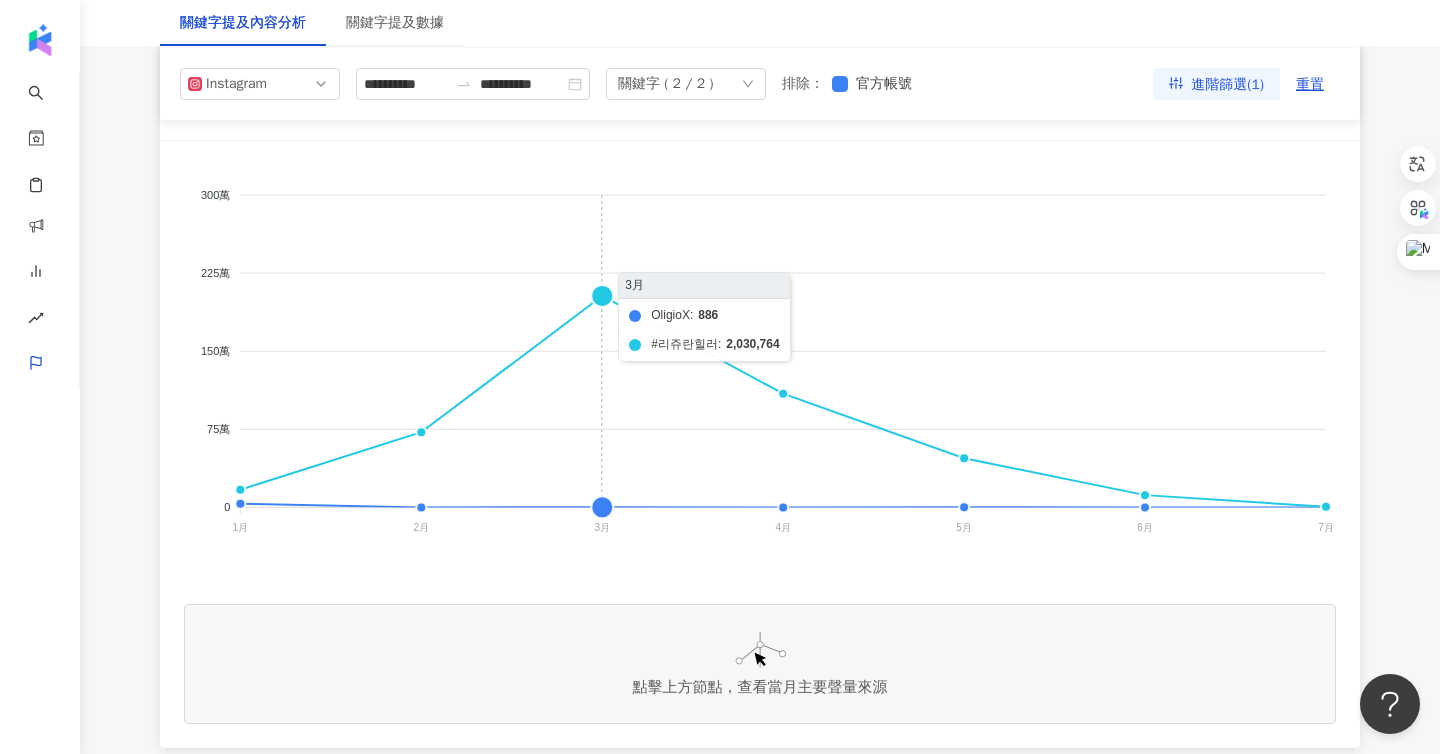 scroll, scrollTop: 352, scrollLeft: 0, axis: vertical 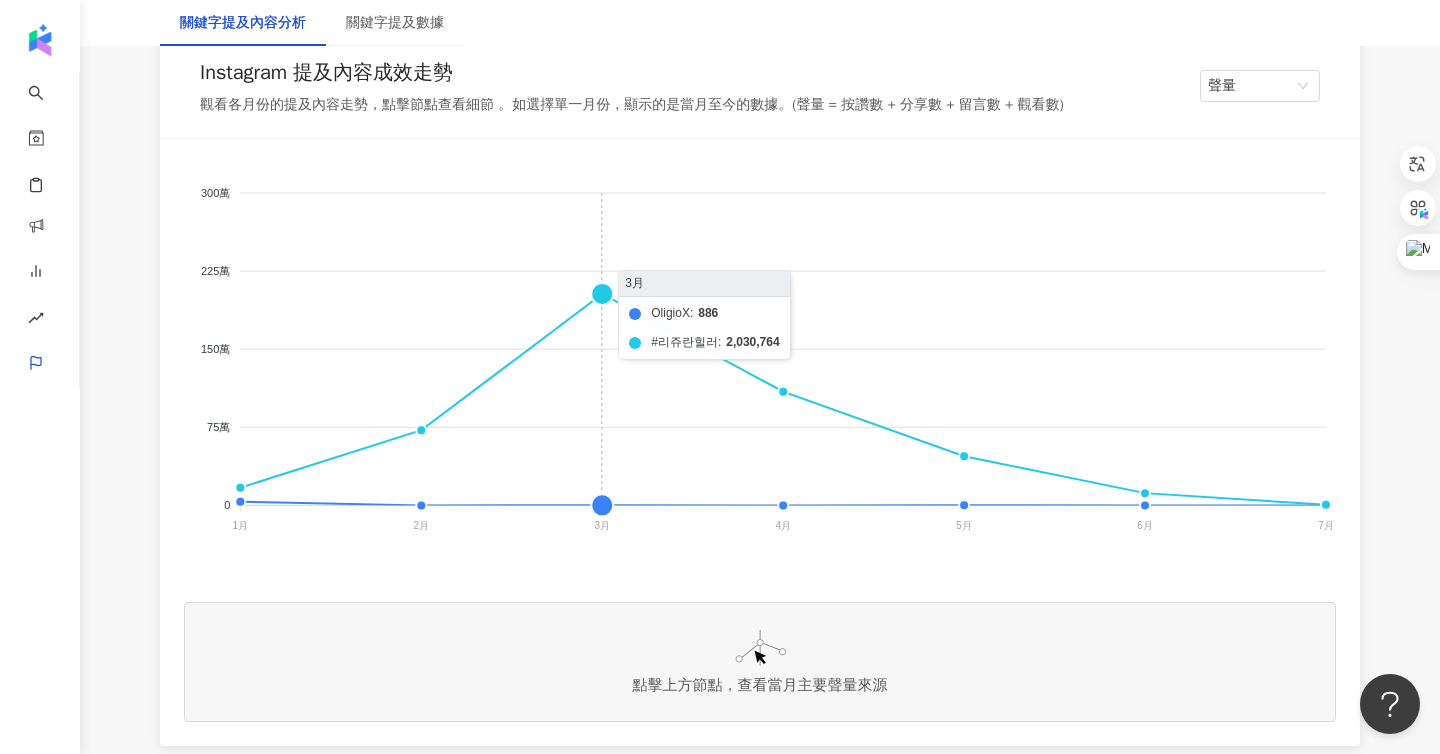 type 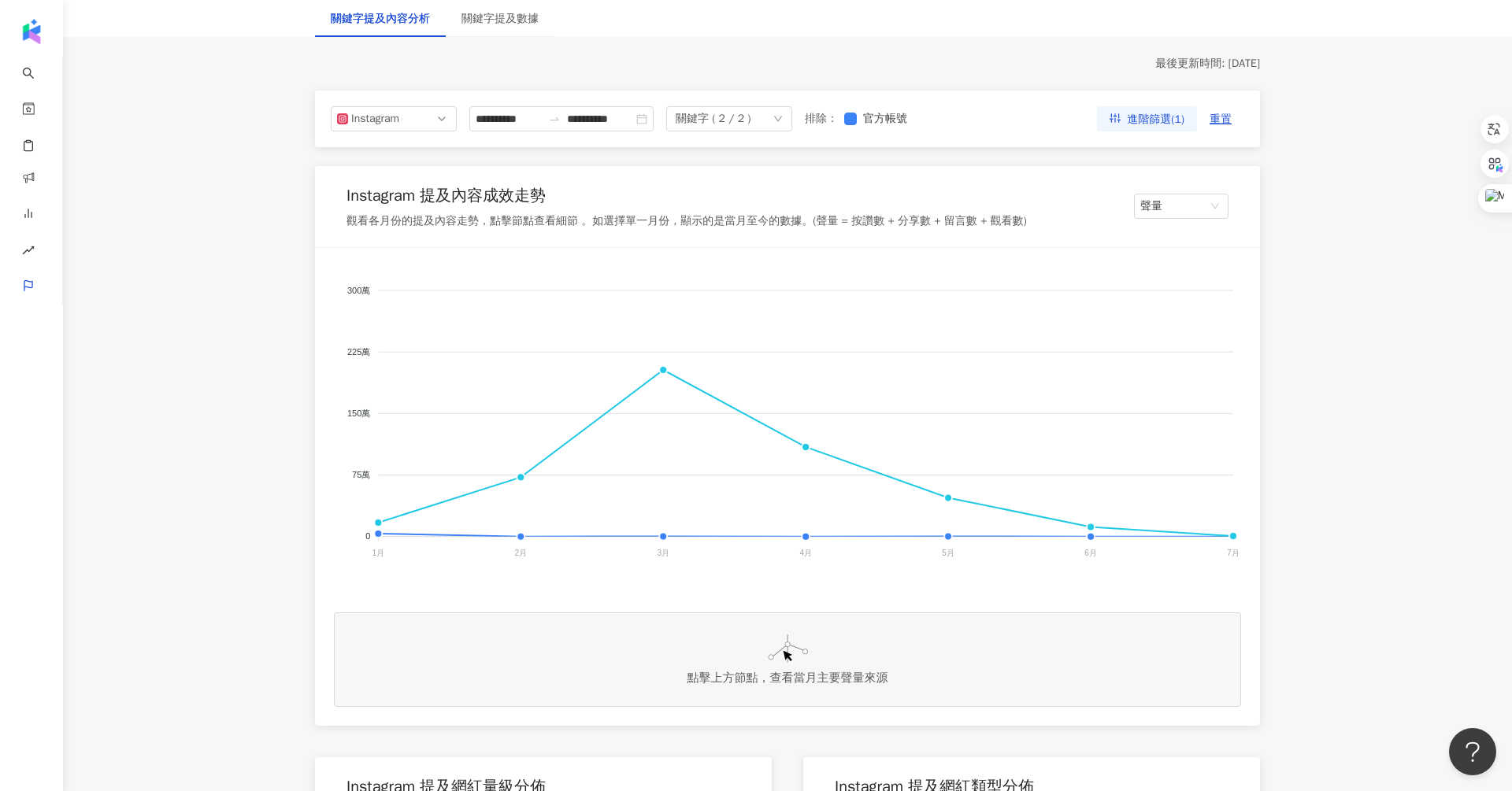 scroll, scrollTop: 135, scrollLeft: 0, axis: vertical 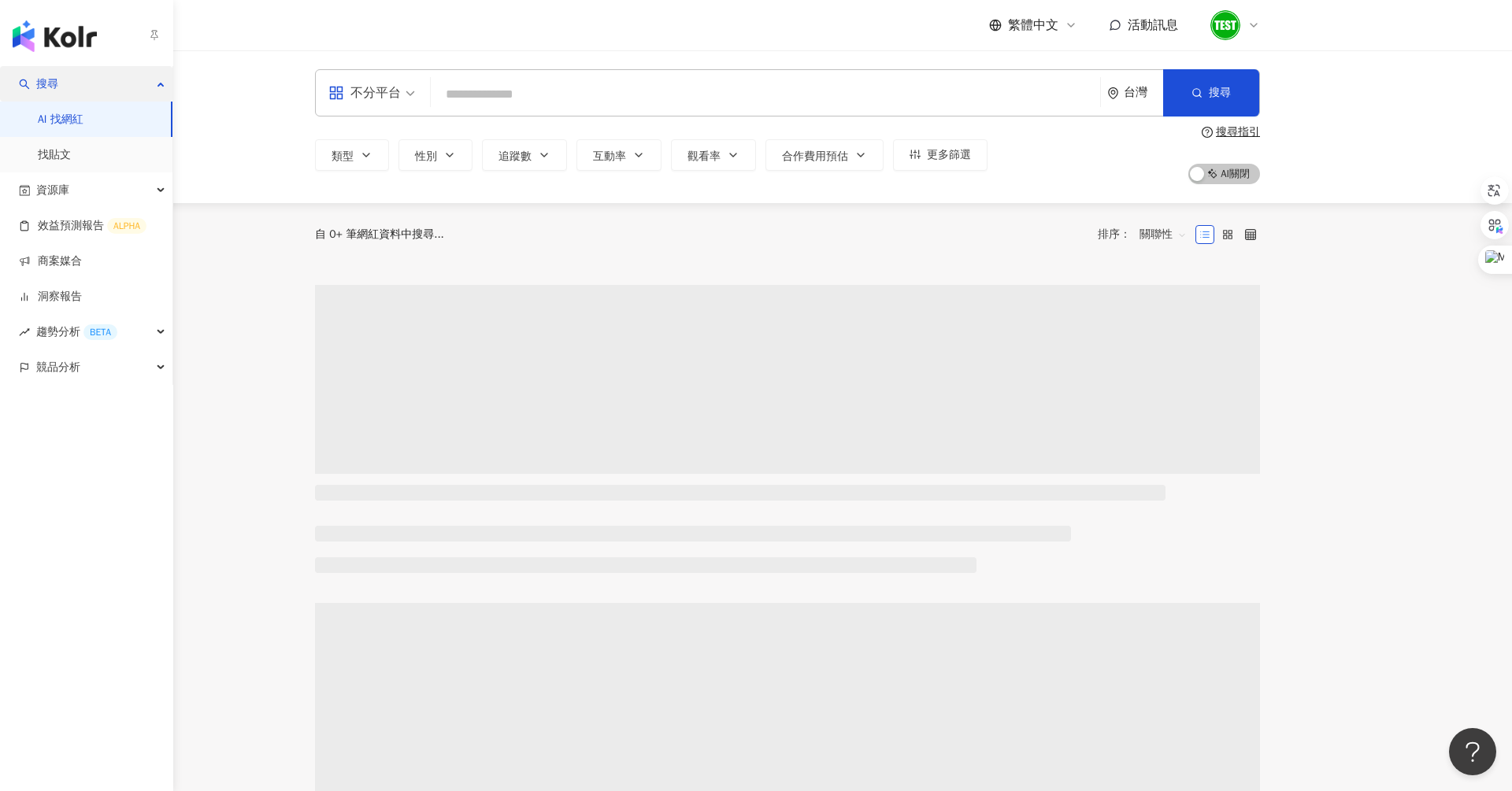 click on "搜尋" at bounding box center (86, 83) 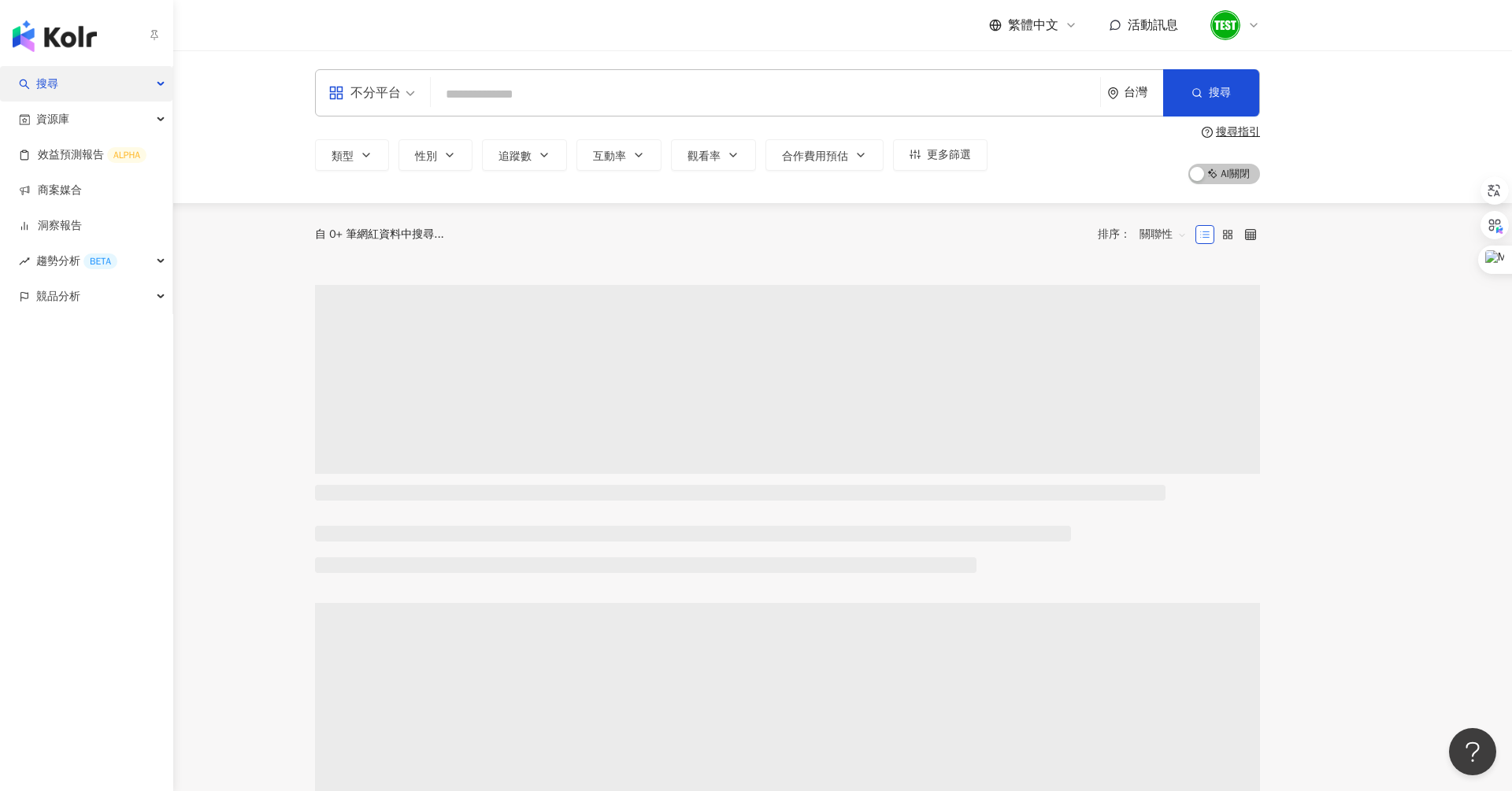 click on "搜尋" at bounding box center [86, 83] 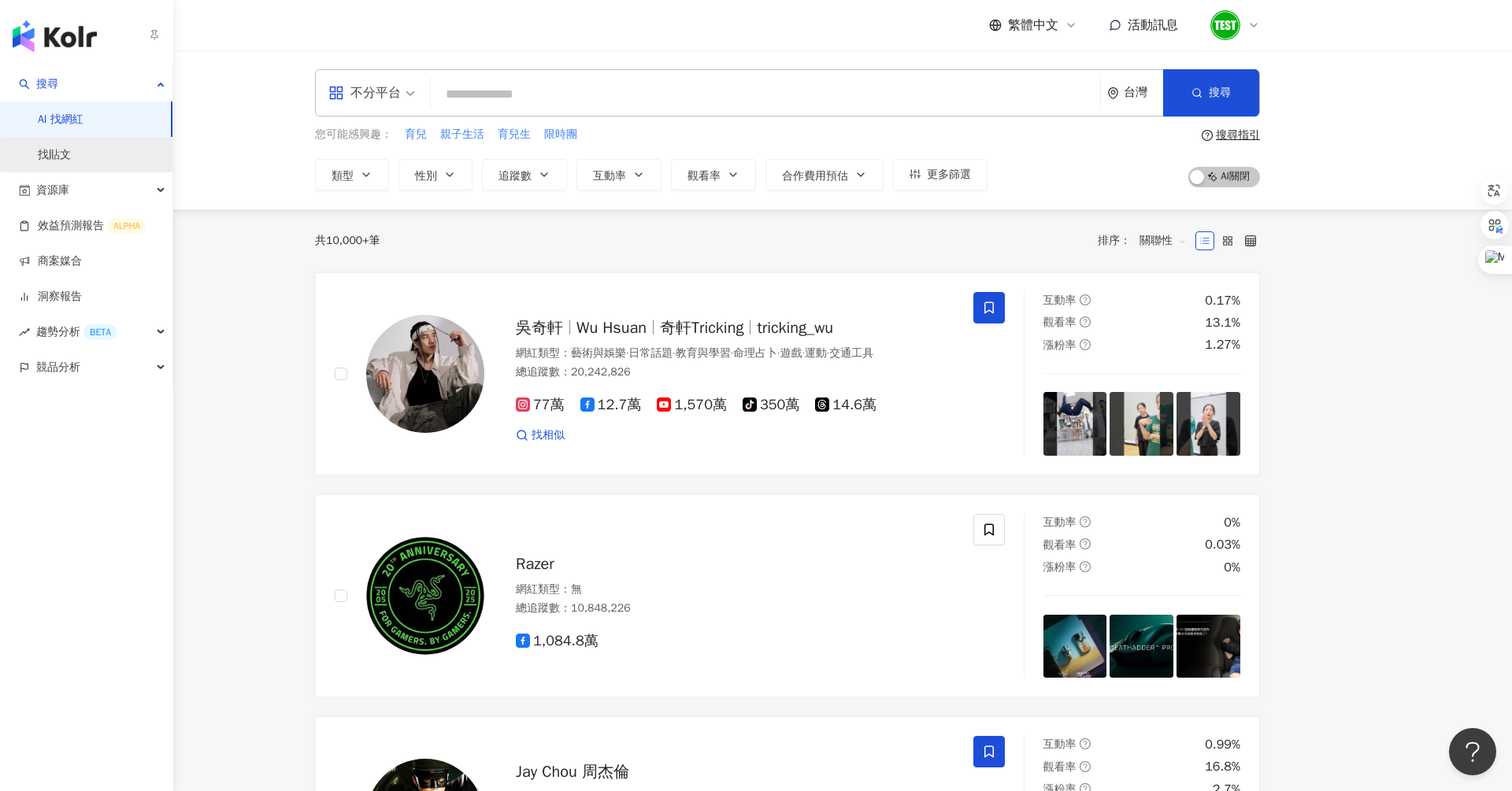 click on "找貼文" at bounding box center (54, 155) 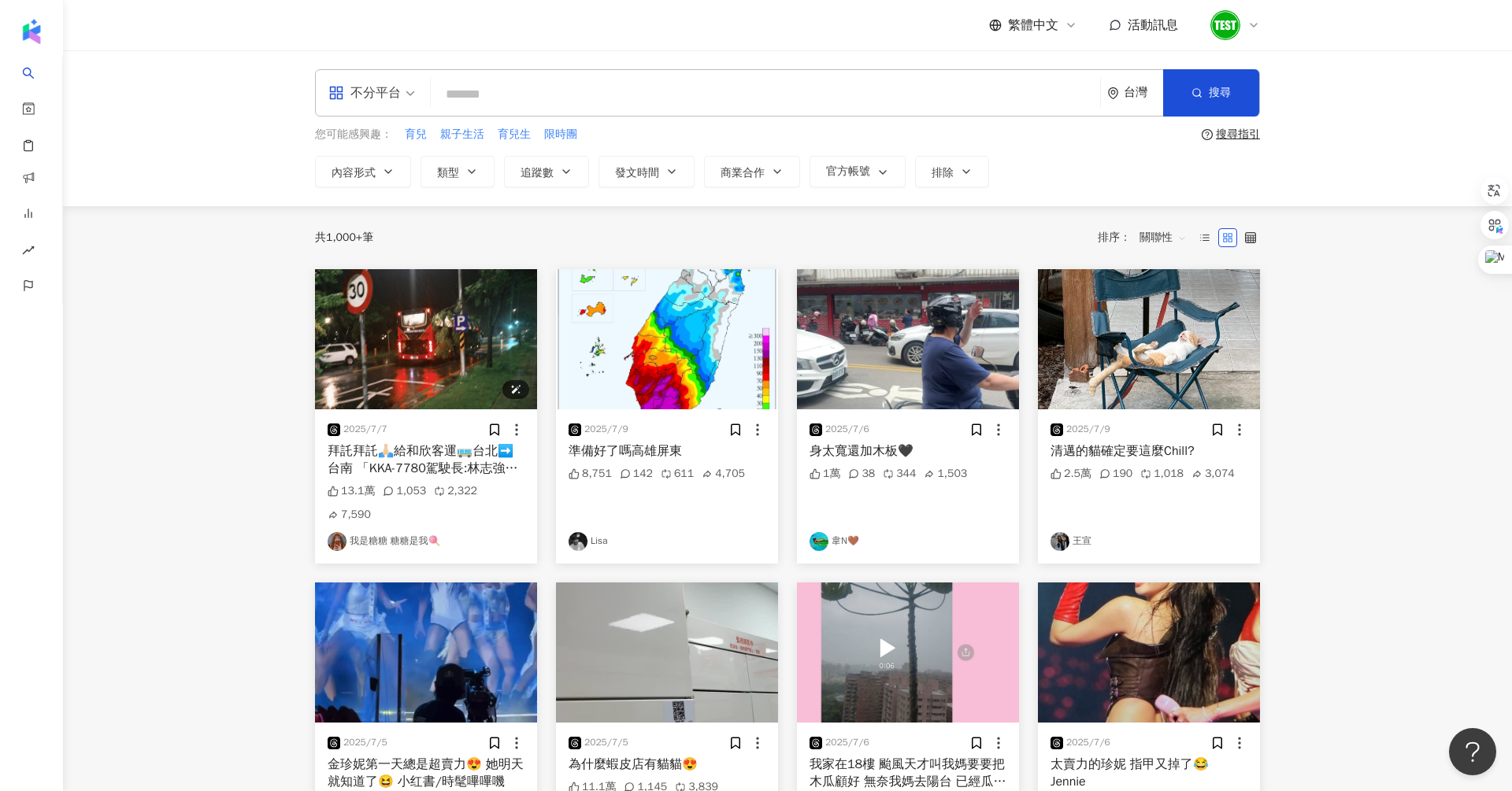 click at bounding box center [426, 339] 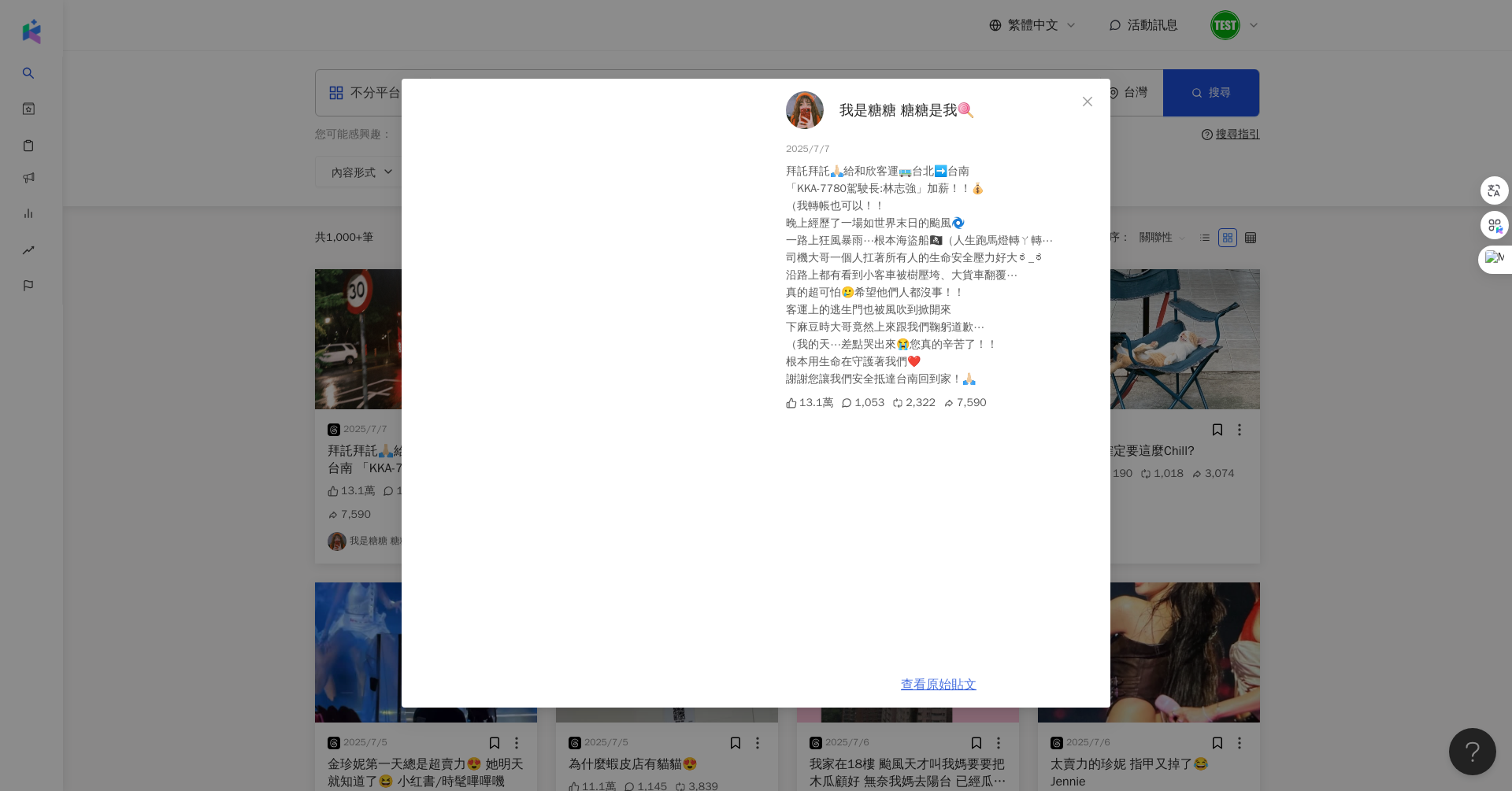 click on "查看原始貼文" at bounding box center [939, 685] 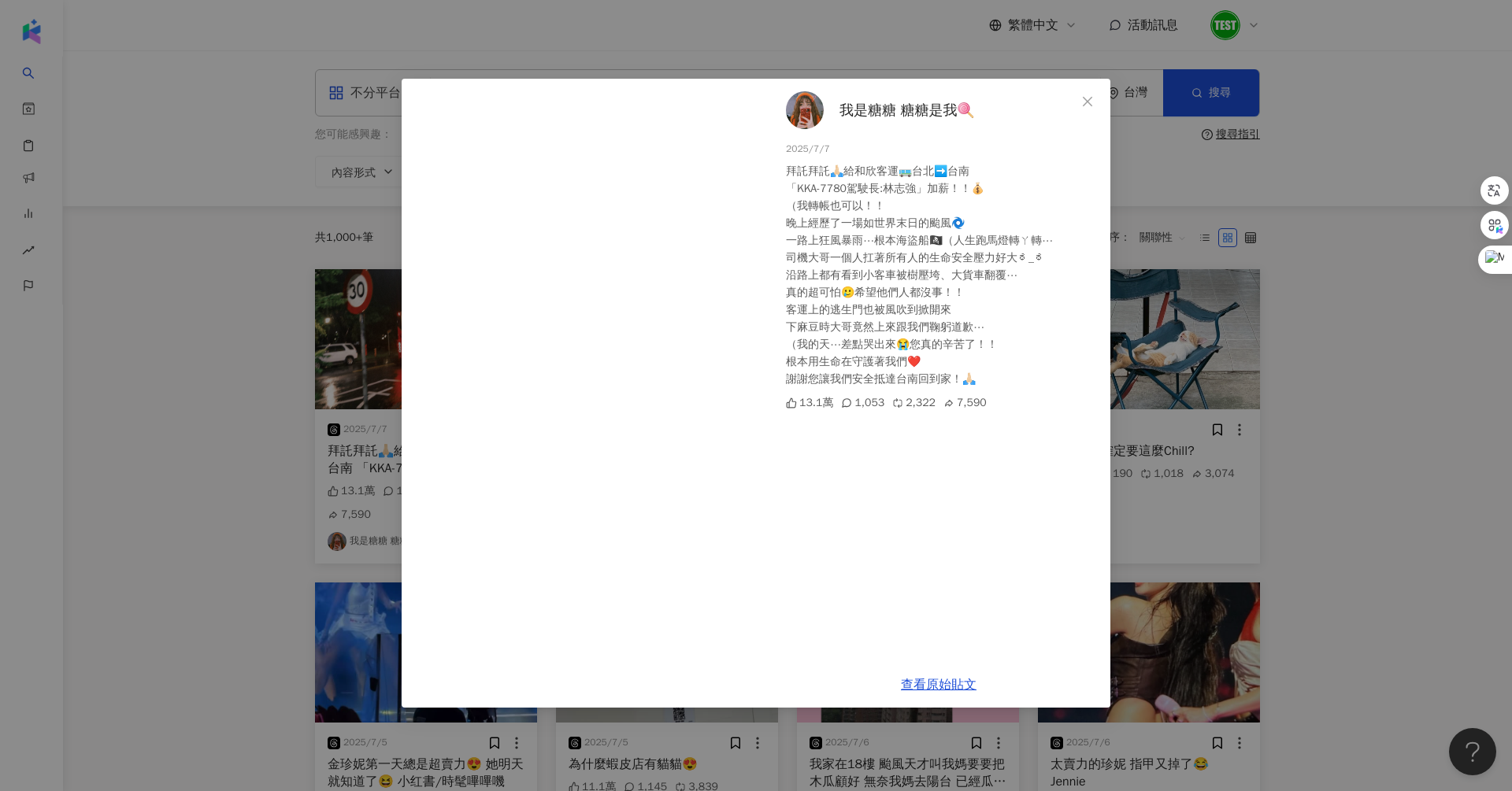 click on "我是糖糖 糖糖是我🍭 [DATE] 拜託拜託🙏🏻給和欣客運🚌台北➡️台南
「KKA-7780駕駛長:林志強」加薪！！💰
（我轉帳也可以！！
晚上經歷了一場如世界末日的颱風🌀
一路上狂風暴雨⋯根本海盜船🏴‍☠️（人生跑馬燈轉ㄚ轉⋯
司機大哥一個人扛著所有人的生命安全壓力好大ಥ_ಥ
沿路上都有看到小客車被樹壓垮、大貨車翻覆⋯
真的超可怕🥲希望他們人都沒事！！
客運上的逃生門 ਵੀ風吹到掀開來
下麻豆時大哥竟然上來跟我們鞠躬道歉⋯
（我的天⋯差點哭出來😭您真的辛苦了！！
根本用生命在守護著我們❤️
謝謝您讓我們安全抵達台南回到家！🙏🏻 13.1萬 1,053 2,322 7,590 查看原始貼文" at bounding box center [756, 395] 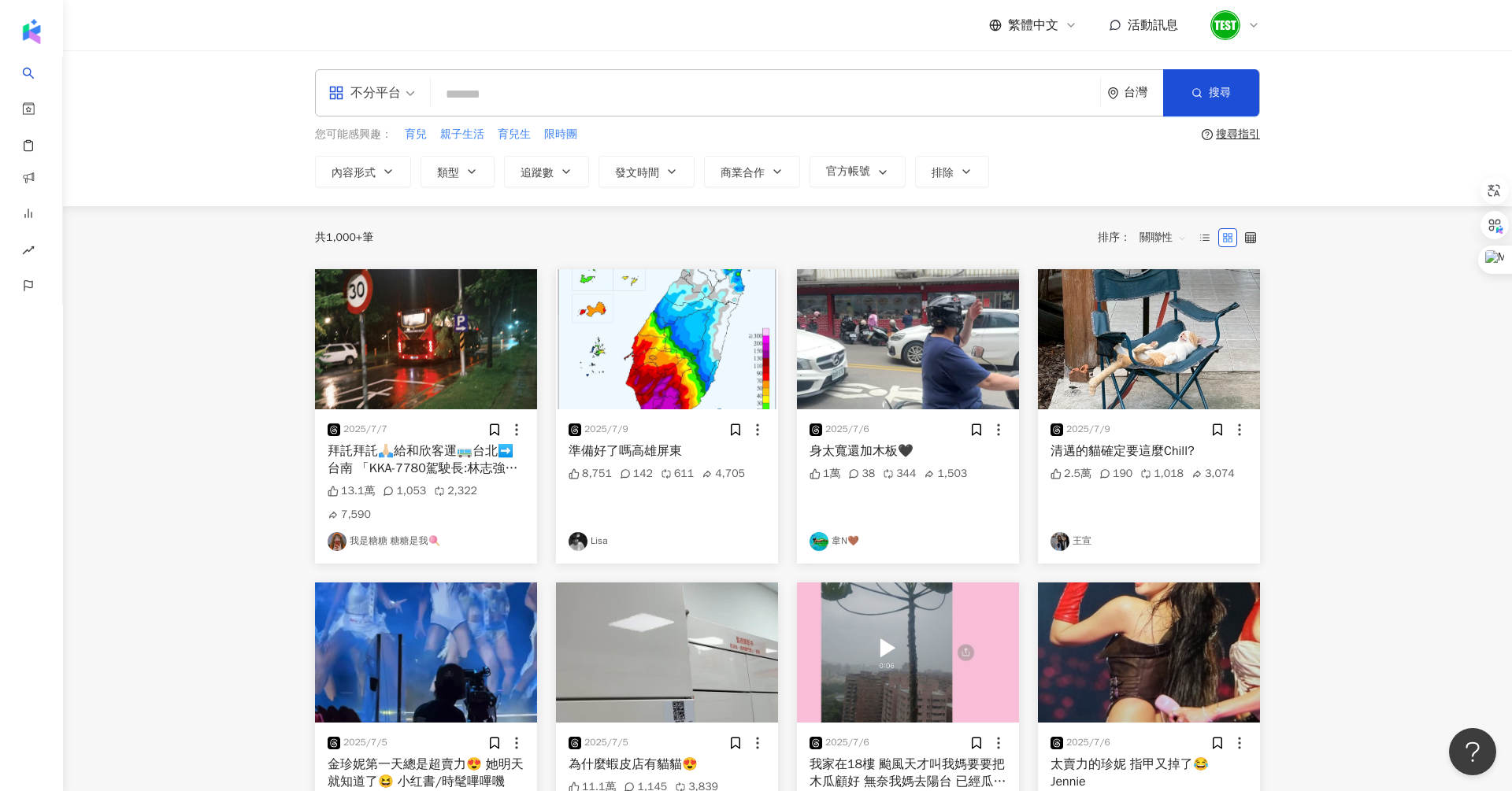 click at bounding box center [765, 94] 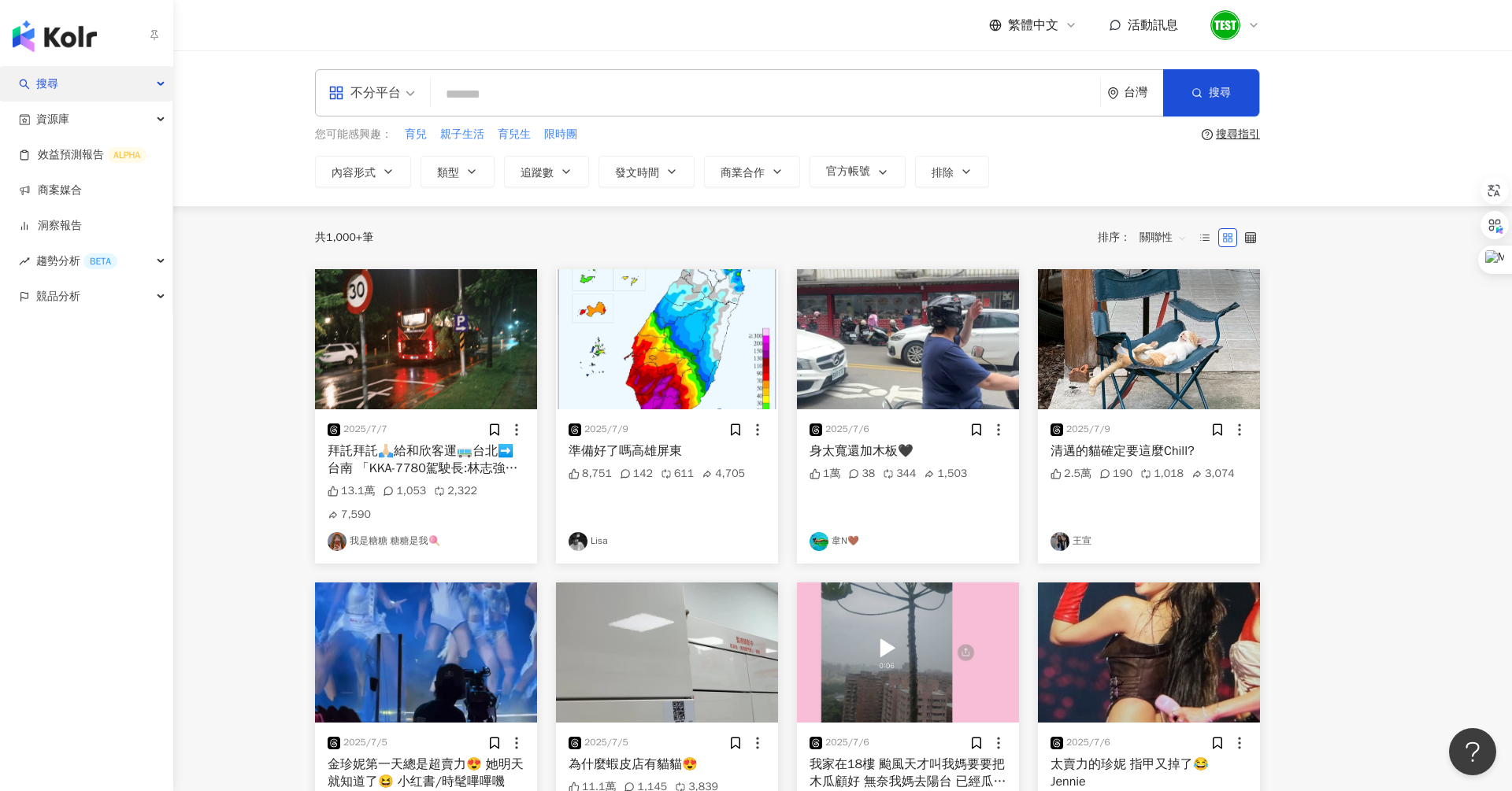 click on "搜尋" at bounding box center (86, 83) 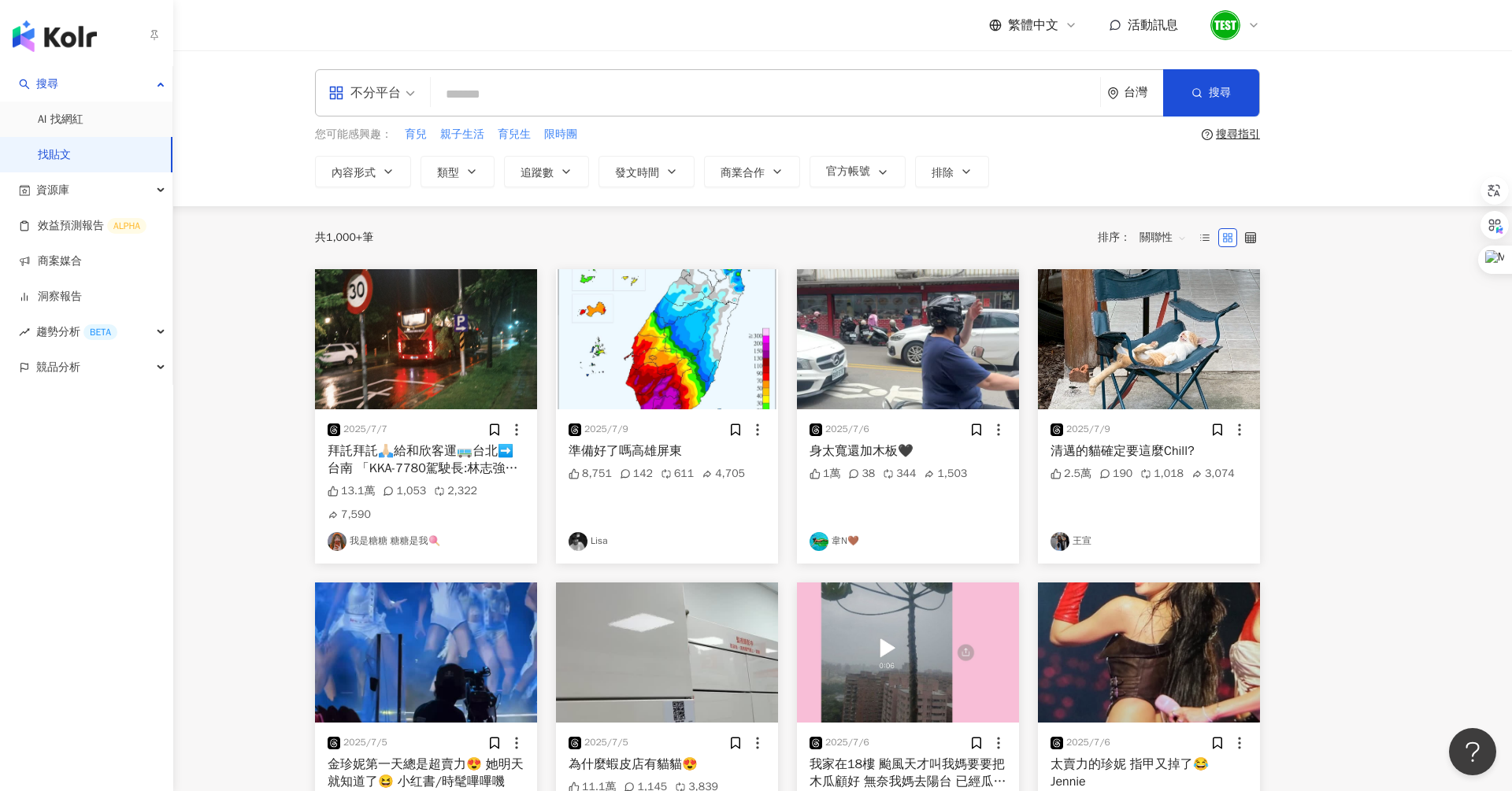 click on "找貼文" at bounding box center [54, 155] 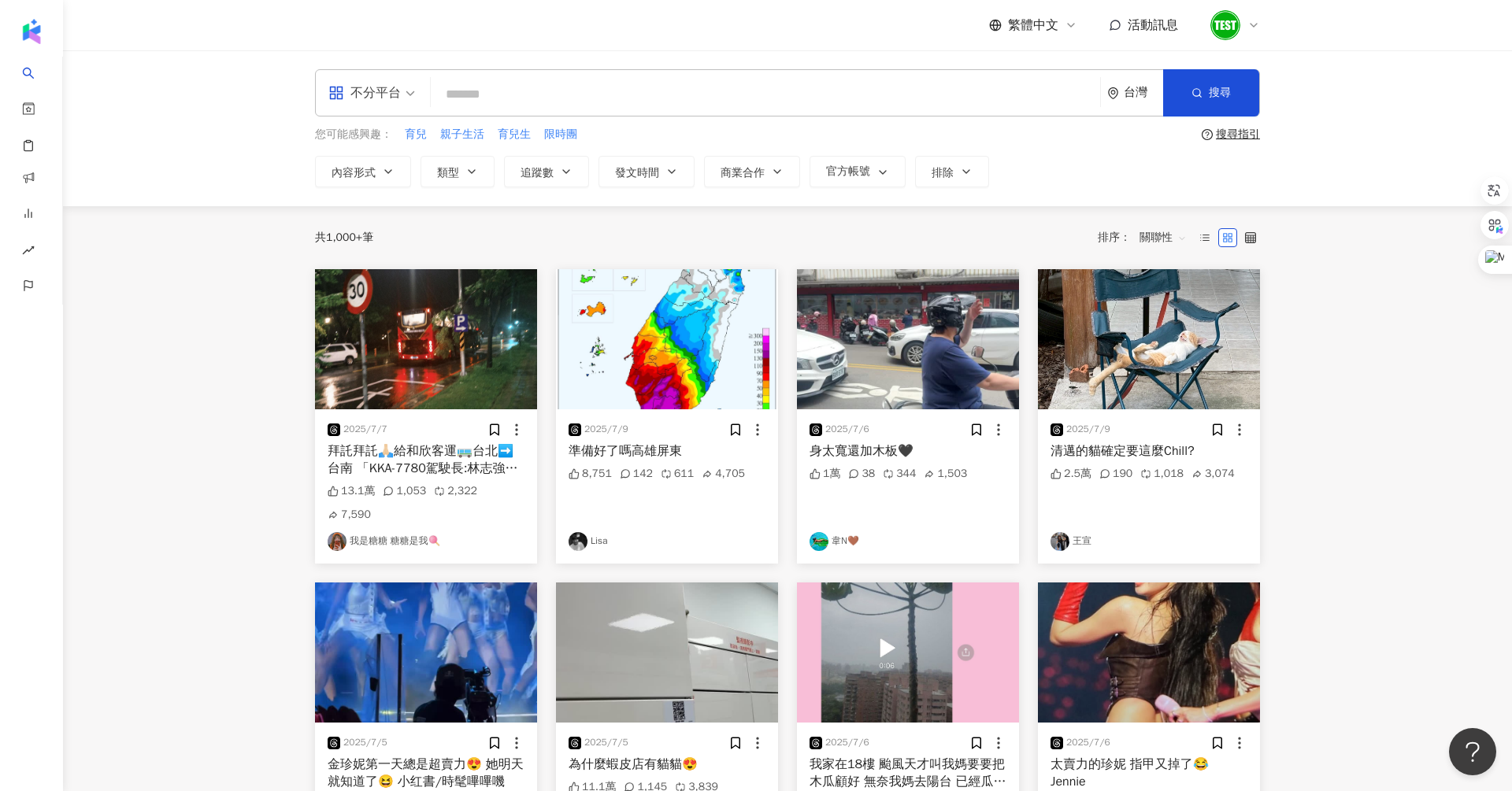 click at bounding box center [765, 94] 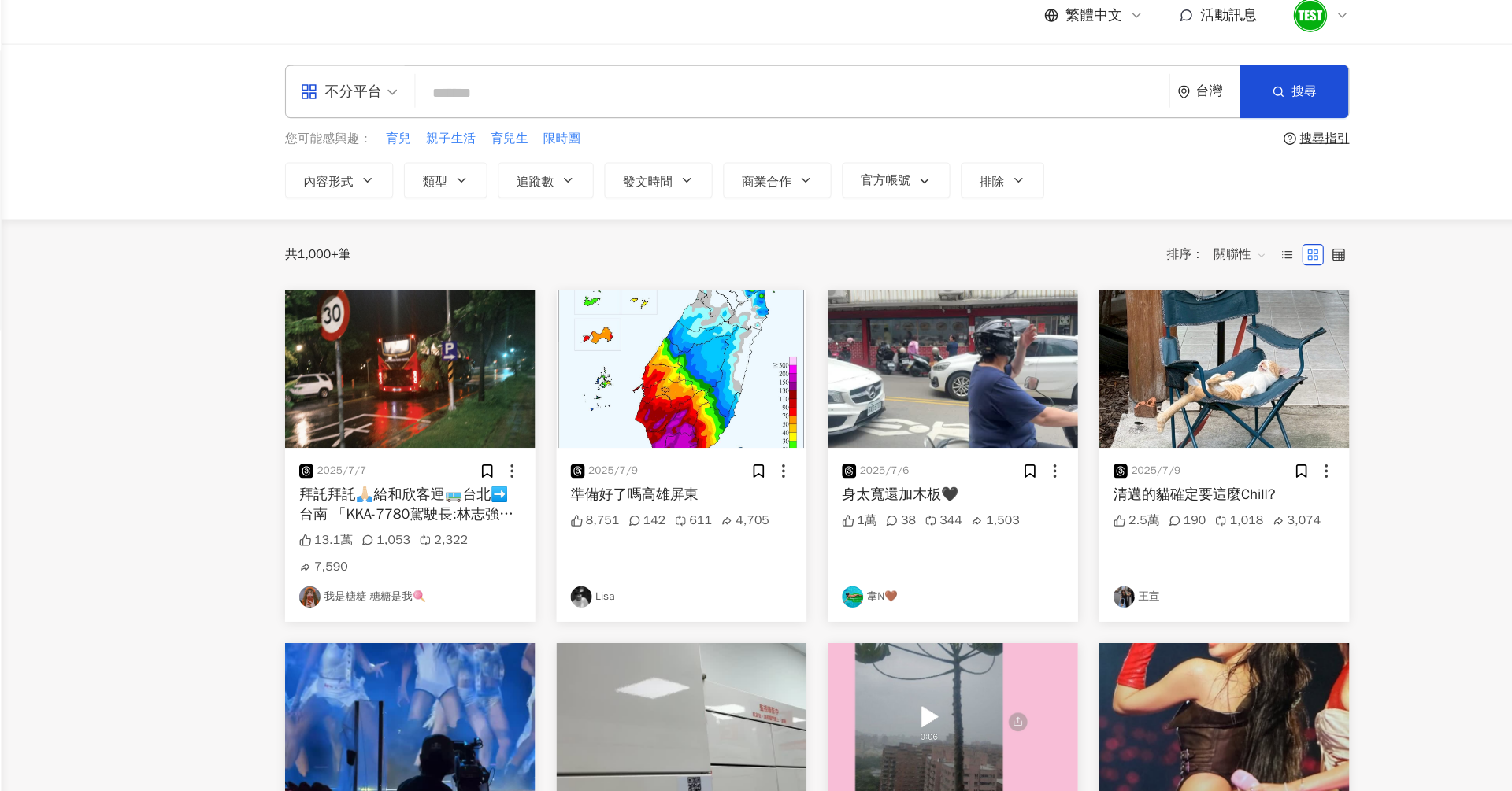 click at bounding box center (765, 94) 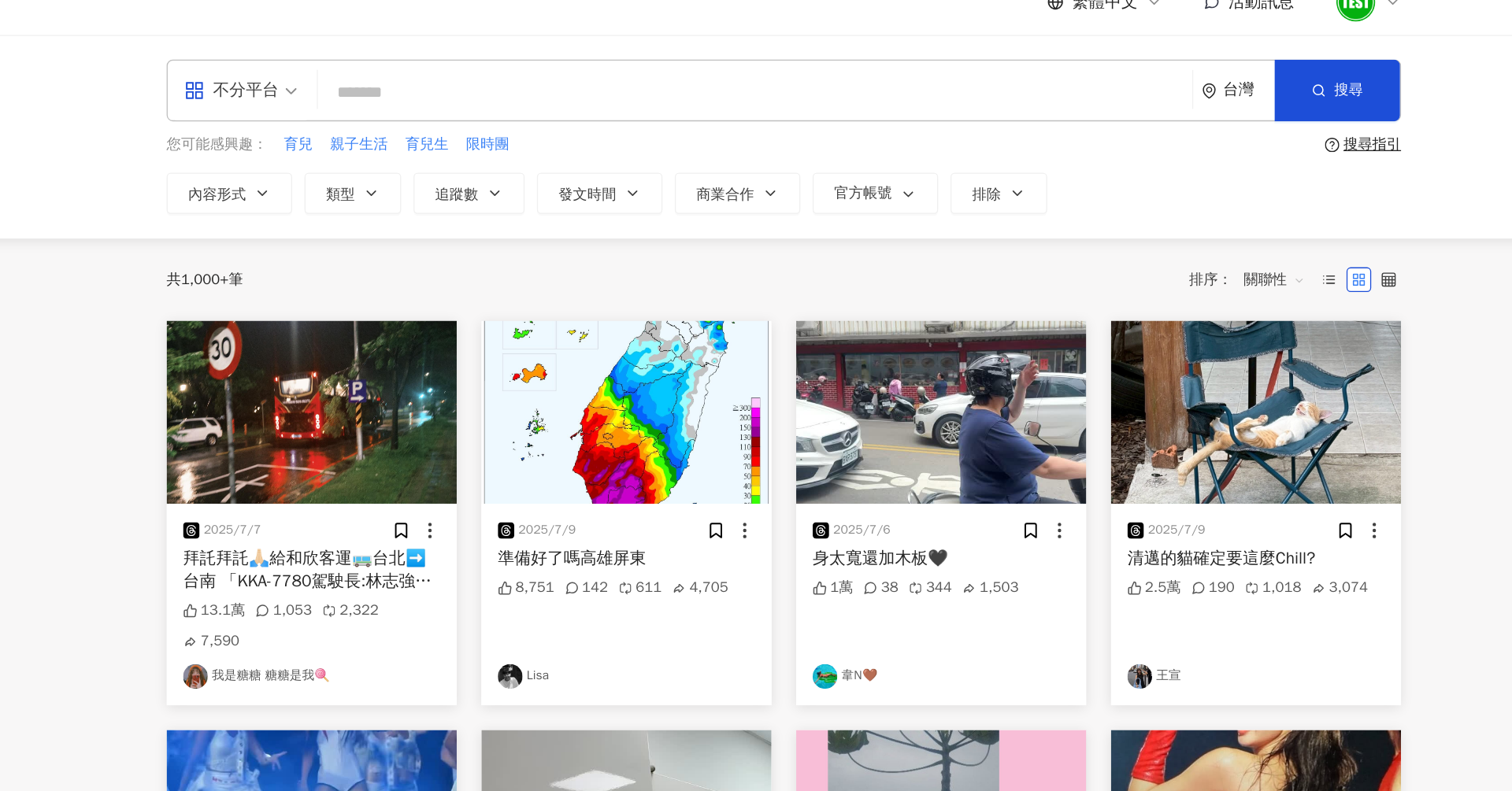 click at bounding box center [765, 94] 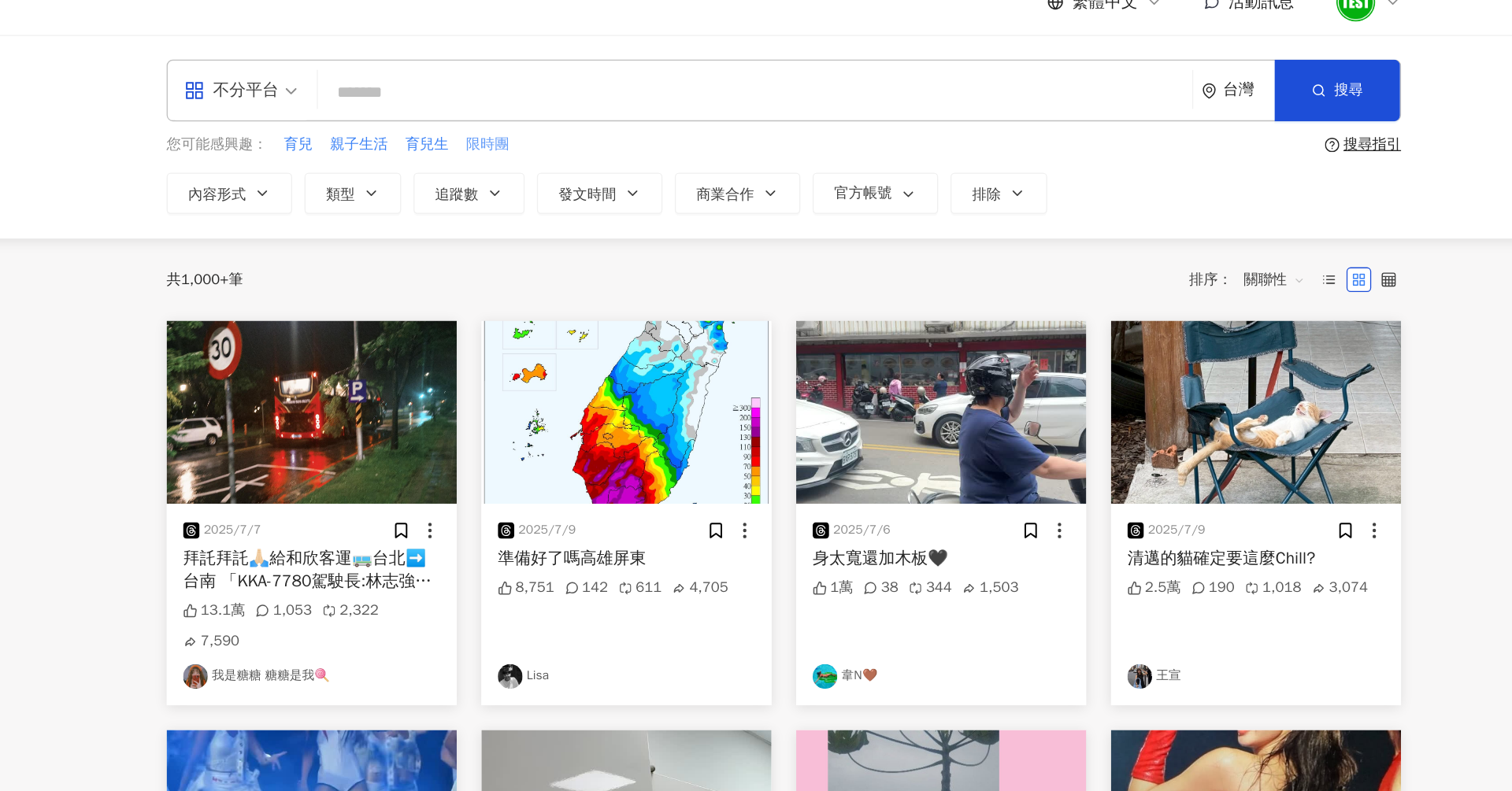 click on "限時團" at bounding box center [561, 135] 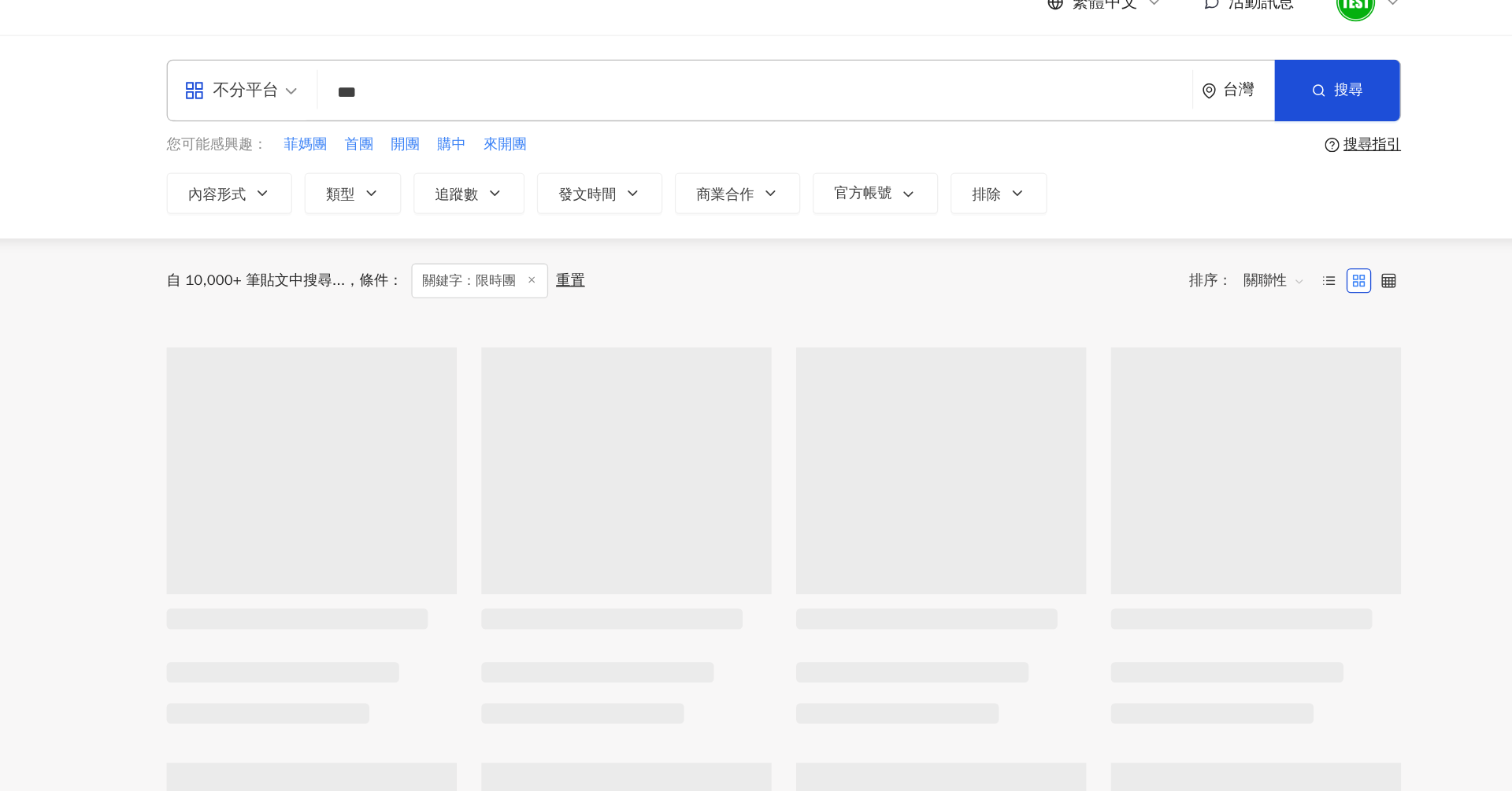 click on "關聯性" at bounding box center (1163, 238) 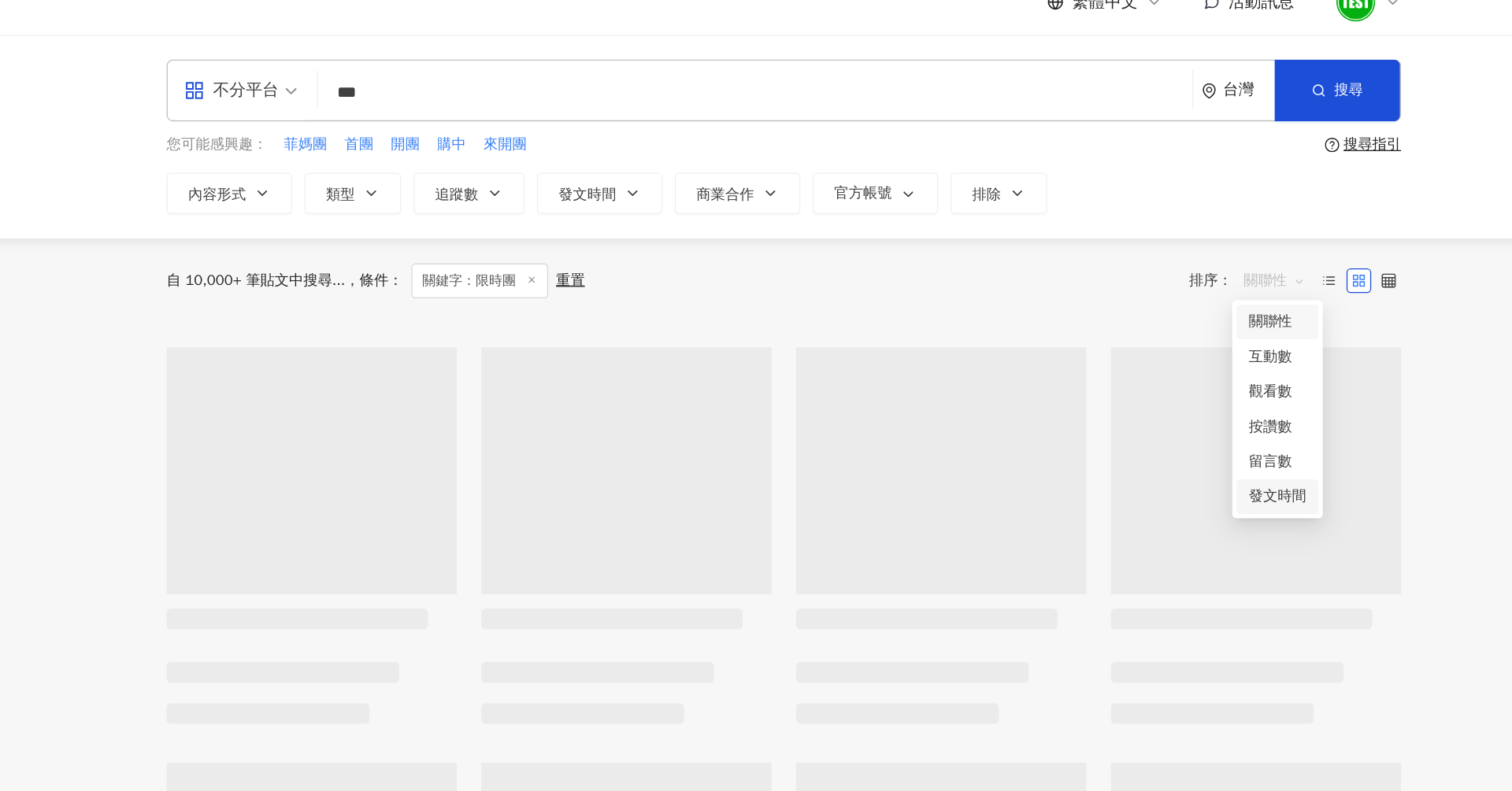 click on "發文時間" at bounding box center (1166, 404) 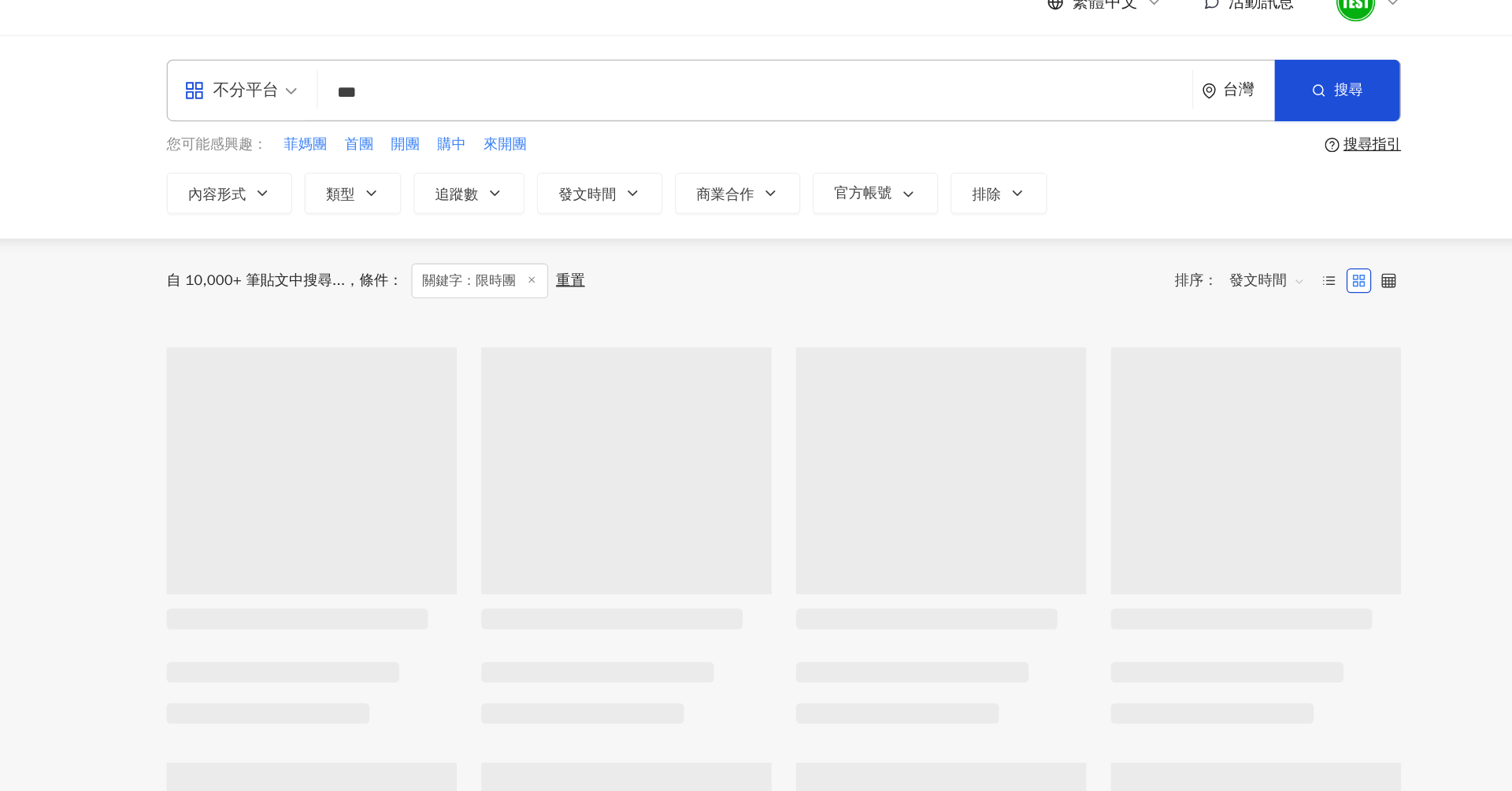 click on "發文時間" at bounding box center [1158, 238] 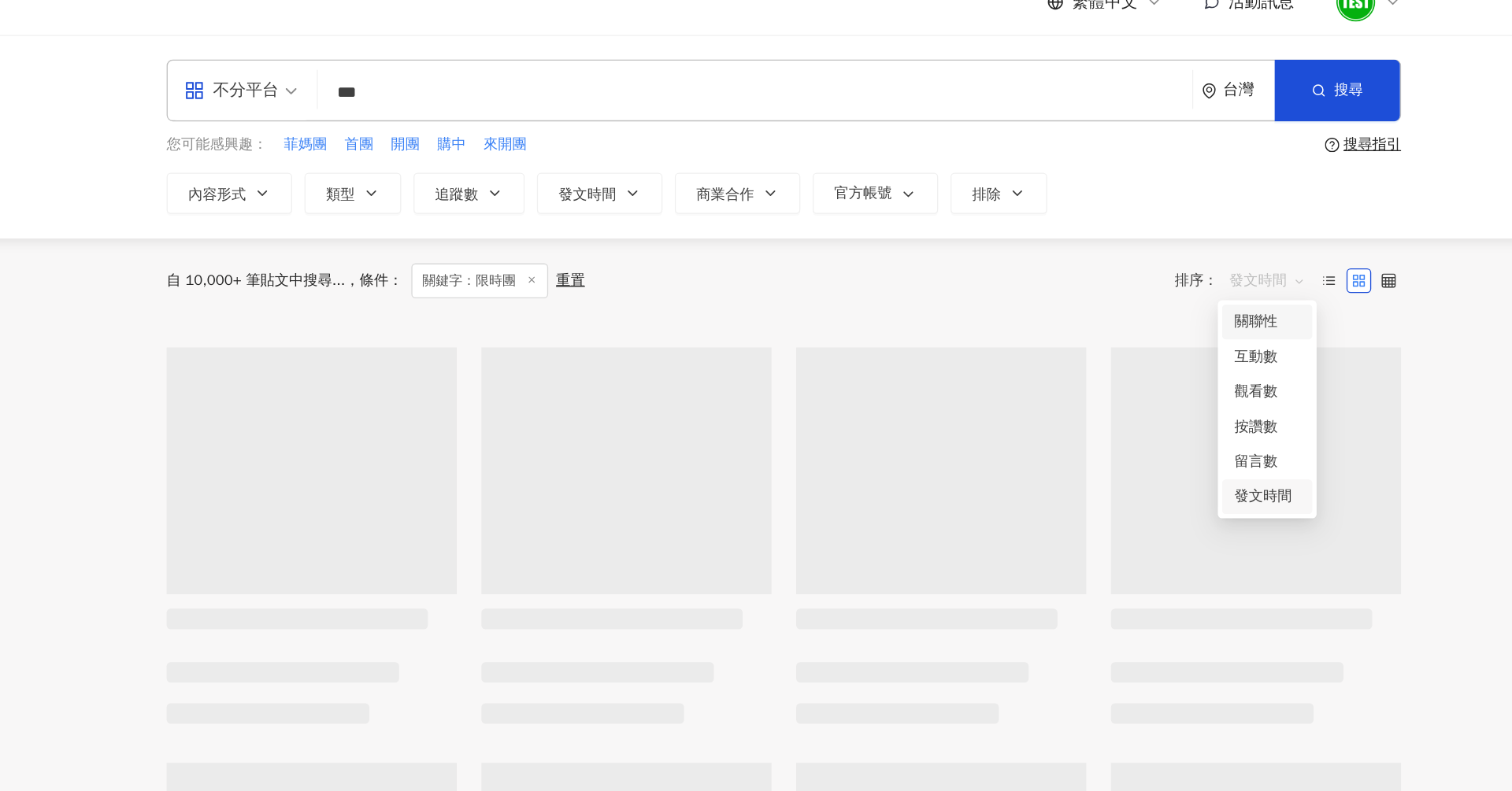 click on "關聯性" at bounding box center (1158, 270) 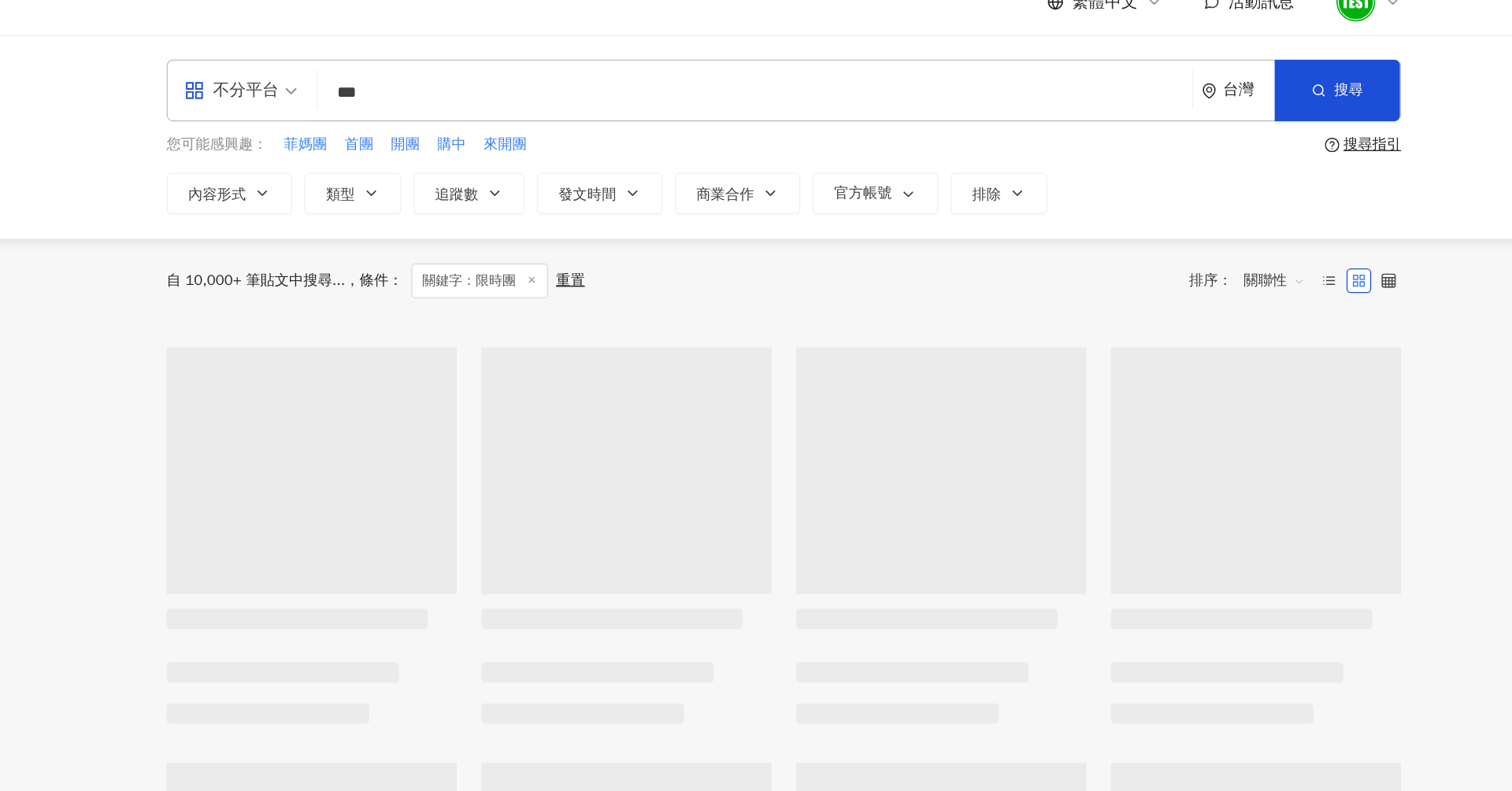 click on "自 10,000+ 筆貼文中搜尋... 條件 ： 關鍵字：限時團 重置 排序： 關聯性 關聯性" at bounding box center [788, 238] 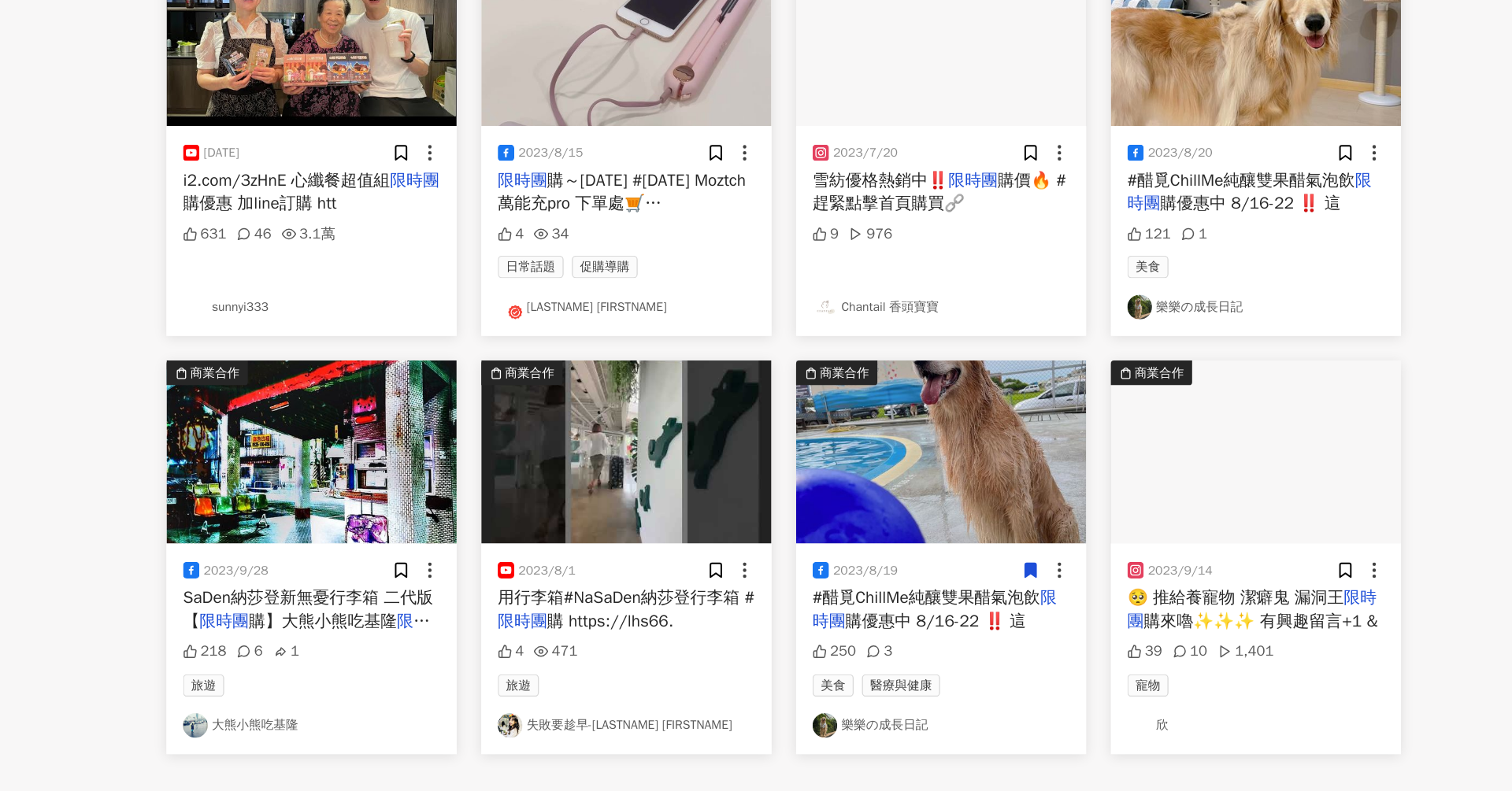 scroll, scrollTop: 693, scrollLeft: 0, axis: vertical 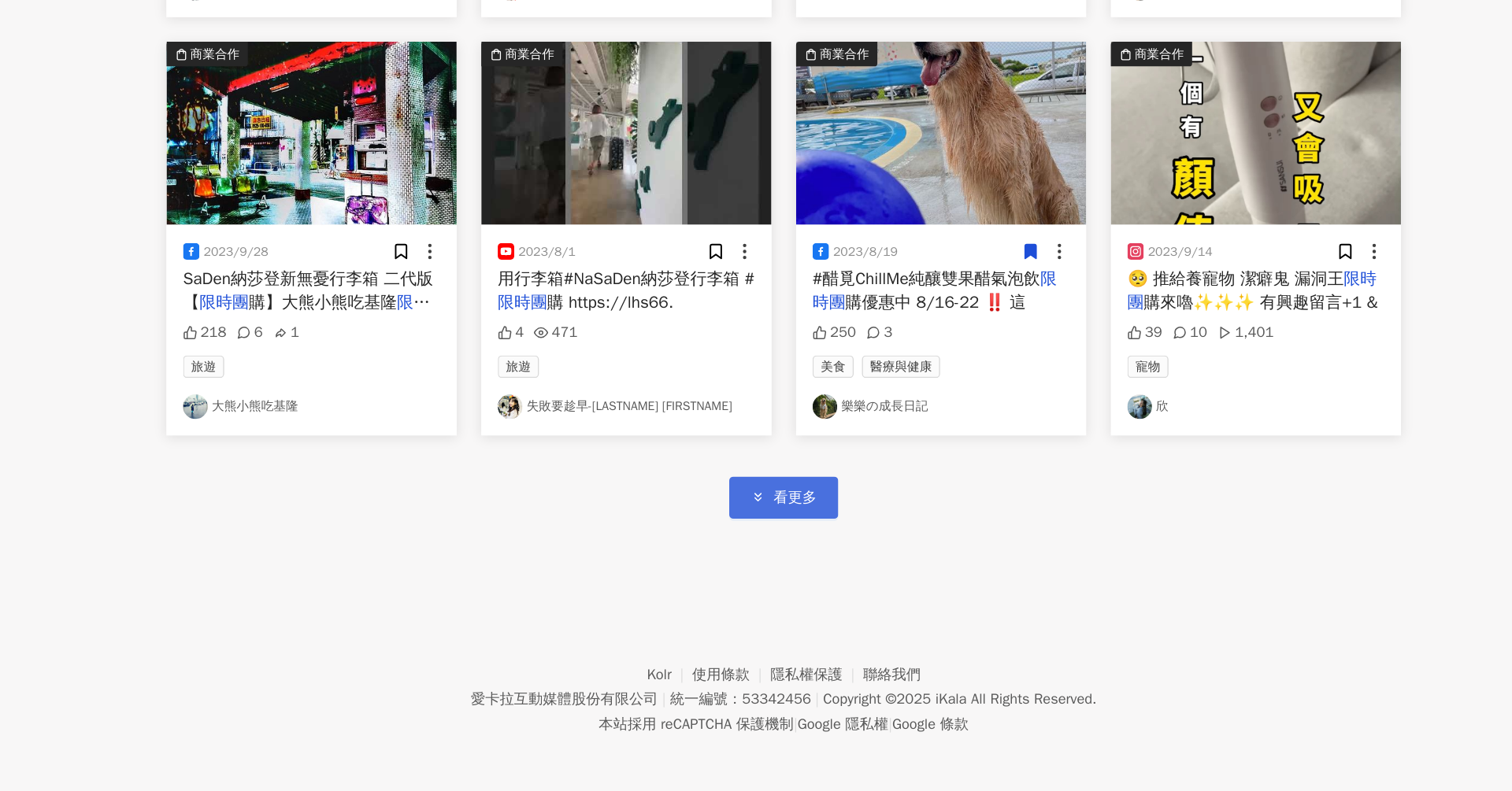 click on "看更多" at bounding box center (788, 565) 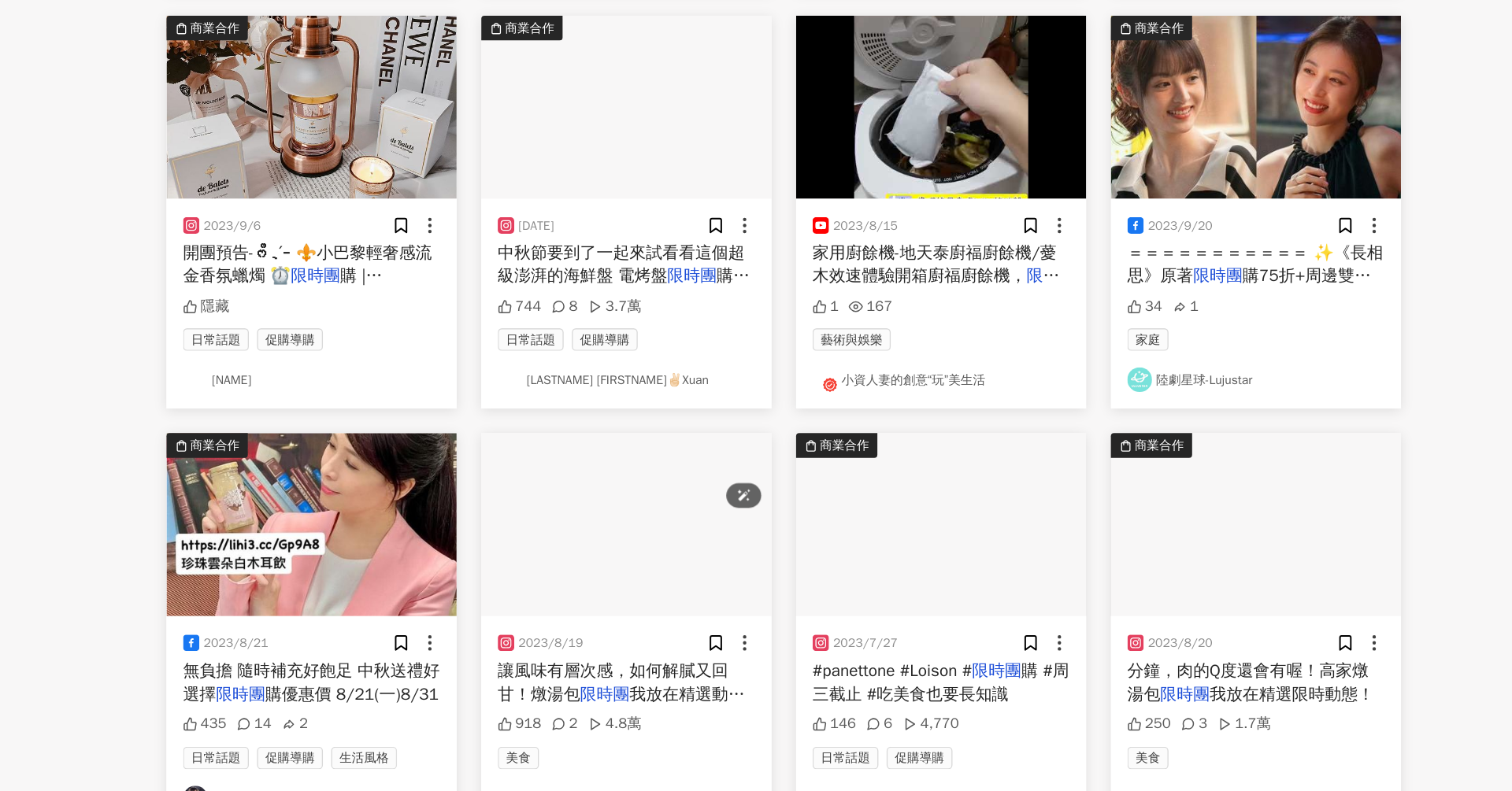 scroll, scrollTop: 1495, scrollLeft: 0, axis: vertical 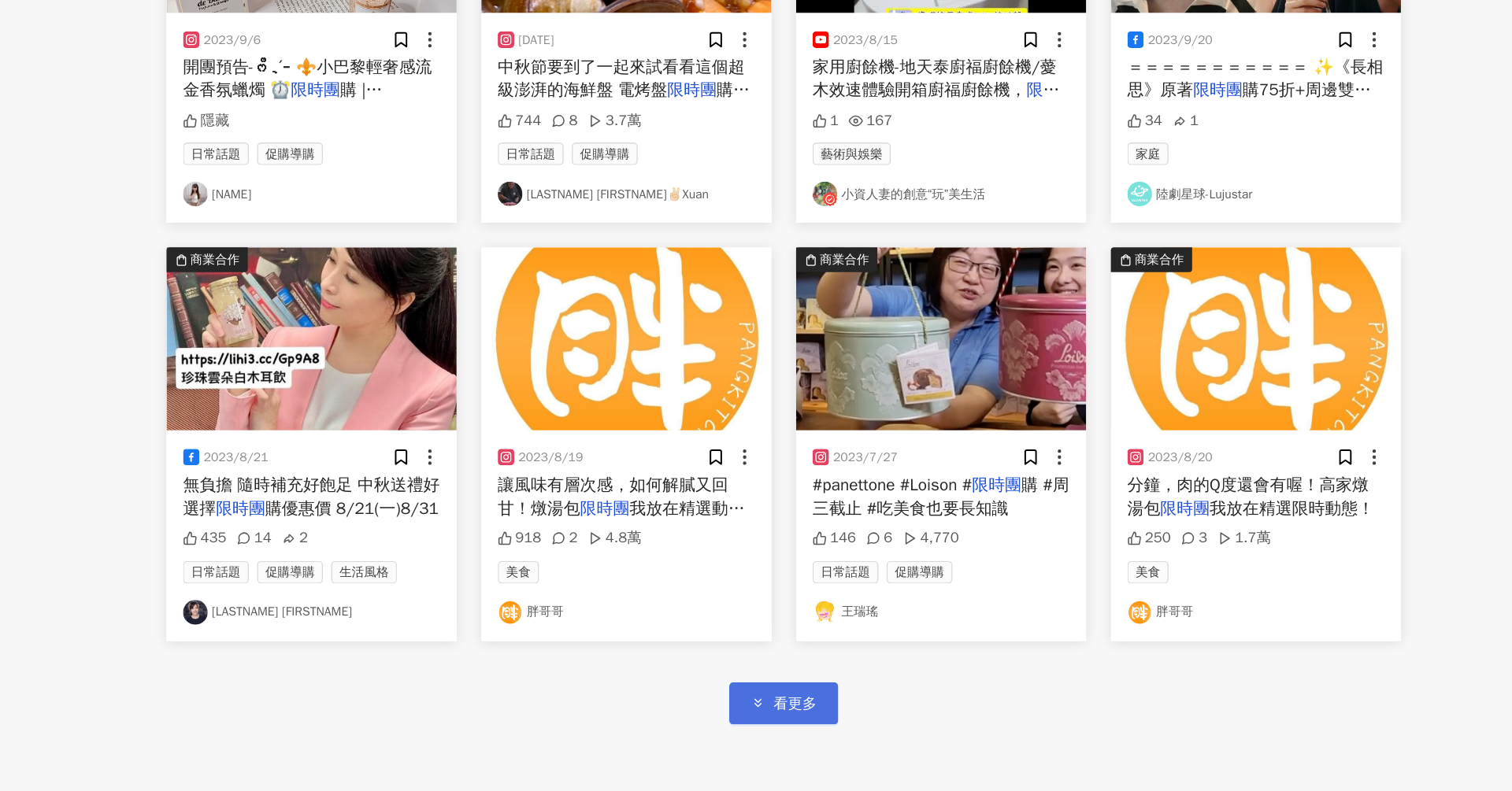 click on "看更多" at bounding box center [788, 723] 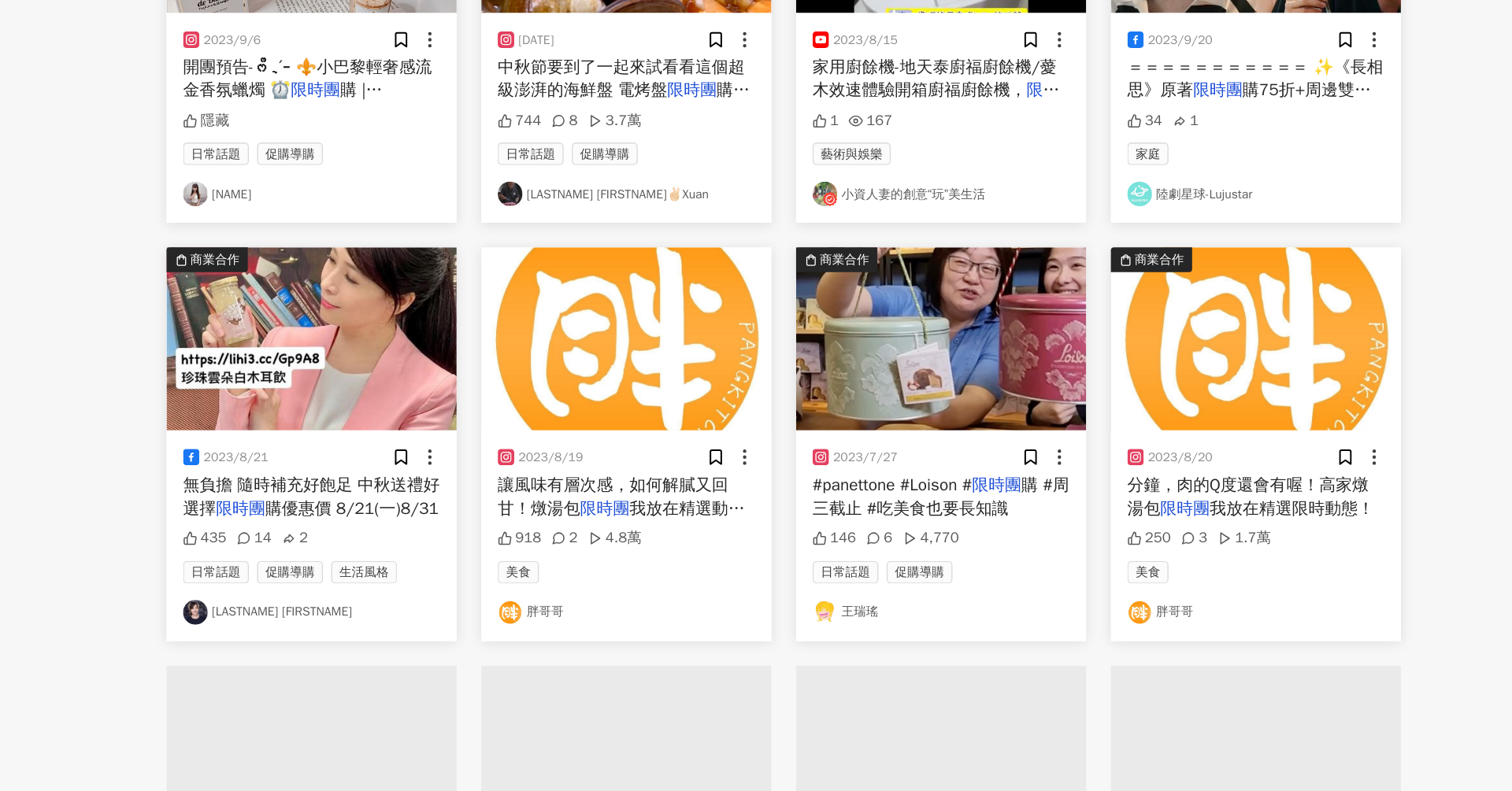 click at bounding box center [908, 789] 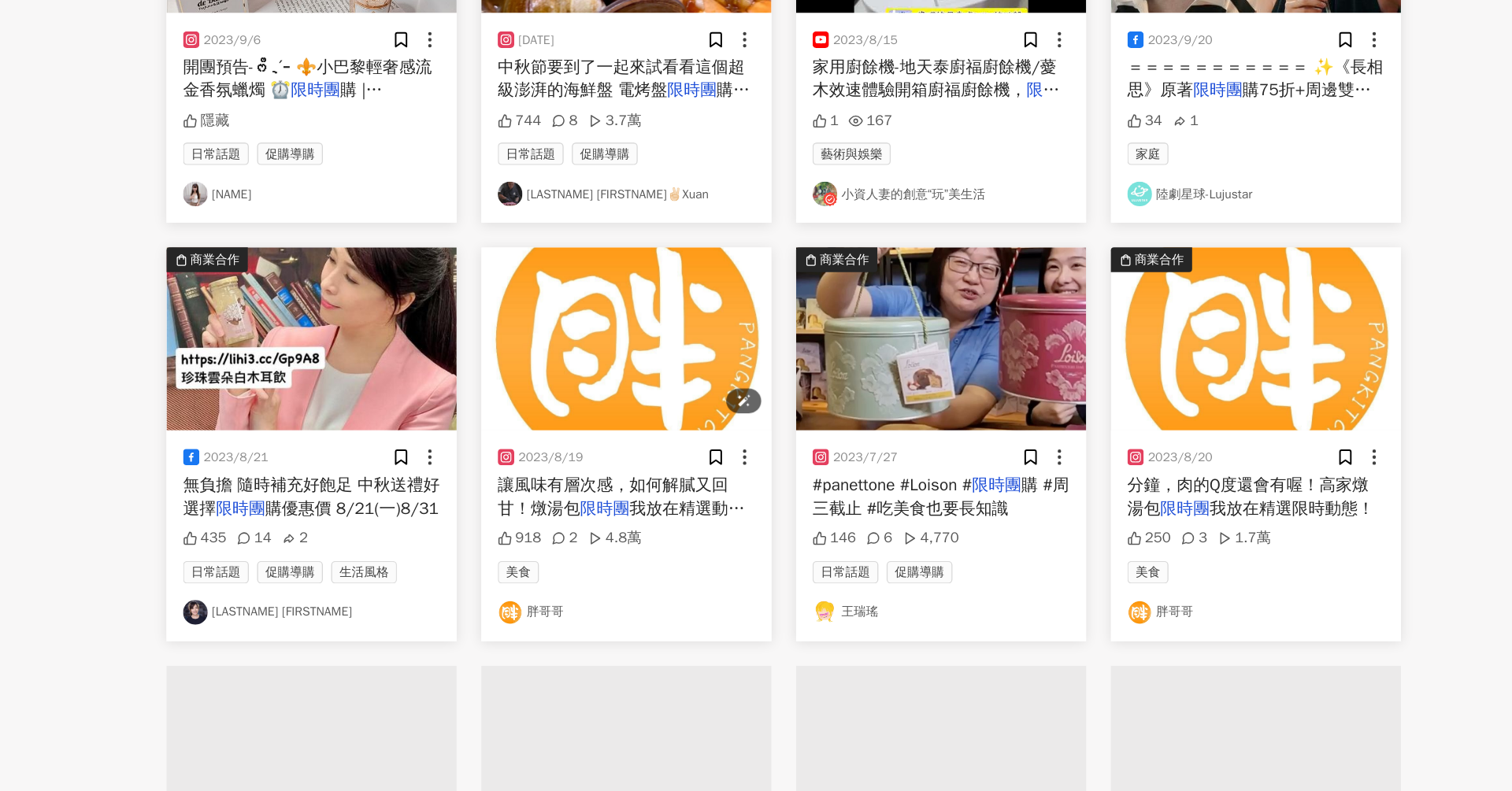click at bounding box center (667, 444) 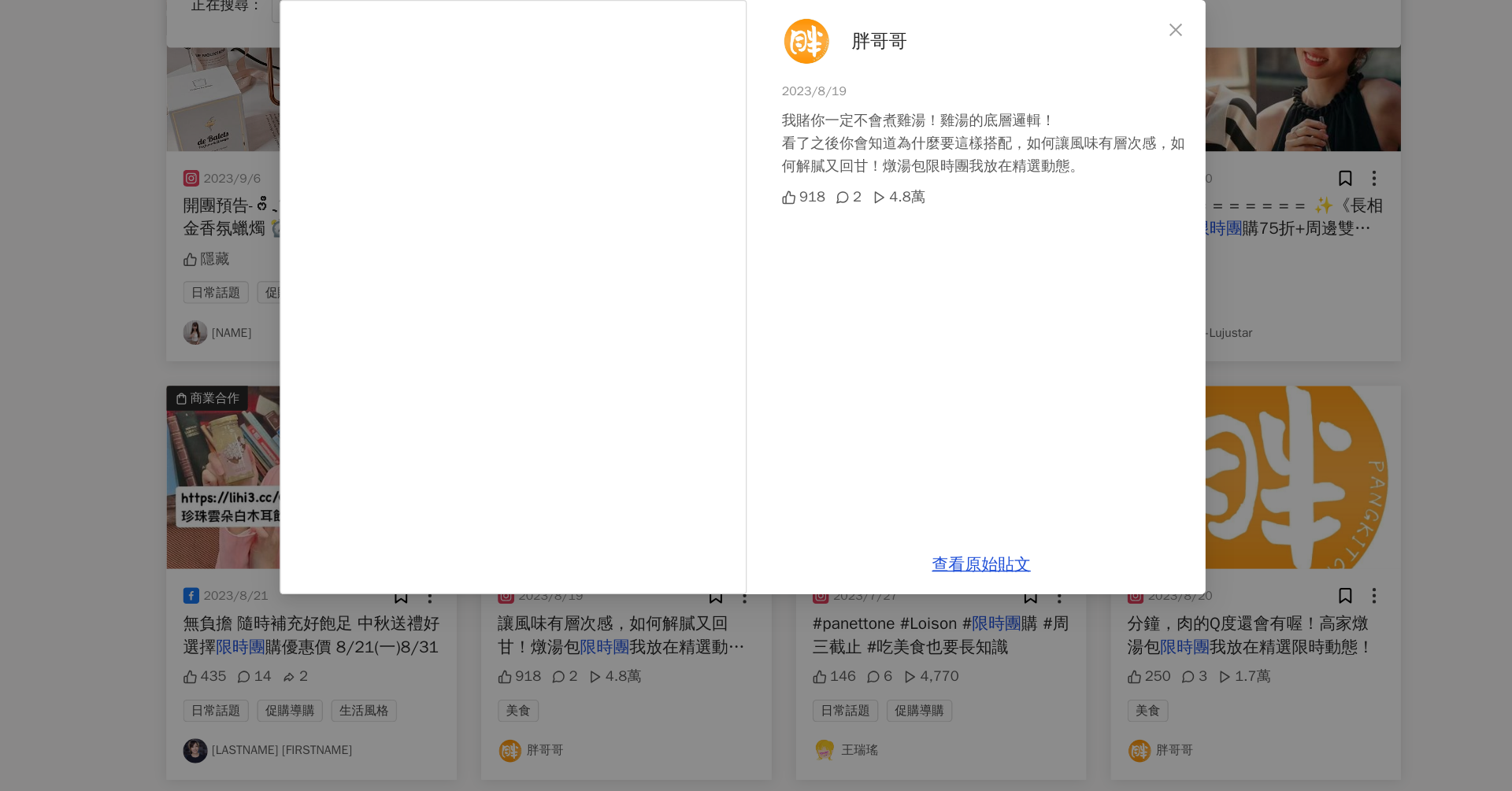 scroll, scrollTop: 1495, scrollLeft: 0, axis: vertical 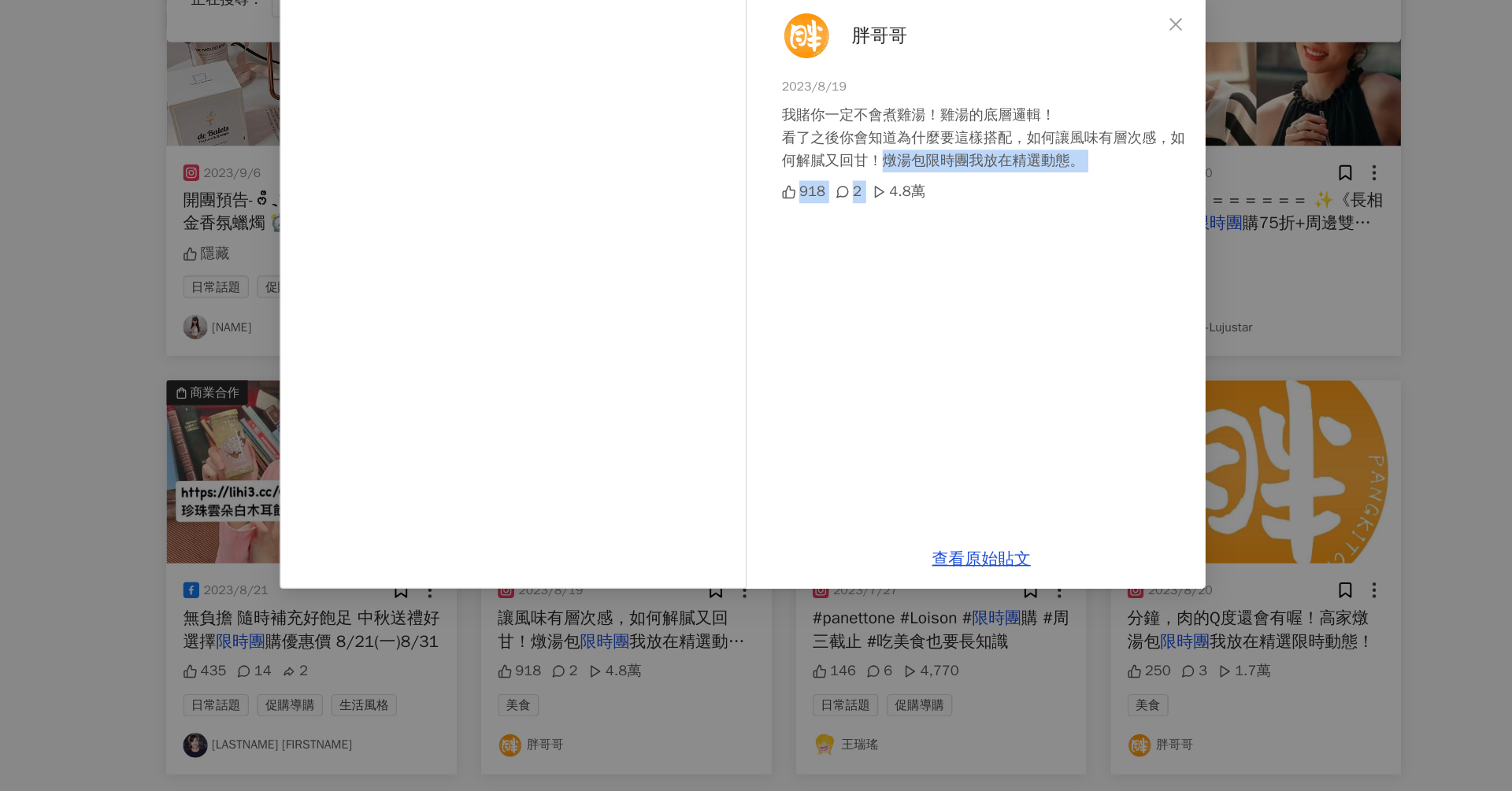 drag, startPoint x: 865, startPoint y: 207, endPoint x: 955, endPoint y: 216, distance: 90.44888 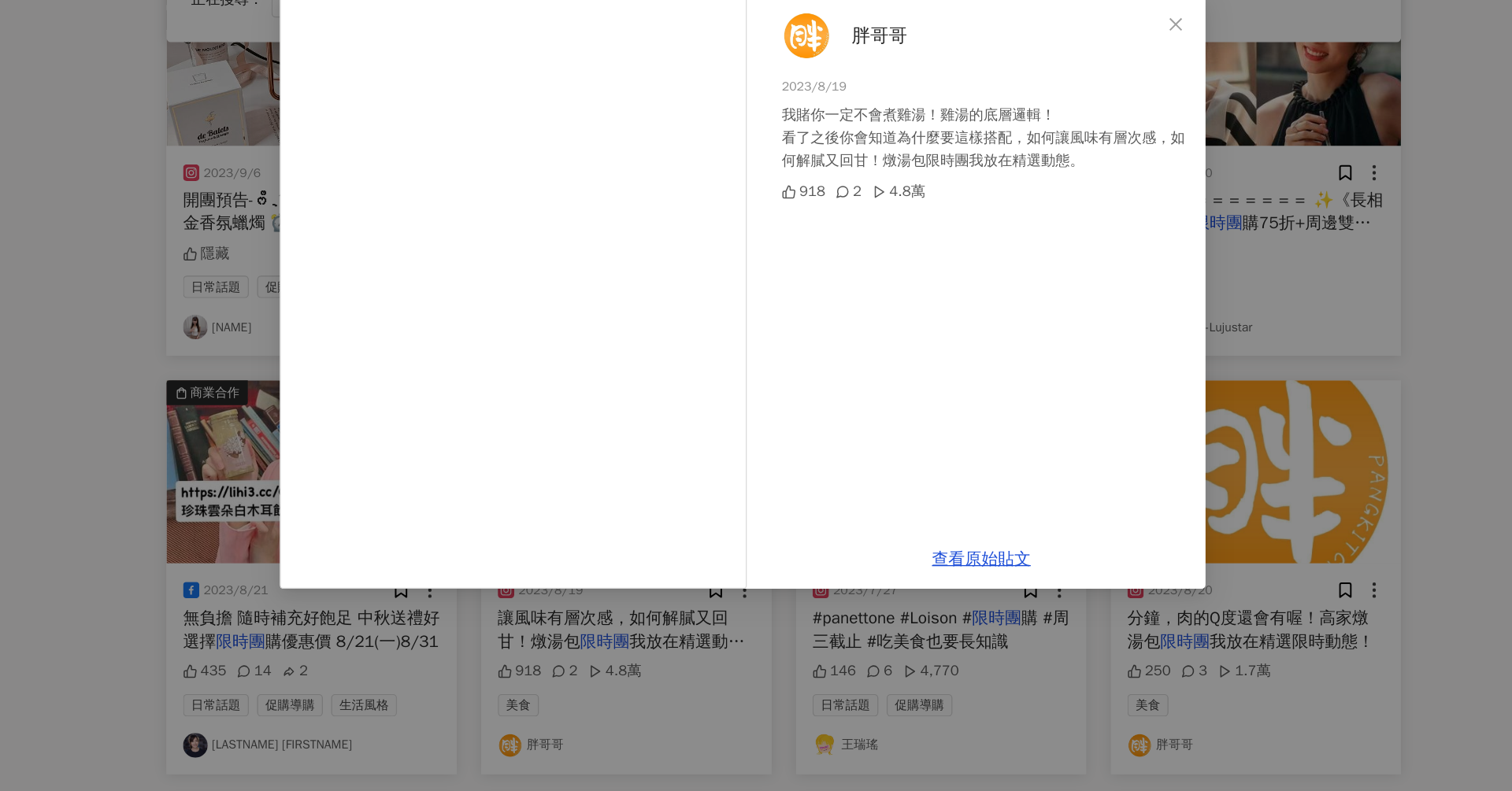 click on "胖哥哥 [DATE] 我賭你一定不會煮雞湯！雞湯的底層邏輯！
看了之後你會知道為什麼要這樣搭配，如何讓風味有層次感，如何解膩又回甘！燉湯包限時團我放在精選動態。 918 2 4.8萬 查看原始貼文" at bounding box center [756, 395] 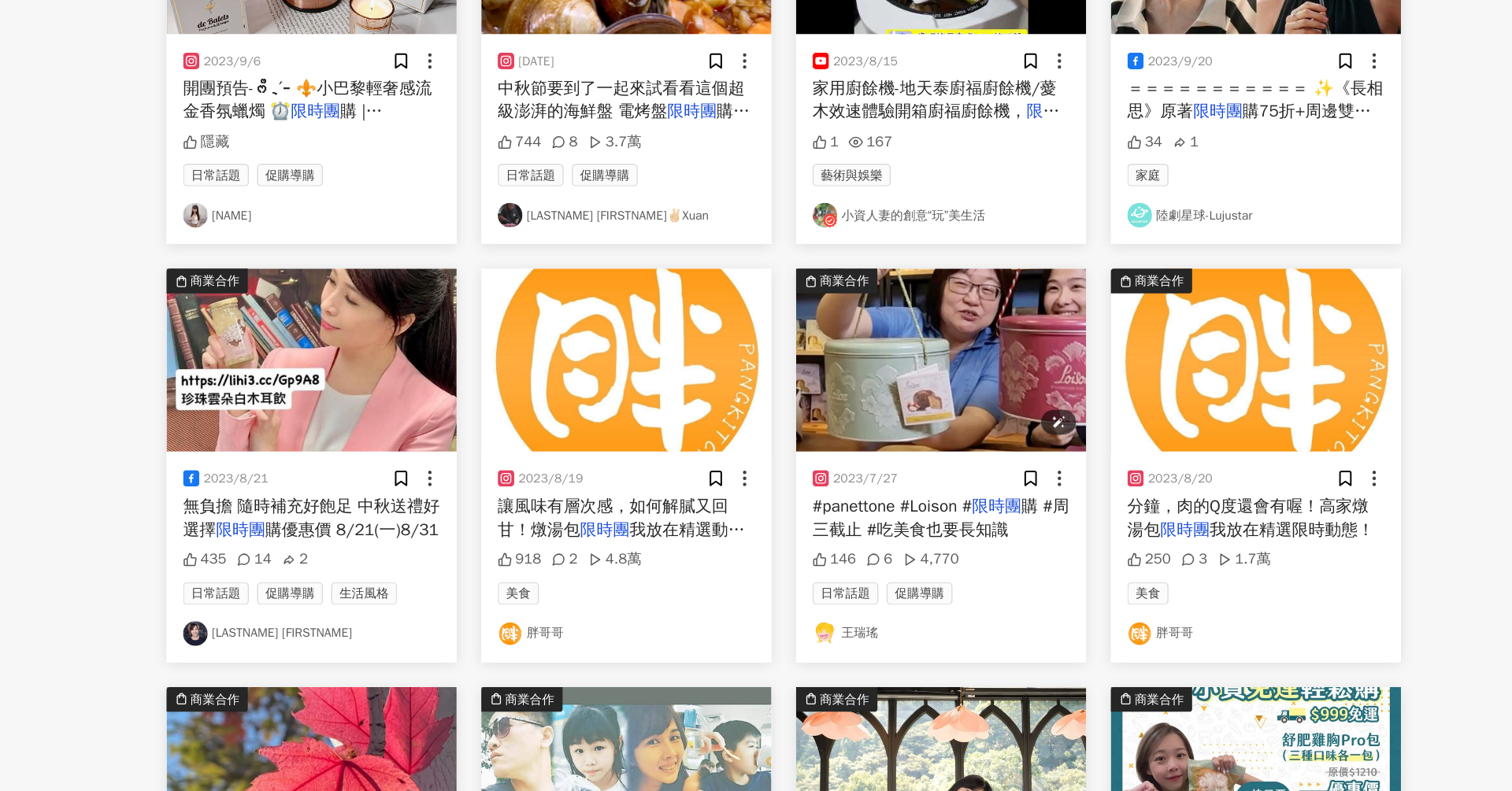 scroll, scrollTop: 1495, scrollLeft: 0, axis: vertical 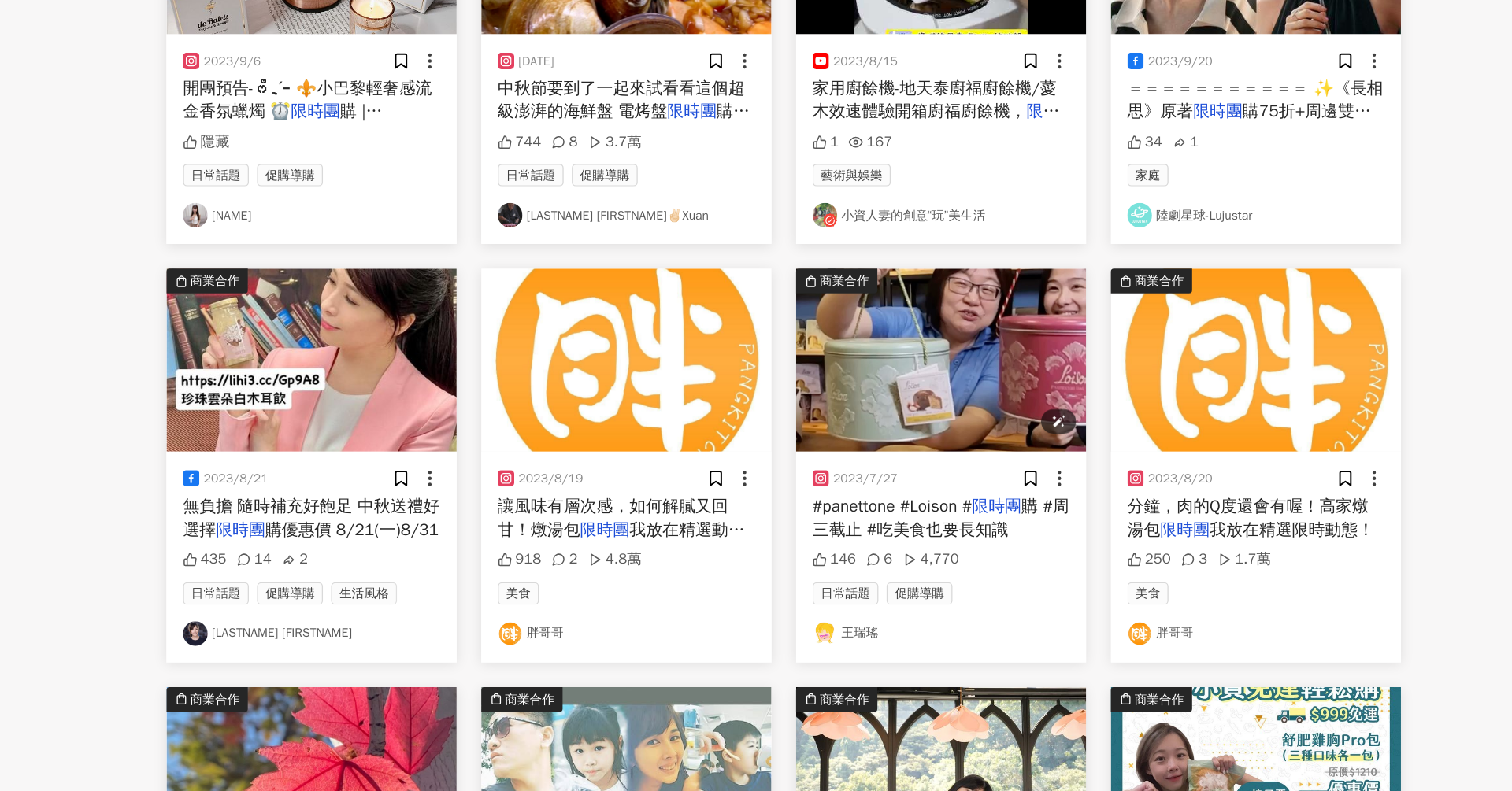 click at bounding box center (908, 444) 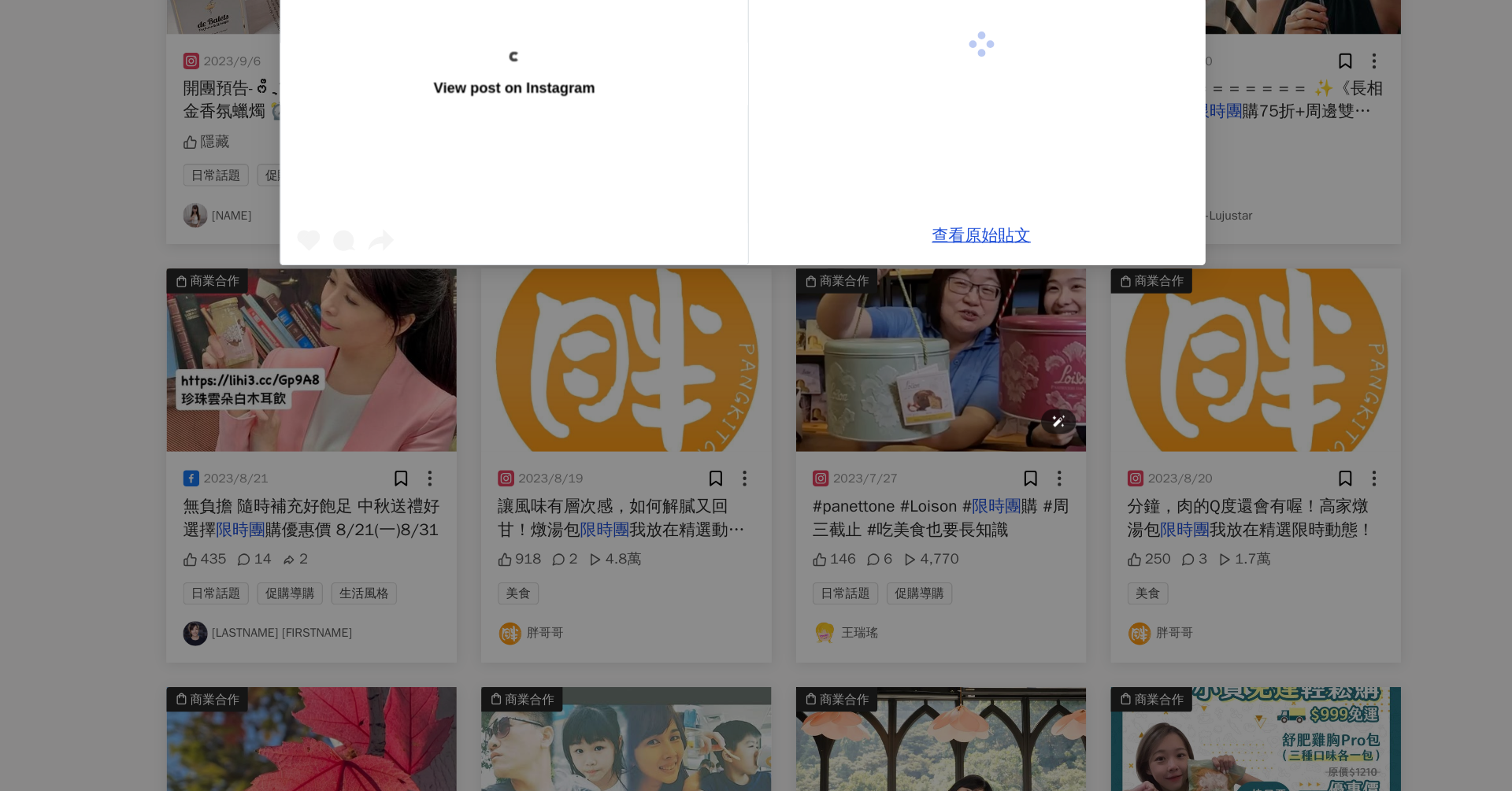 scroll, scrollTop: 1495, scrollLeft: 0, axis: vertical 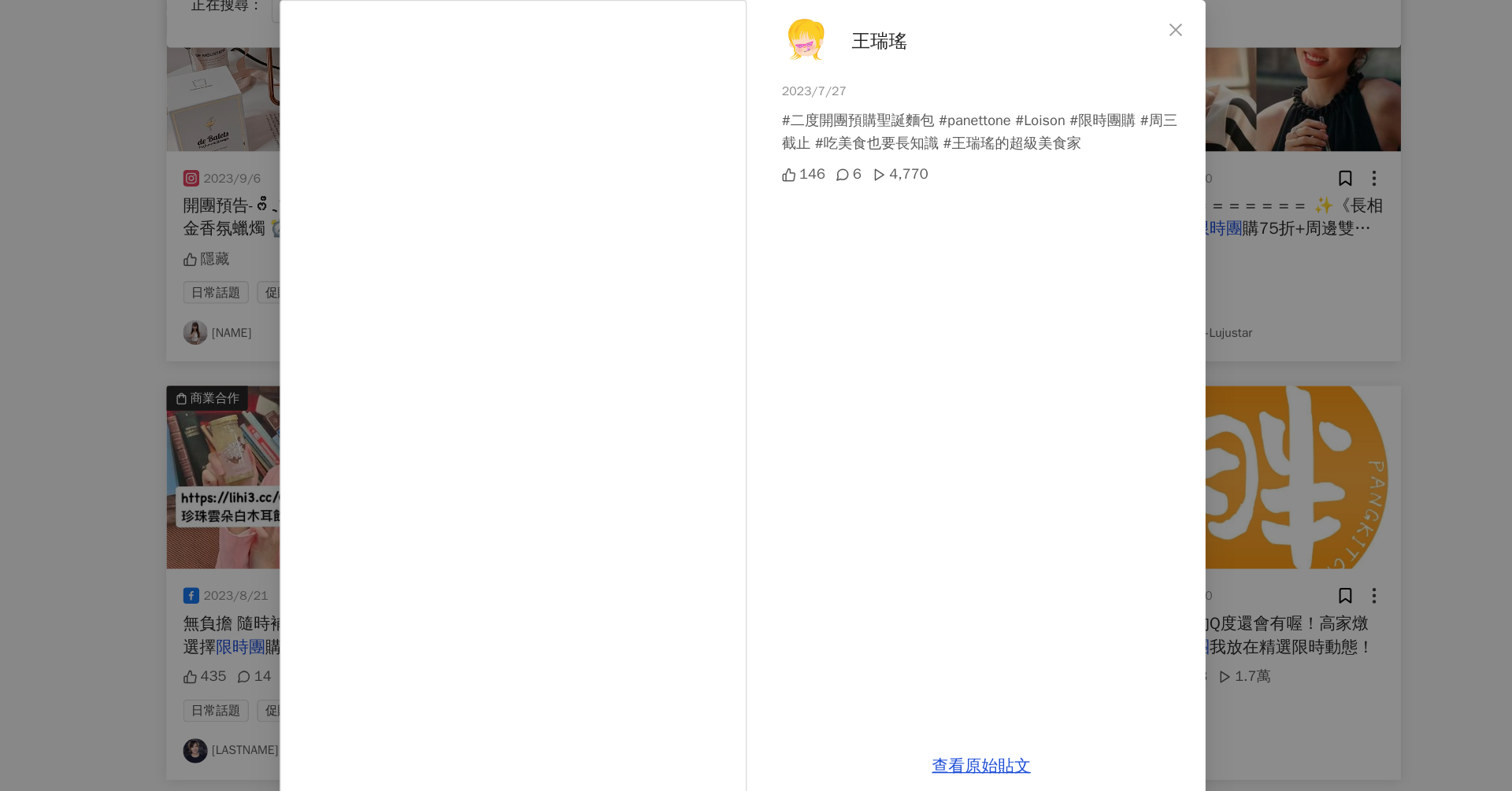 click on "王瑞瑤 [DATE] #二度開團預購聖誕麵包 #panettone #Loison #限時團購 #周三截止 #吃美食也要長知識 #王瑞瑤的超級美食家 146 6 4,770 查看原始貼文" at bounding box center (756, 395) 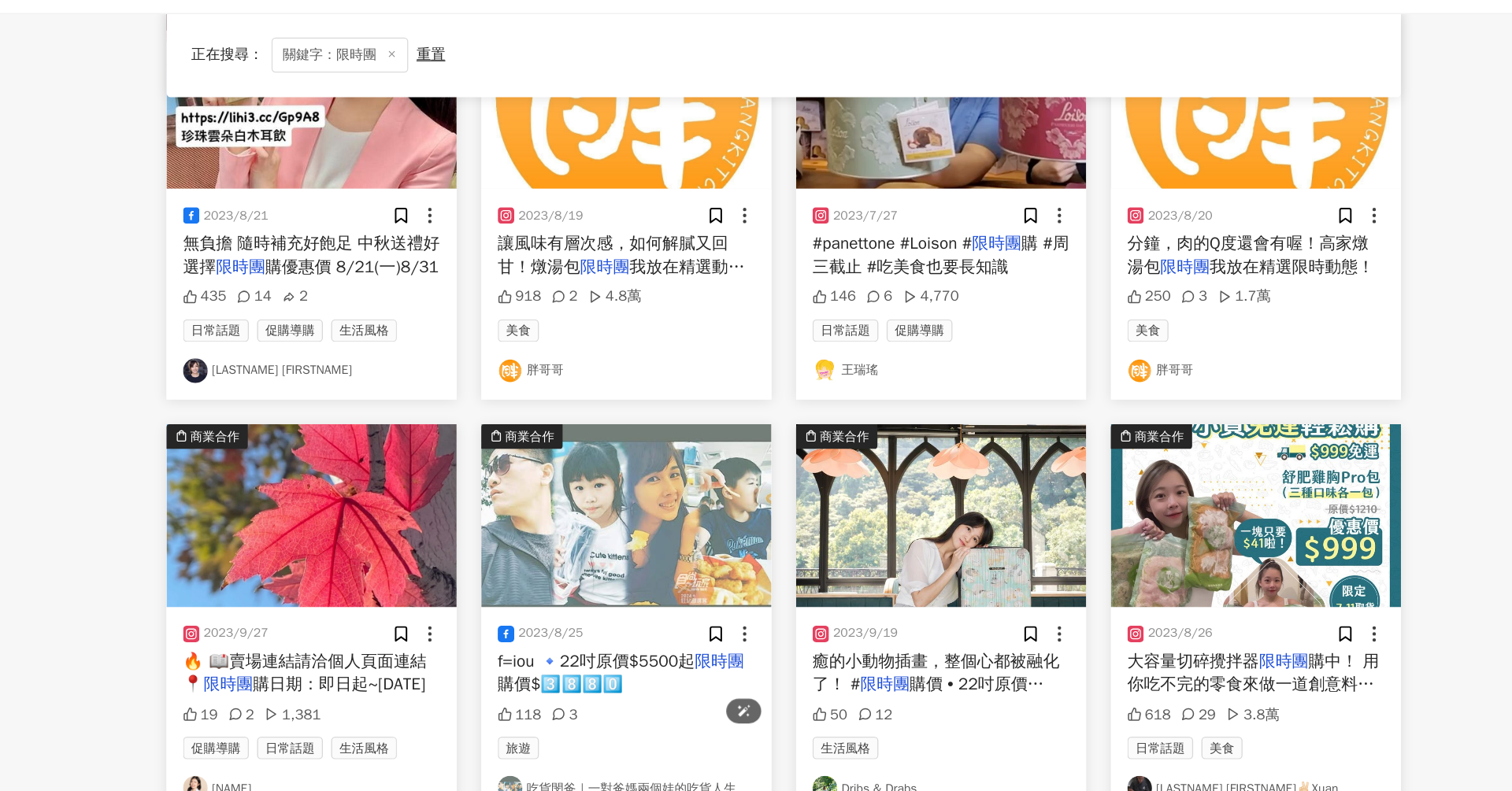 scroll, scrollTop: 1664, scrollLeft: 0, axis: vertical 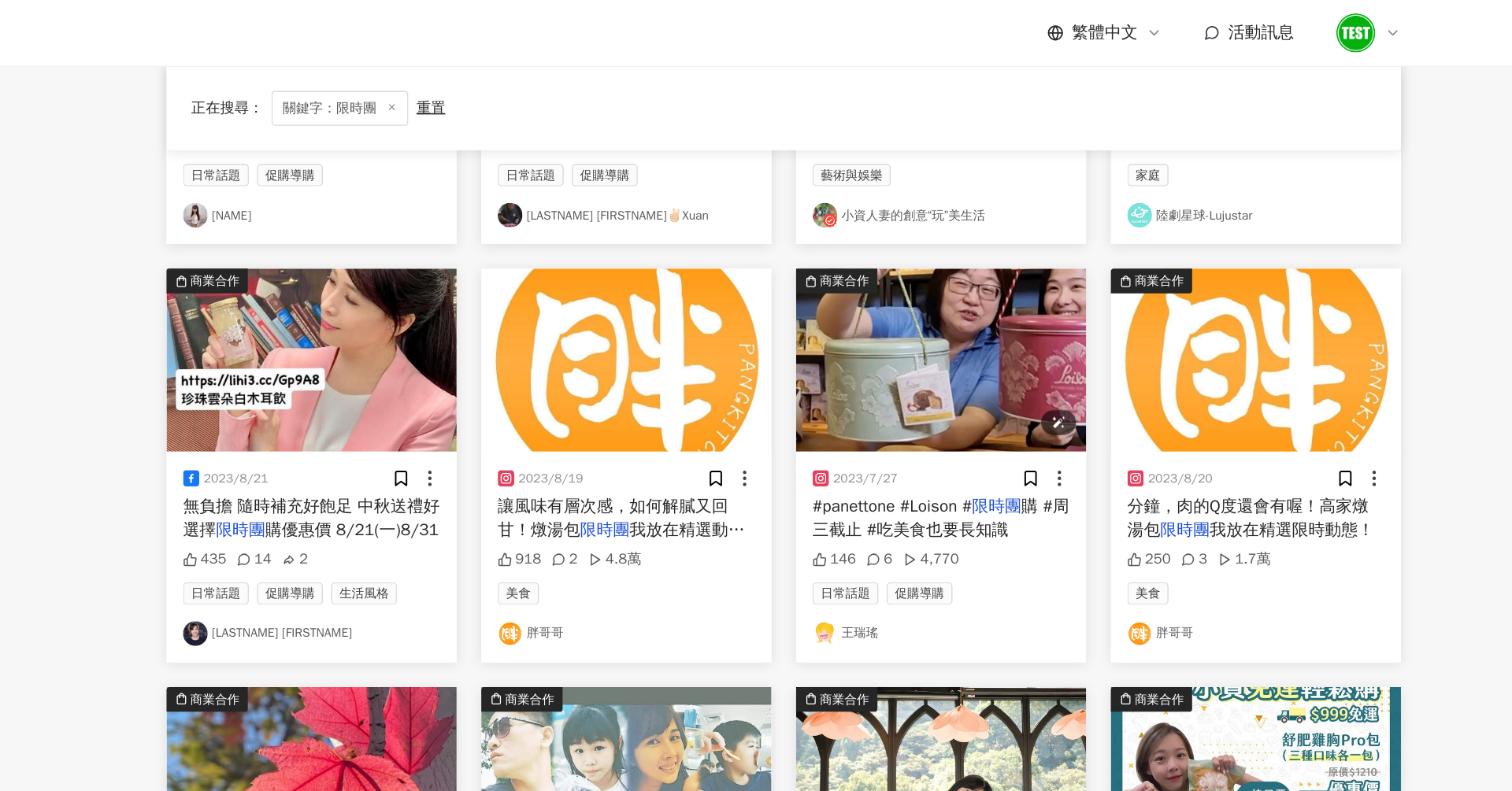 click at bounding box center [908, 275] 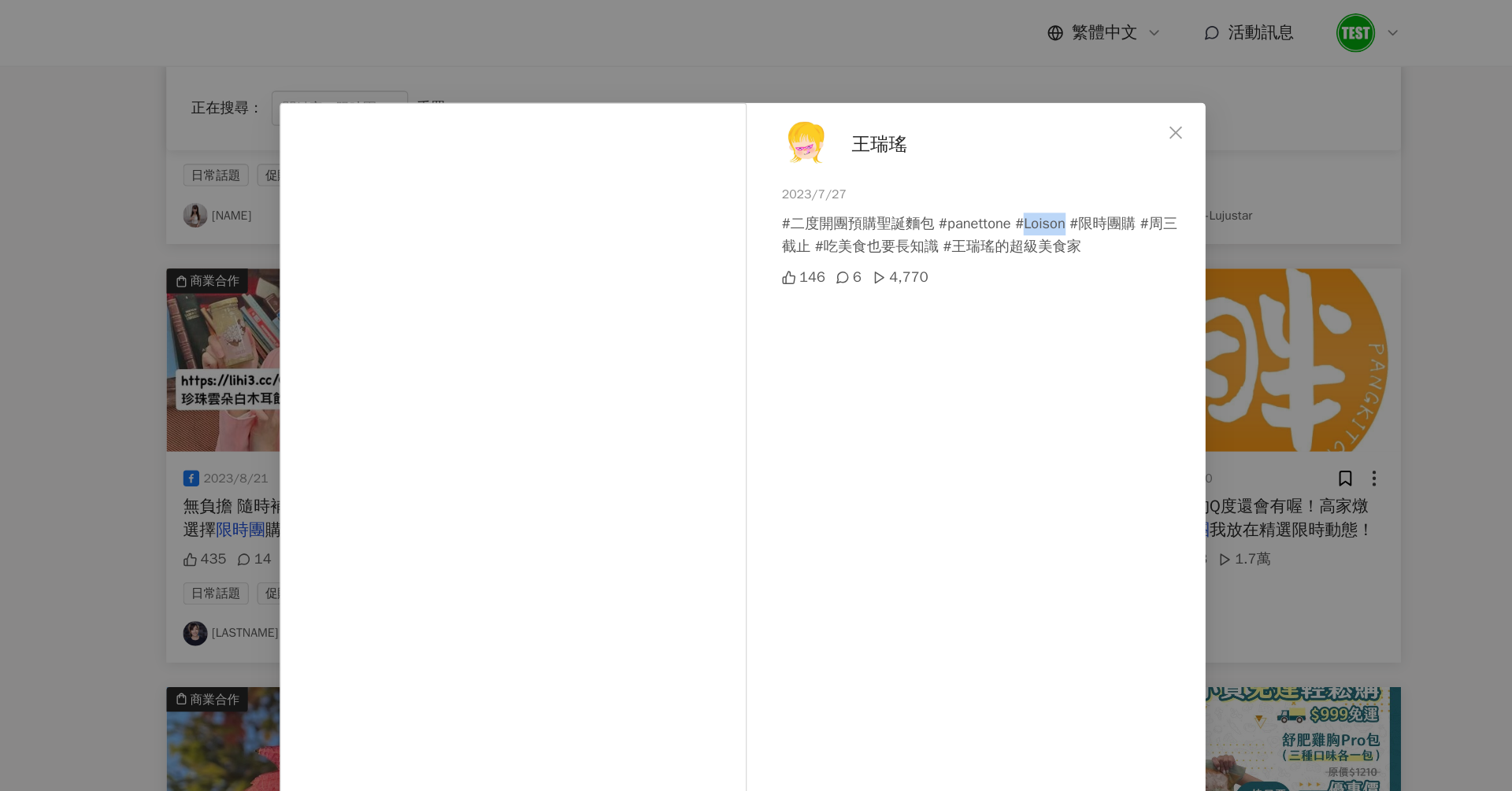 drag, startPoint x: 972, startPoint y: 172, endPoint x: 1007, endPoint y: 172, distance: 35 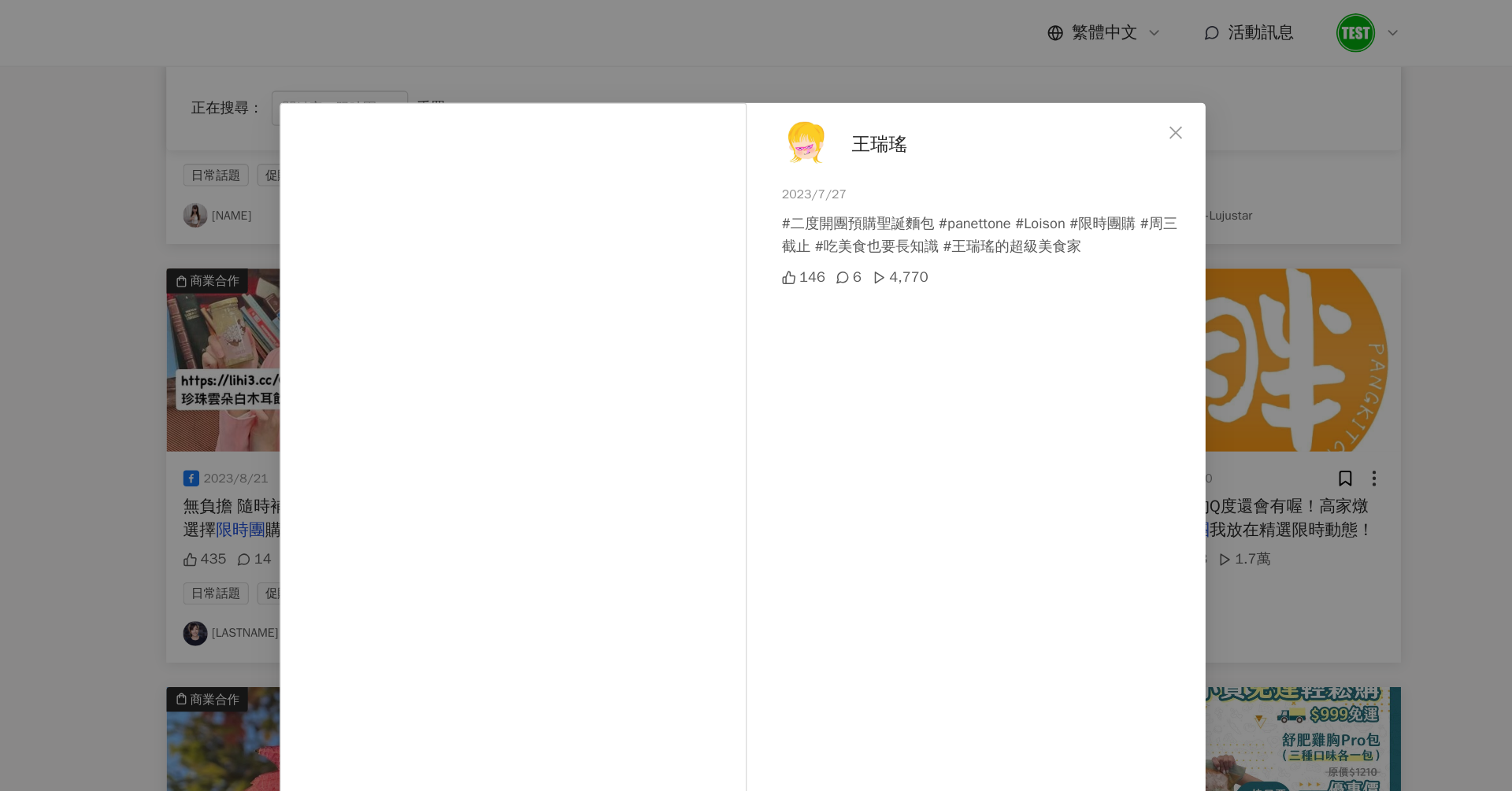 click on "王瑞瑤 [DATE] #二度開團預購聖誕麵包 #panettone #Loison #限時團購 #周三截止 #吃美食也要長知識 #王瑞瑤的超級美食家 146 6 4,770 查看原始貼文" at bounding box center [756, 395] 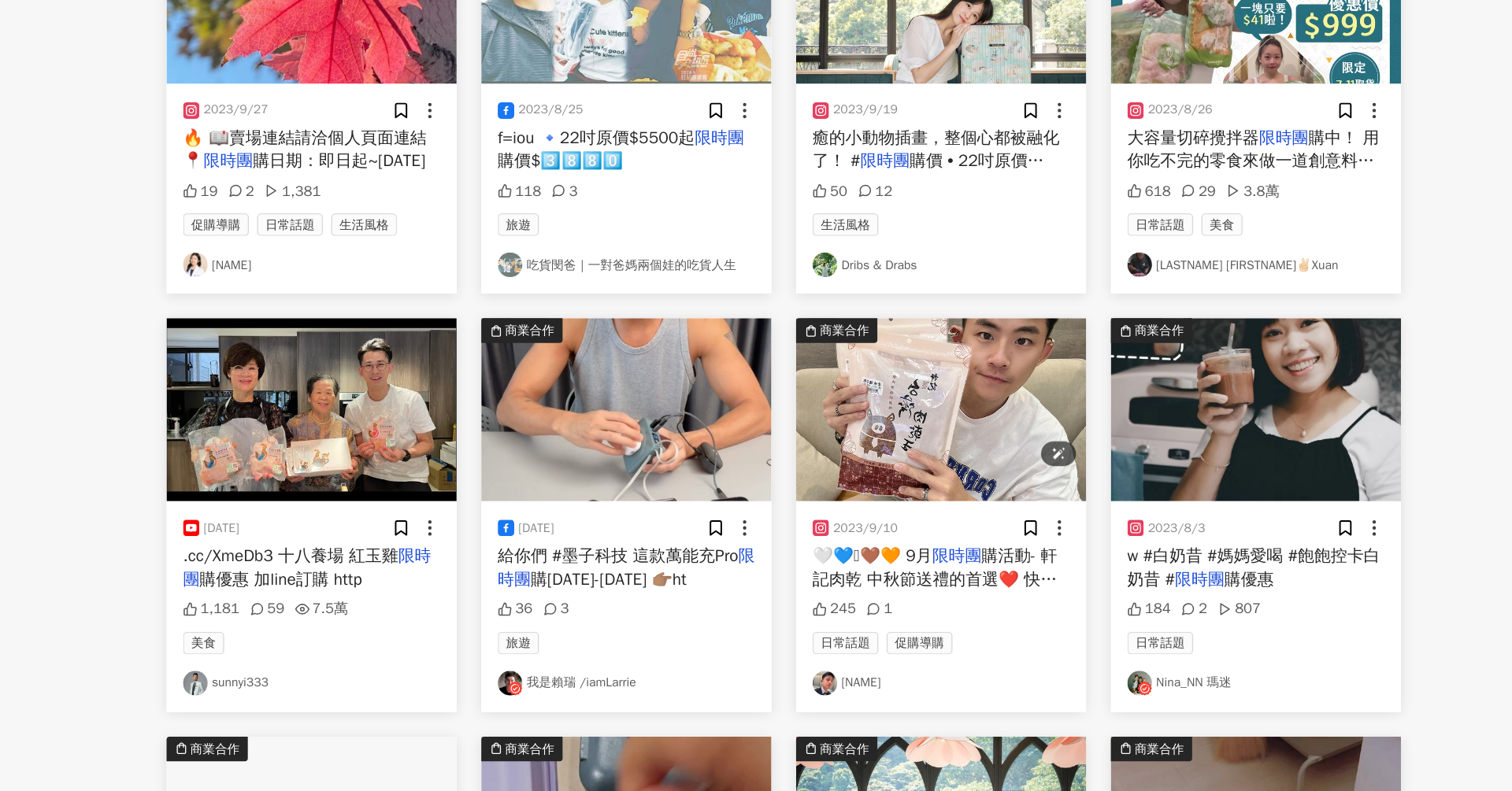 scroll, scrollTop: 2098, scrollLeft: 0, axis: vertical 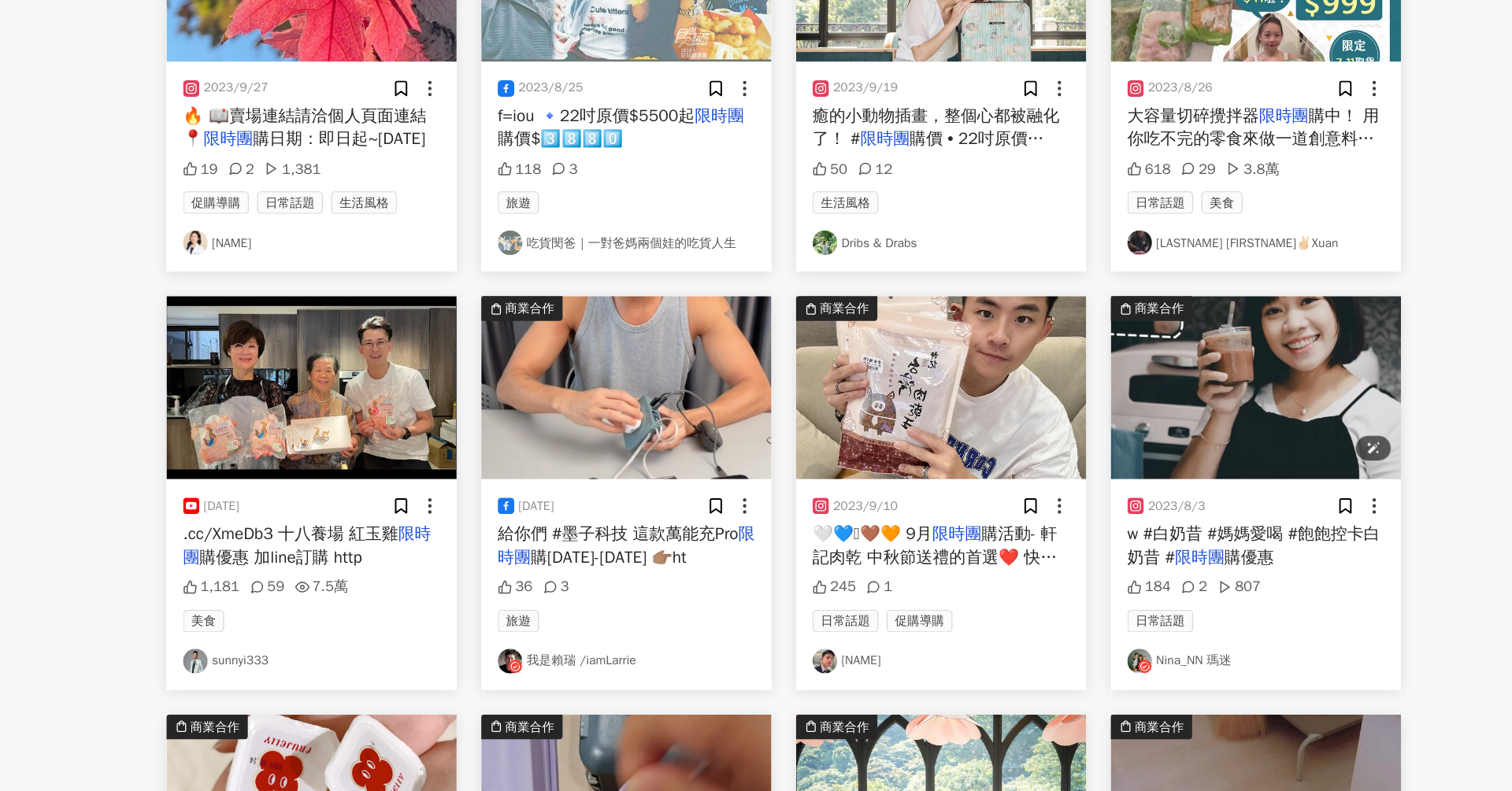 click at bounding box center [1149, 481] 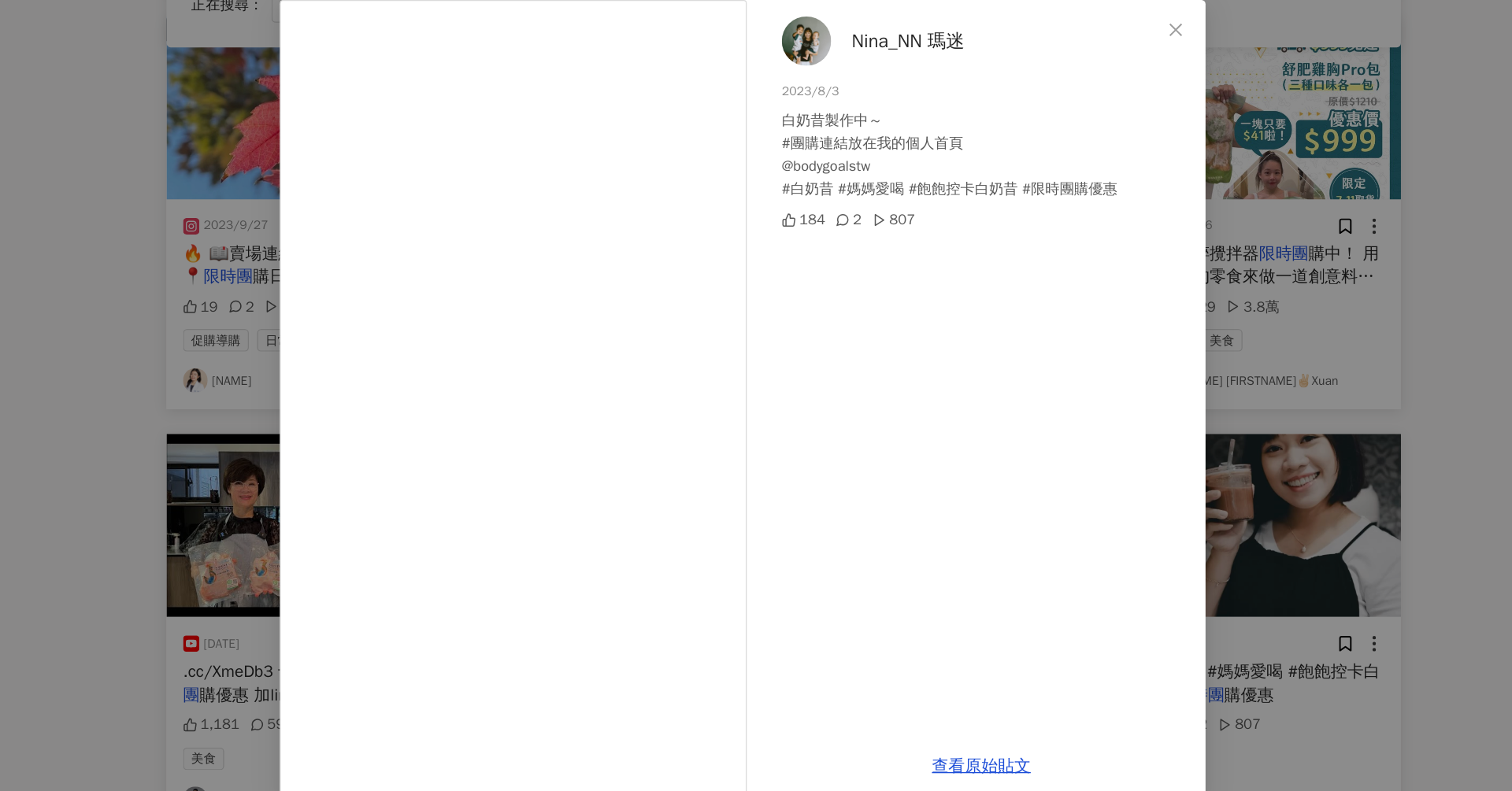 click on "Nina_NN 瑪迷 2023/8/3 白奶昔製作中～
#團購連結放在我的個人首頁
@bodygoalstw
#白奶昔 #媽媽愛喝 #飽飽控卡白奶昔 #限時團購優惠 184 2 807 查看原始貼文" at bounding box center (756, 395) 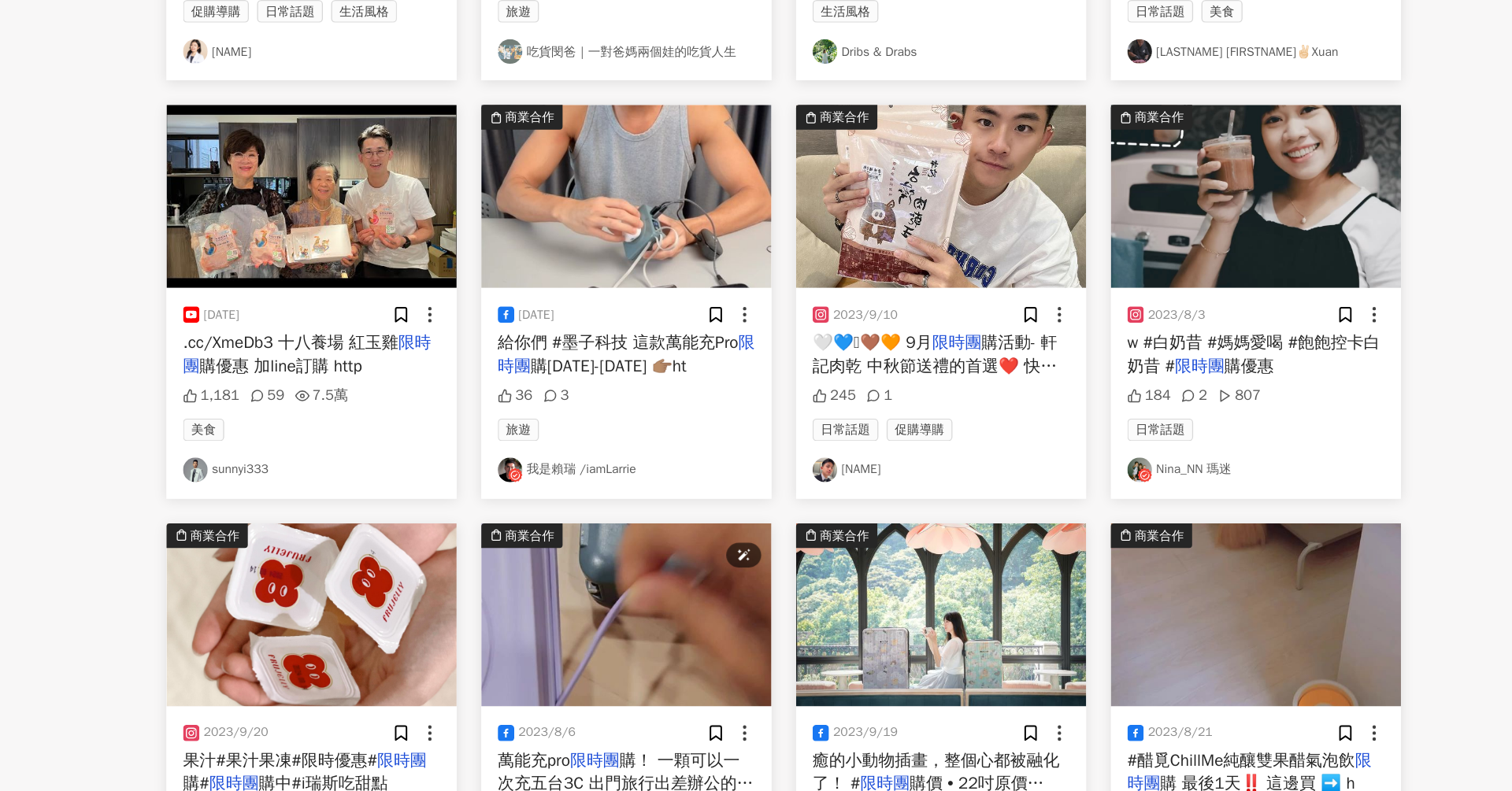 scroll, scrollTop: 2408, scrollLeft: 0, axis: vertical 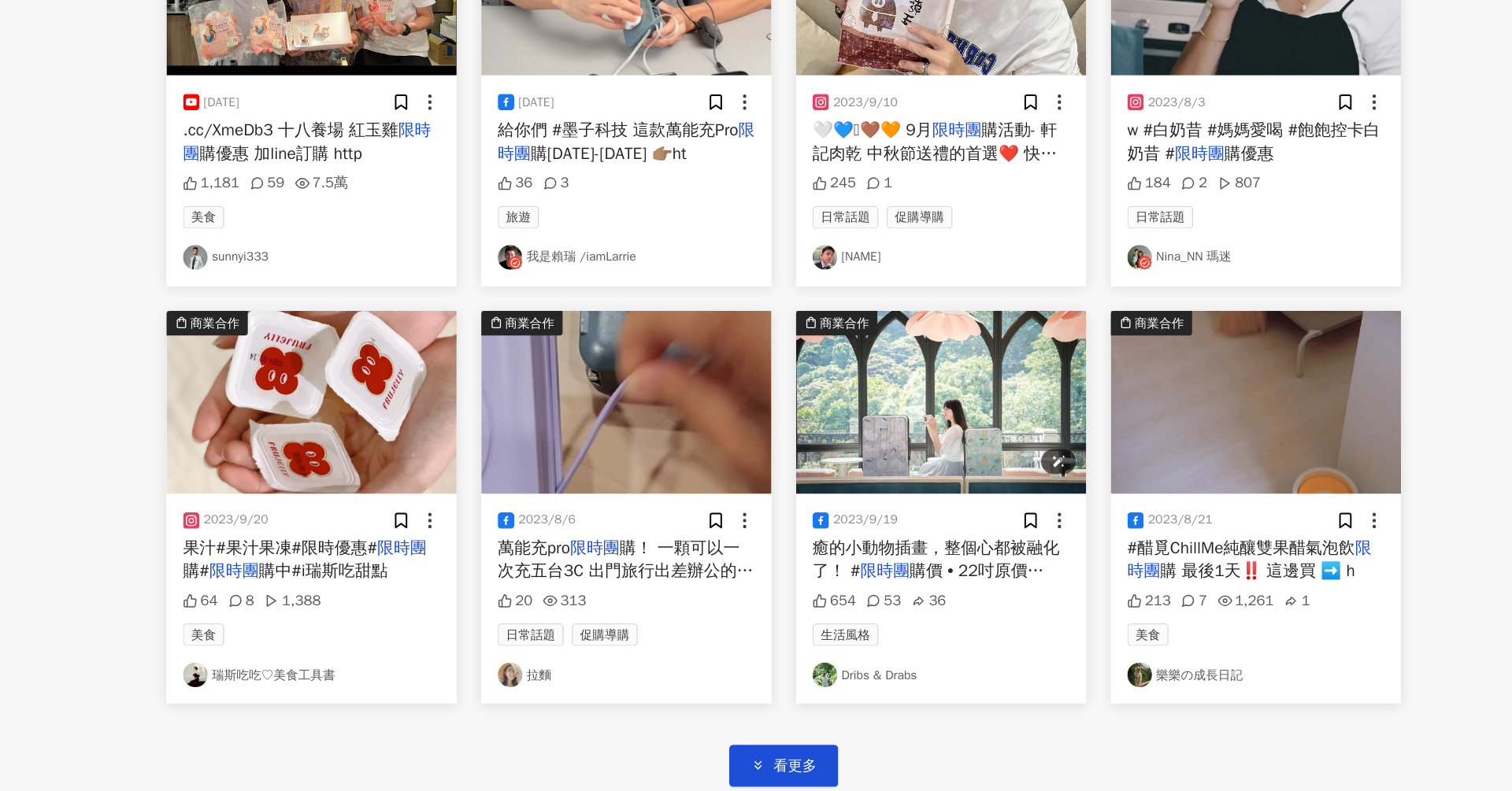 click at bounding box center (908, 492) 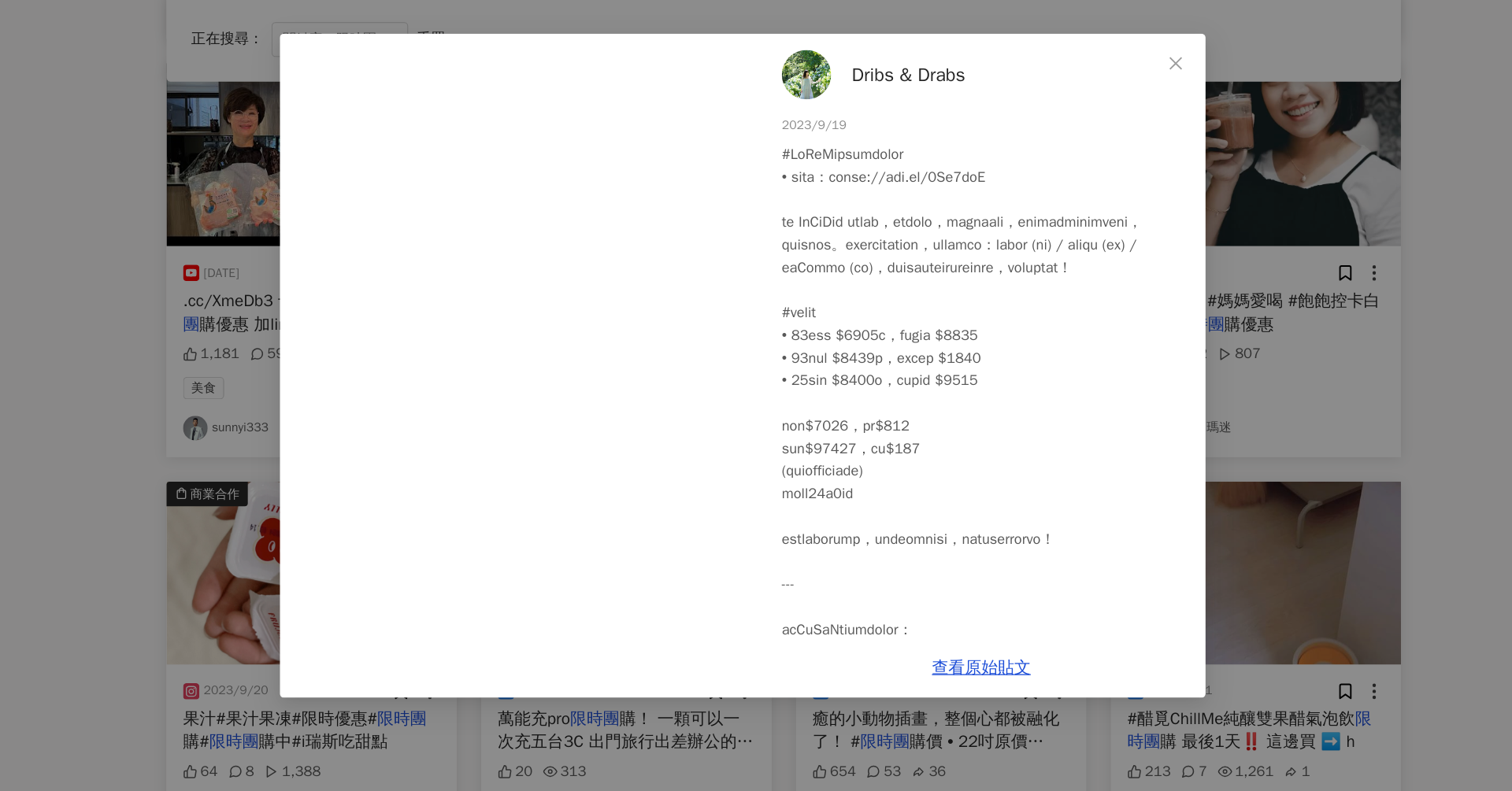 scroll, scrollTop: 2408, scrollLeft: 0, axis: vertical 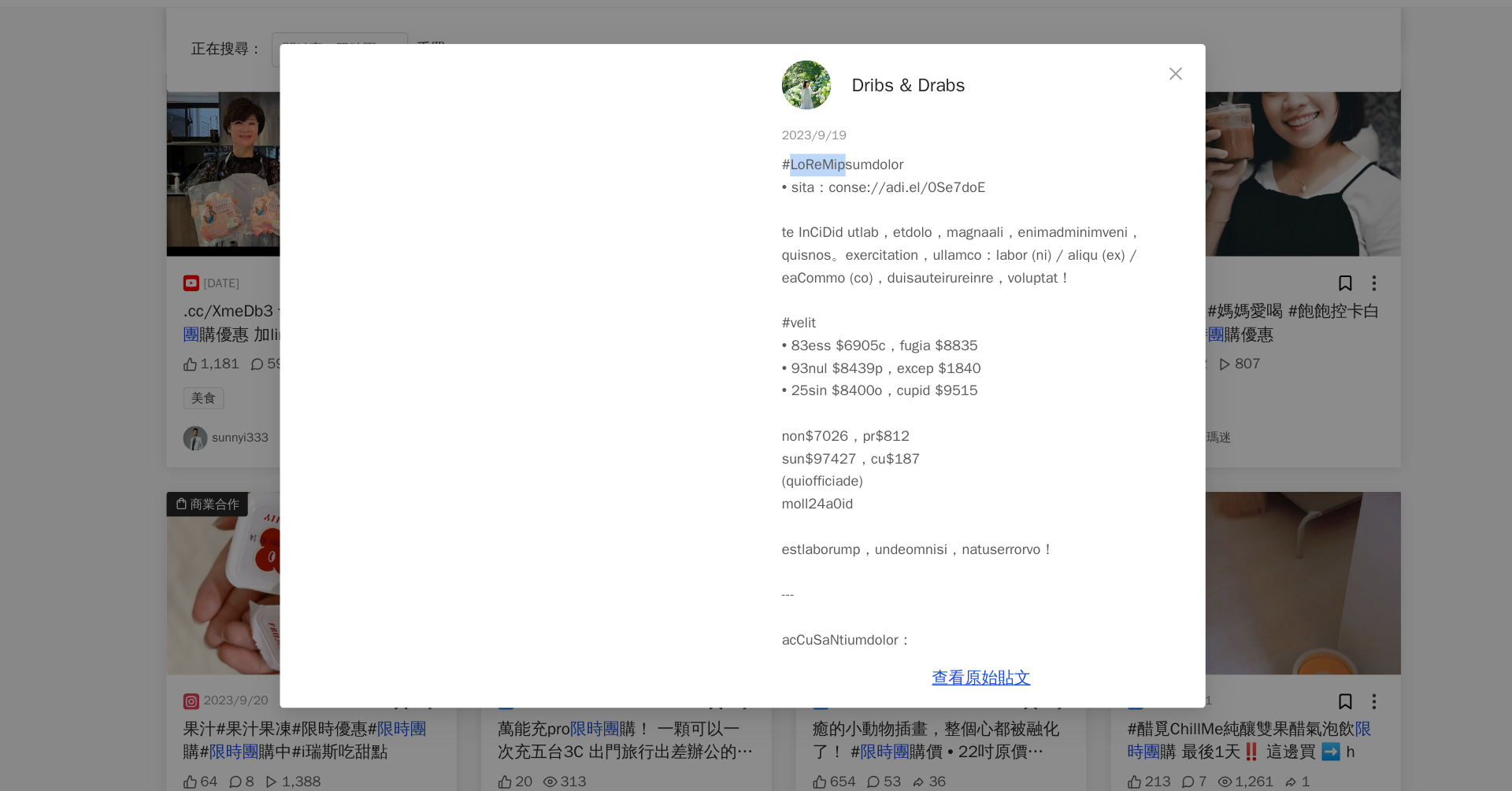 drag, startPoint x: 794, startPoint y: 169, endPoint x: 839, endPoint y: 172, distance: 45.09989 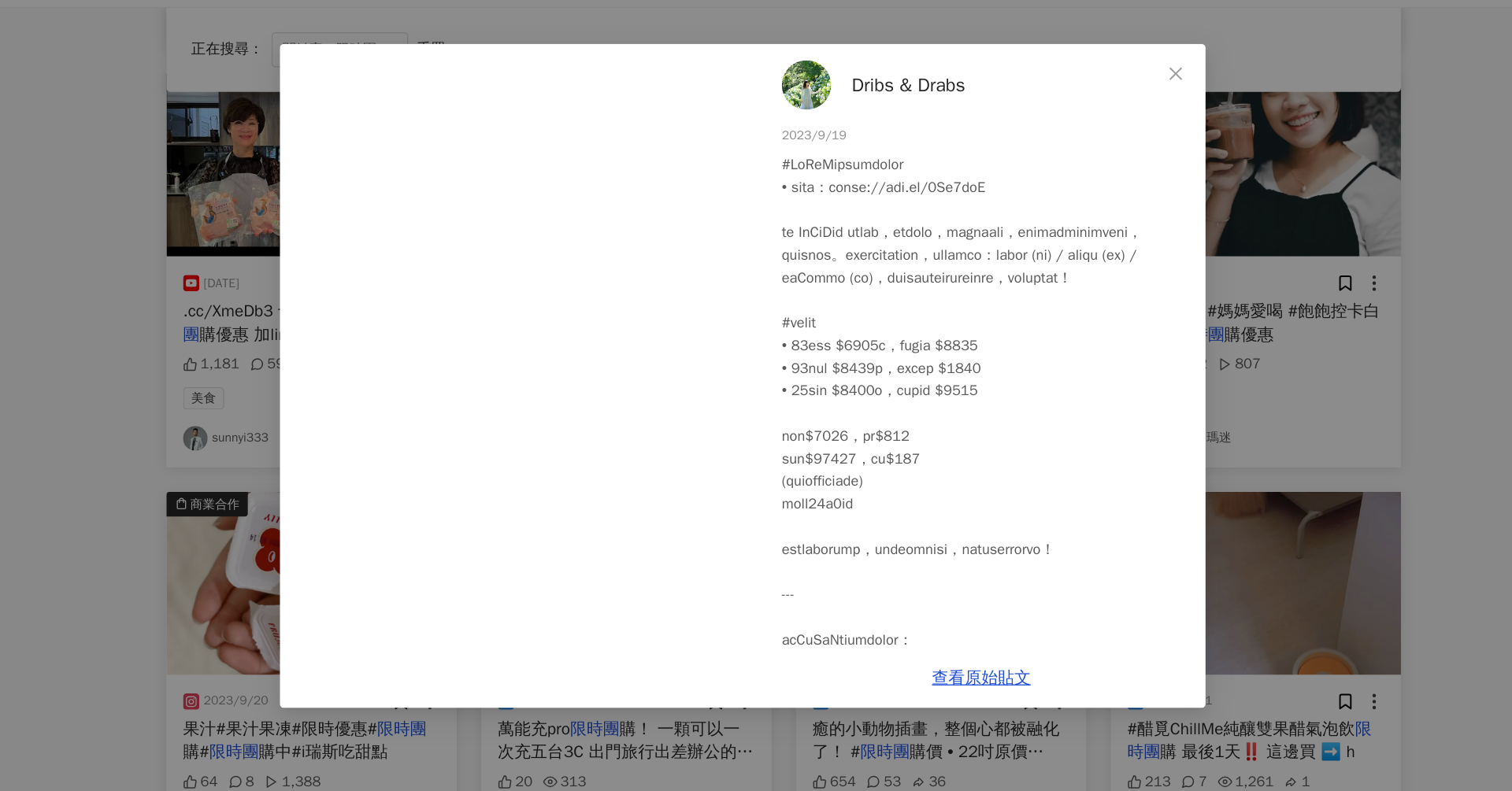 click on "Dribs & Drabs 2023/9/19 654 53 36 查看原始貼文" at bounding box center (756, 395) 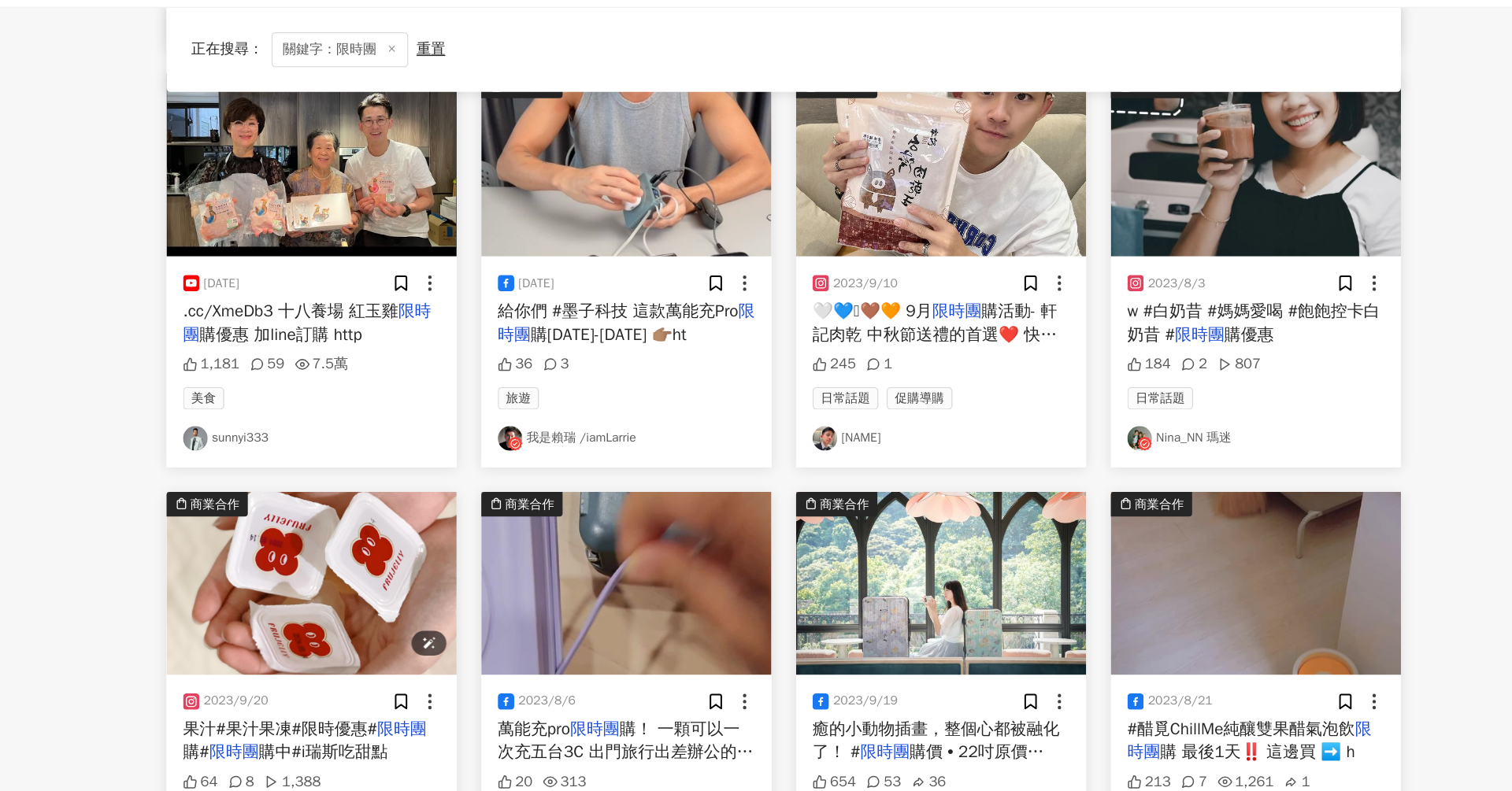 click at bounding box center (426, 492) 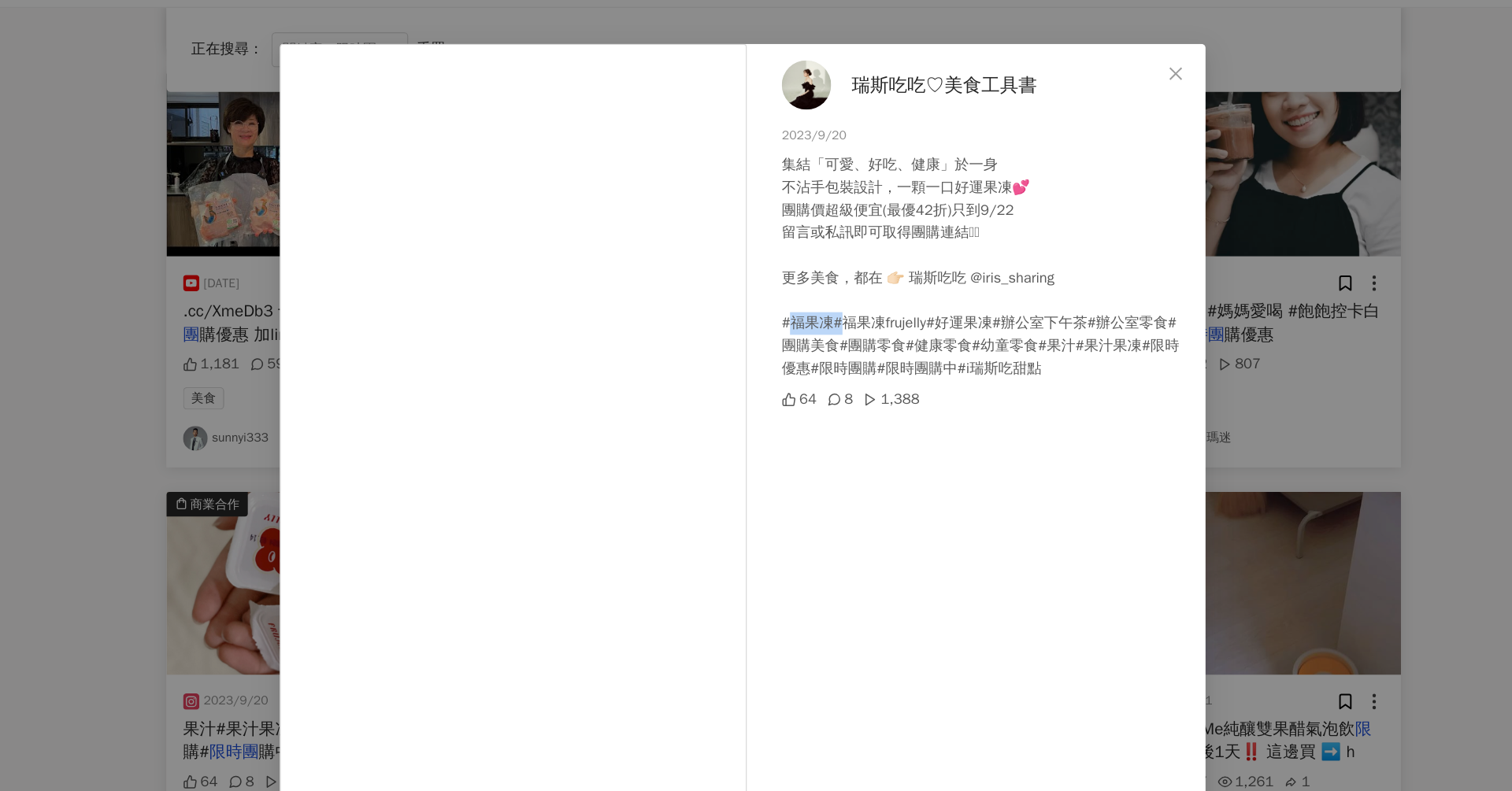 drag, startPoint x: 793, startPoint y: 290, endPoint x: 828, endPoint y: 290, distance: 35 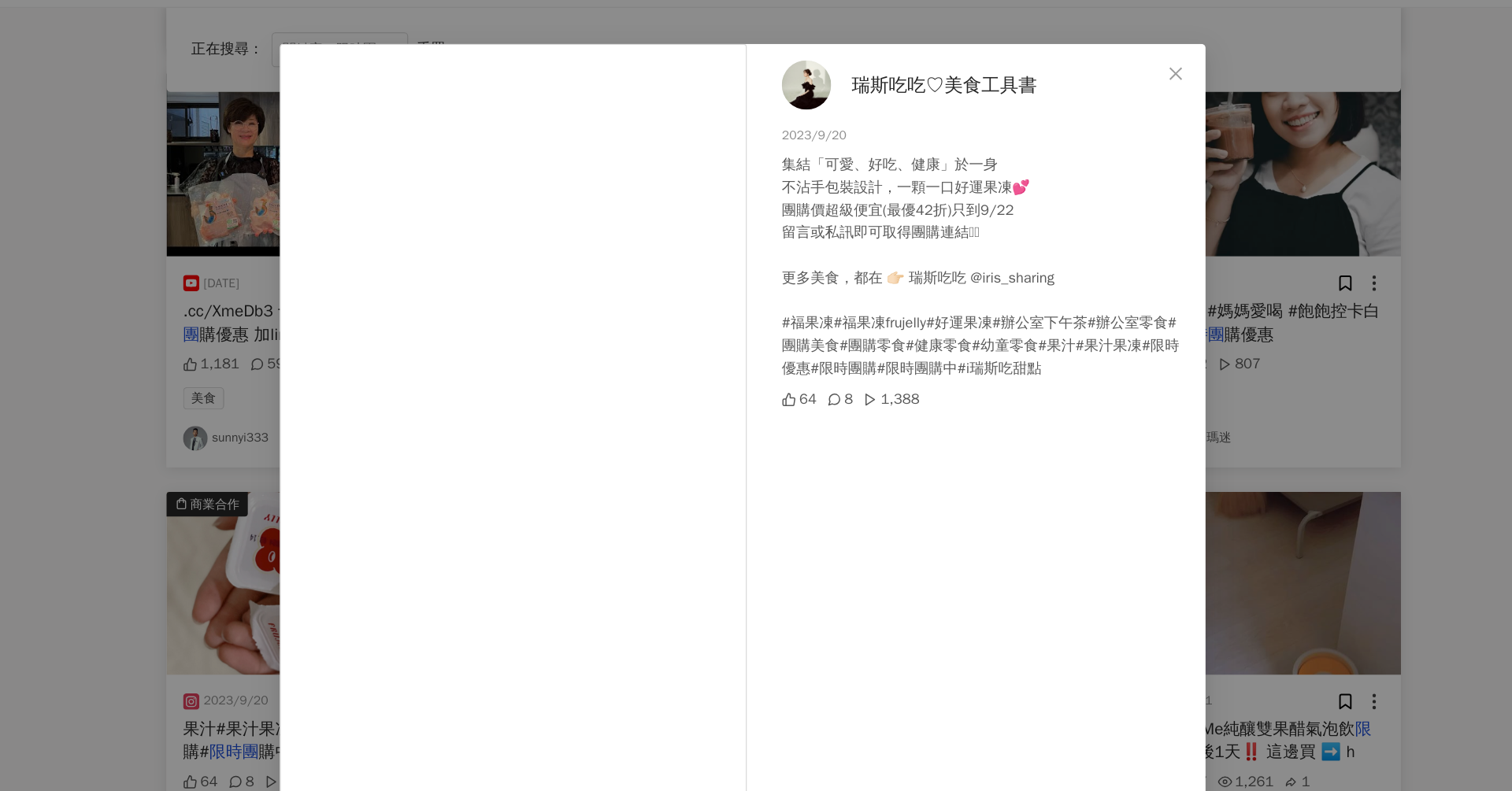 click on "瑞斯吃吃♡美食工具書 2023/9/20 集結「可愛、好吃、健康」於一身
不沾手包裝設計，一顆一口好運果凍💕
團購價超級便宜(最優42折)只到9/22
留言或私訊即可取得團購連結🫶🏻
更多美食，都在 👉🏻 瑞斯吃吃 @iris_sharing
#福果凍#福果凍frujelly#好運果凍#辦公室下午茶#辦公室零食#團購美食#團購零食#健康零食#幼童零食#果汁#果汁果凍#限時優惠#限時團購#限時團購中#i瑞斯吃甜點 64 8 1,388 查看原始貼文" at bounding box center (756, 395) 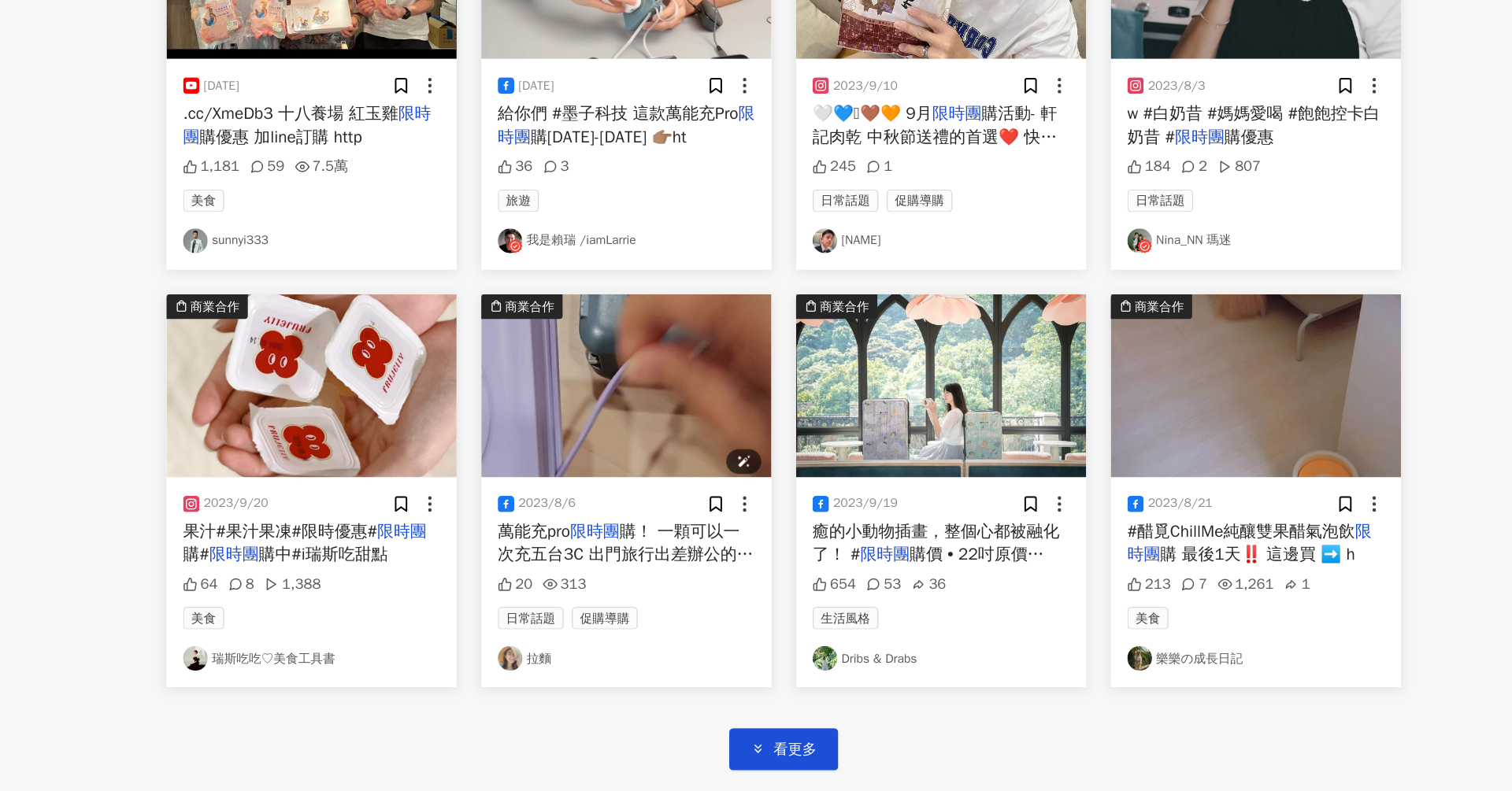 scroll, scrollTop: 2423, scrollLeft: 0, axis: vertical 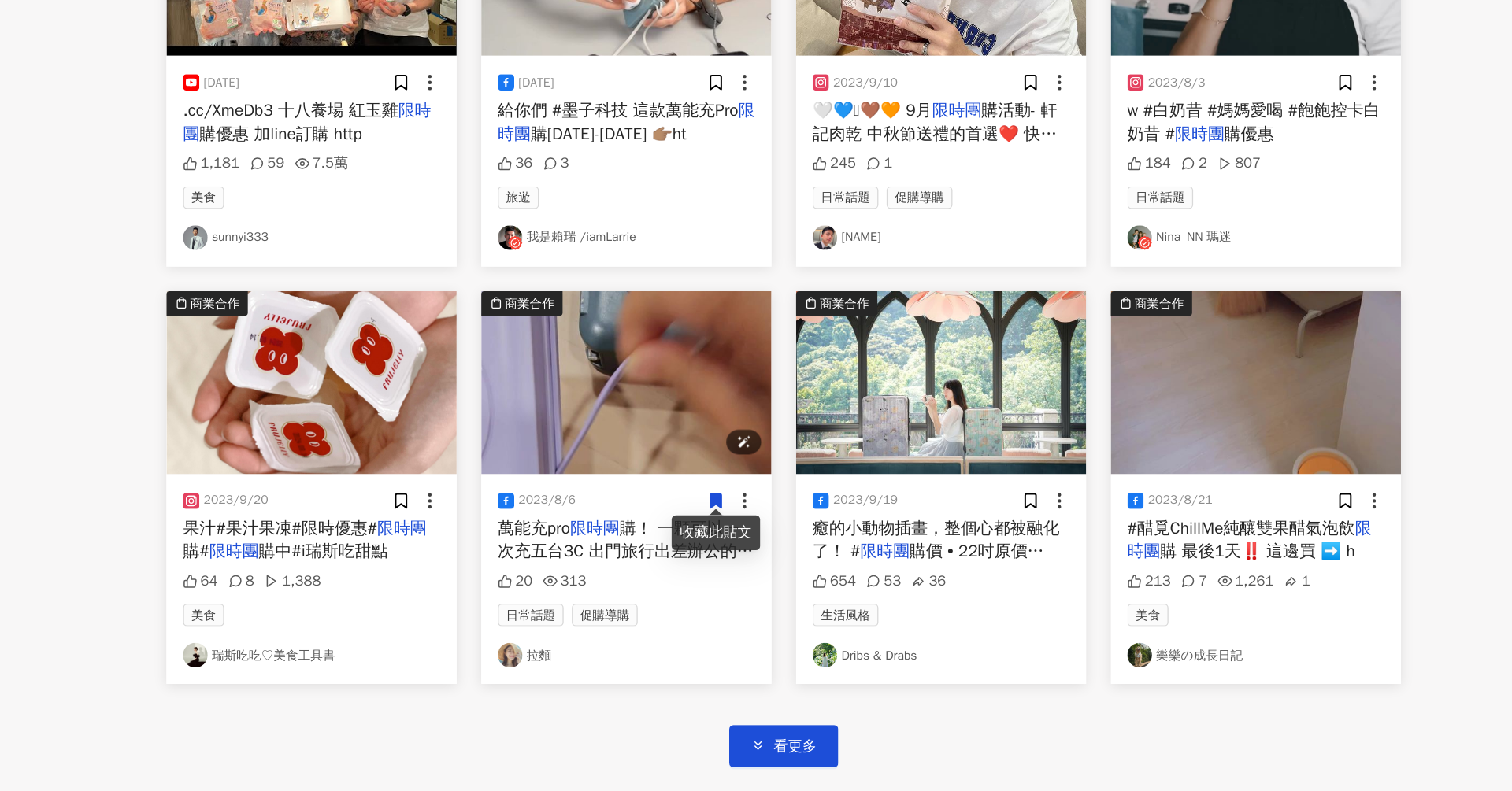 click at bounding box center (667, 477) 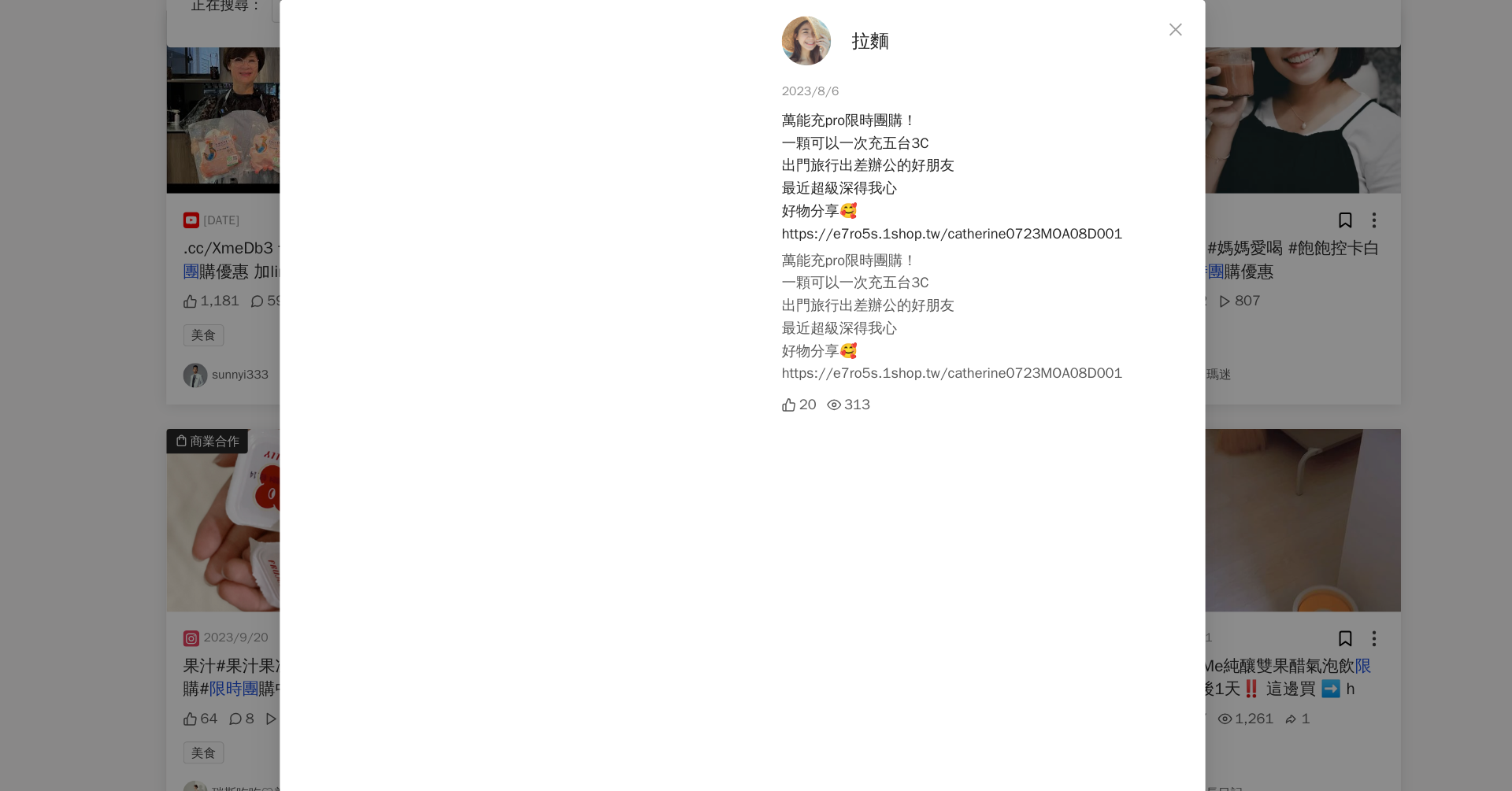 click on "拉麵 2023/8/6 萬能充pro限時團購！
一顆可以一次充五台3C
出門旅行出差辦公的好朋友
最近超級深得我心
好物分享🥰
https://e7ro5s.1shop.tw/catherine0723MOA08D001 萬能充pro限時團購！
一顆可以一次充五台3C
出門旅行出差辦公的好朋友
最近超級深得我心
好物分享🥰
https://e7ro5s.1shop.tw/catherine0723MOA08D001 20 313 查看原始貼文" at bounding box center [756, 395] 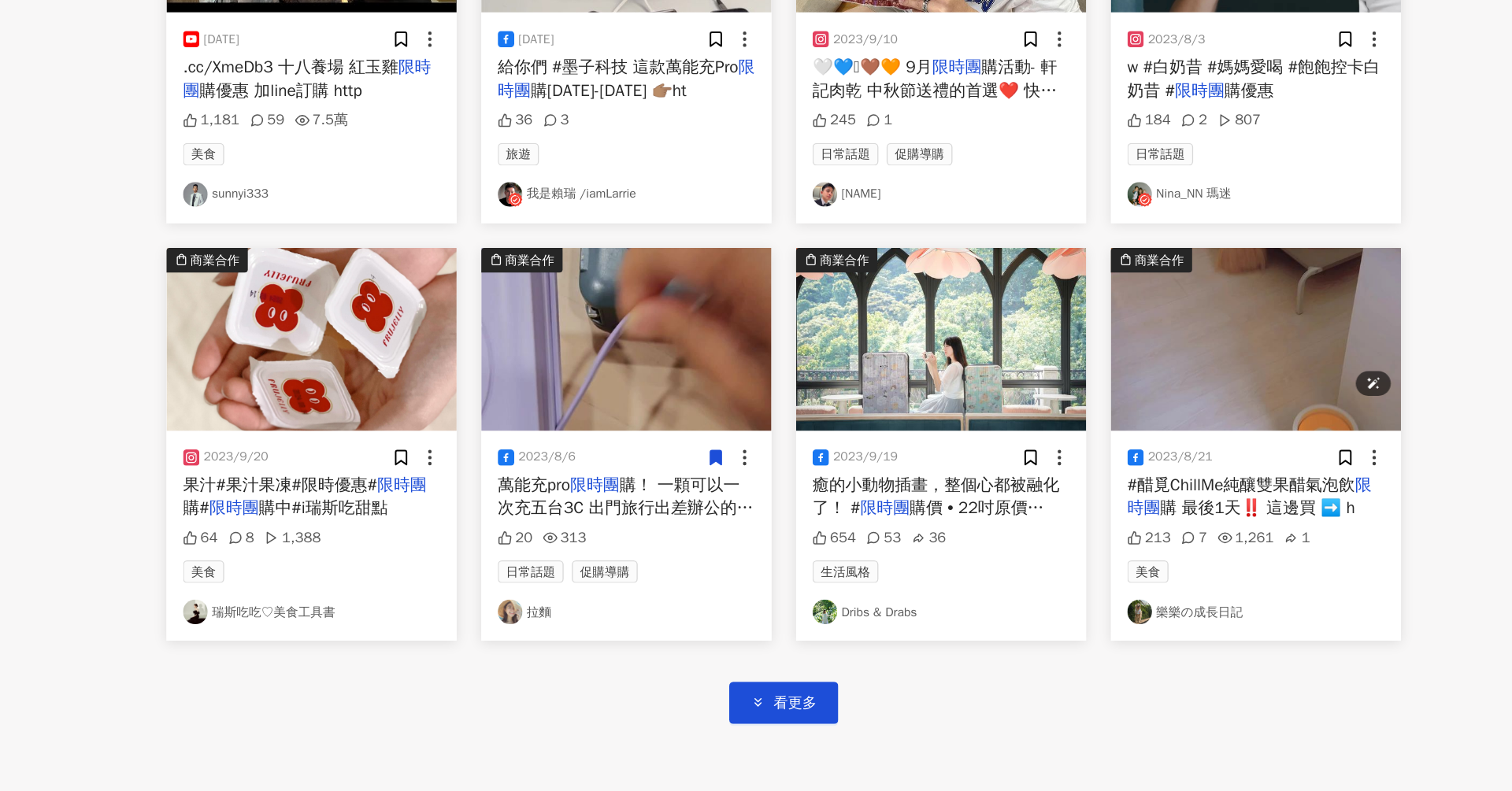 scroll, scrollTop: 2476, scrollLeft: 0, axis: vertical 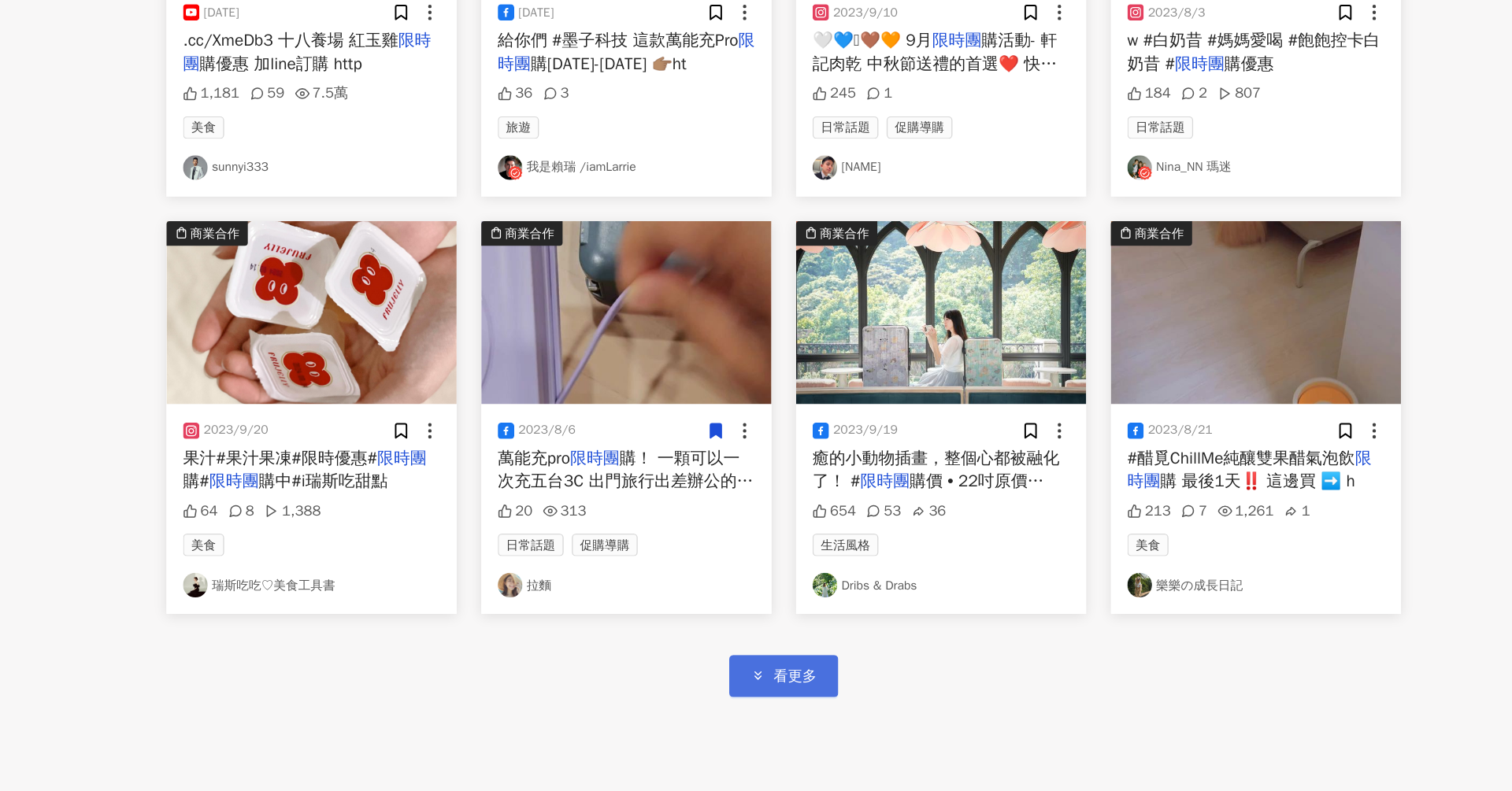 click on "看更多" at bounding box center [788, 701] 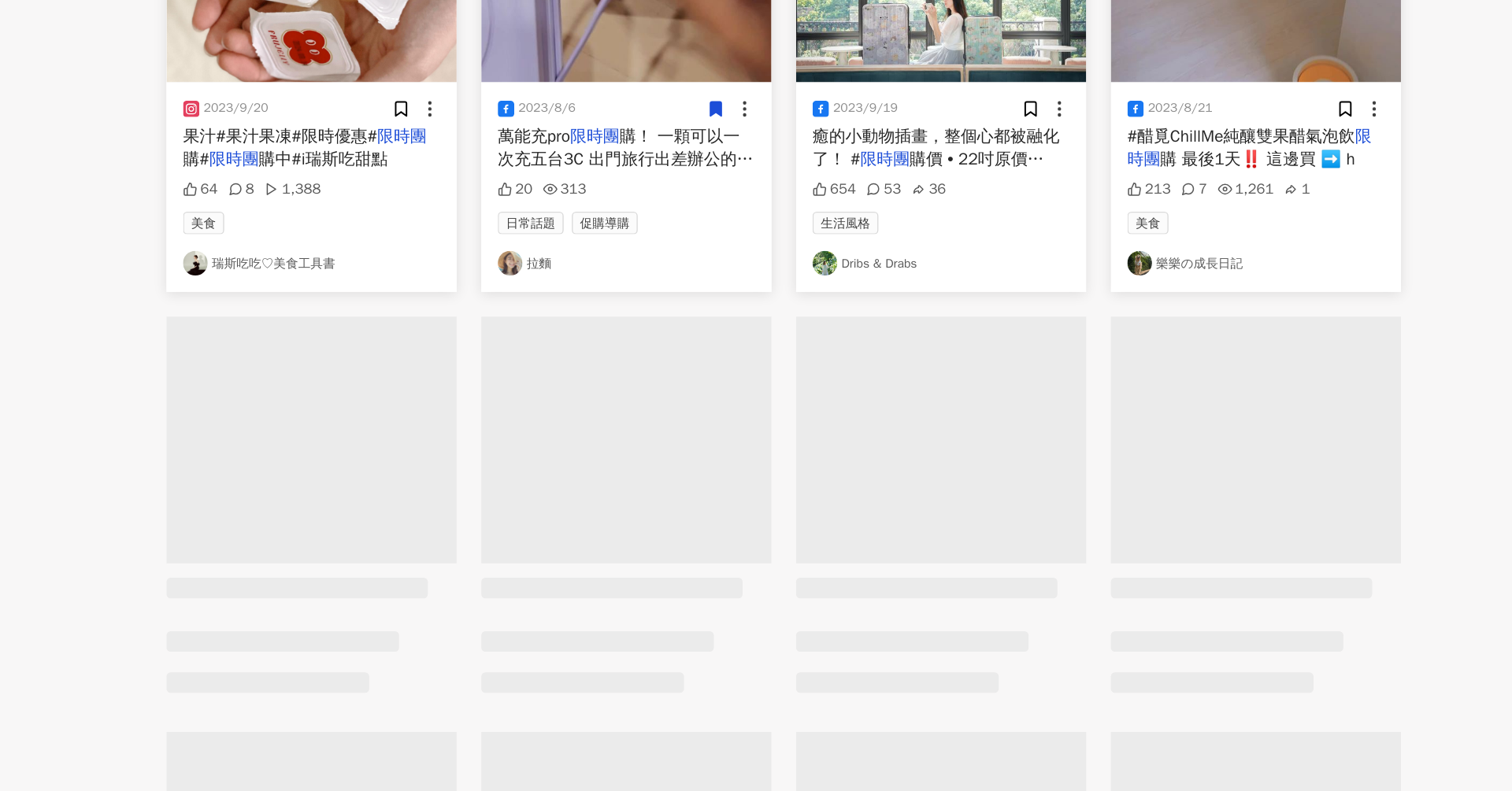 scroll, scrollTop: 2844, scrollLeft: 0, axis: vertical 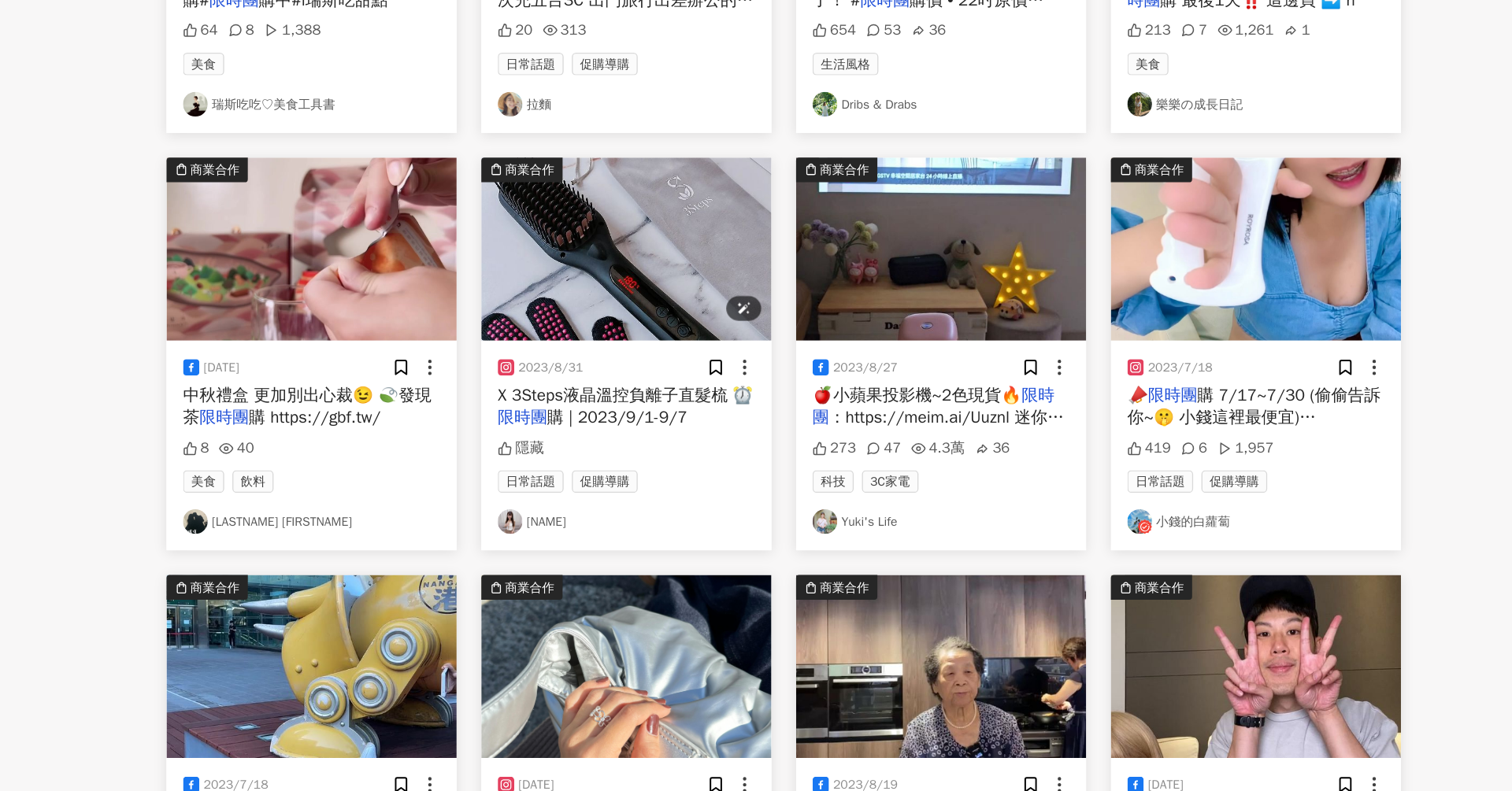 click at bounding box center (667, 375) 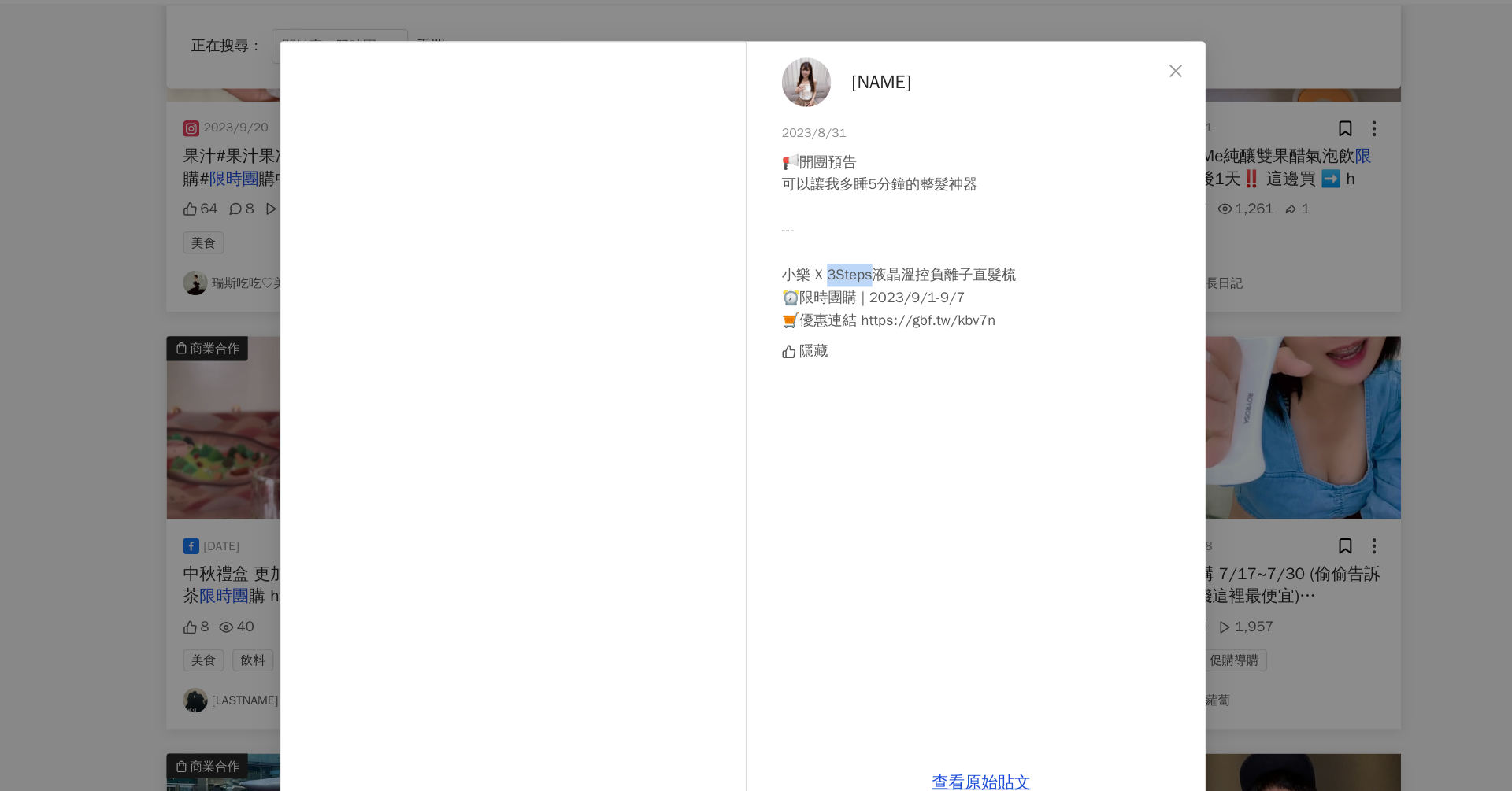 drag, startPoint x: 821, startPoint y: 255, endPoint x: 855, endPoint y: 255, distance: 34 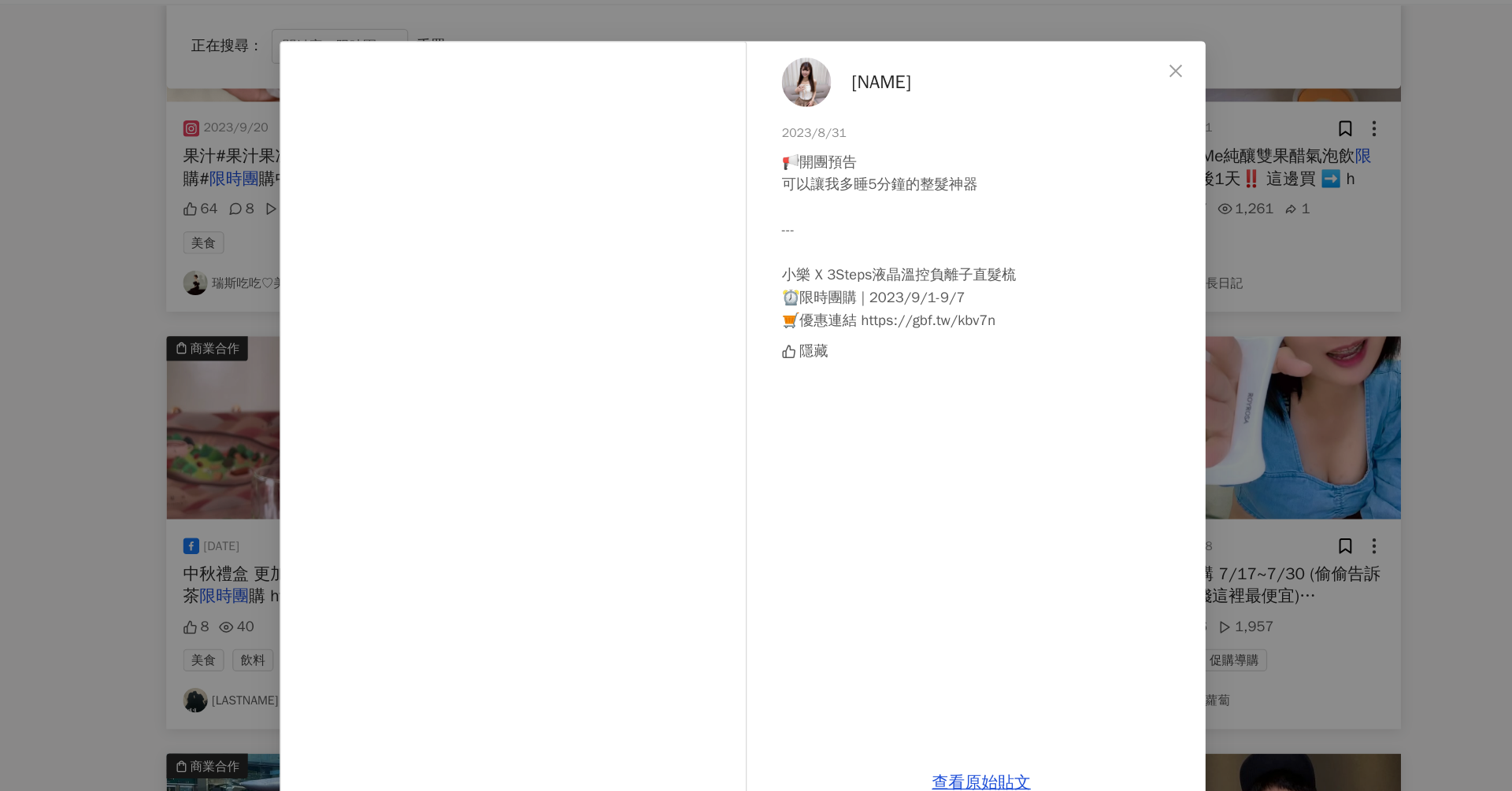 click on "林小樂 [DATE] 📢開團預告
可以讓我多睡5分鐘的整髮神器
---
小樂 X 3Steps液晶溫控負離子直髮梳
⏰限時團購 | [DATE]-[DATE]
🛒優惠連結 https://gbf.tw/kbv7n 隱藏" at bounding box center [939, 351] 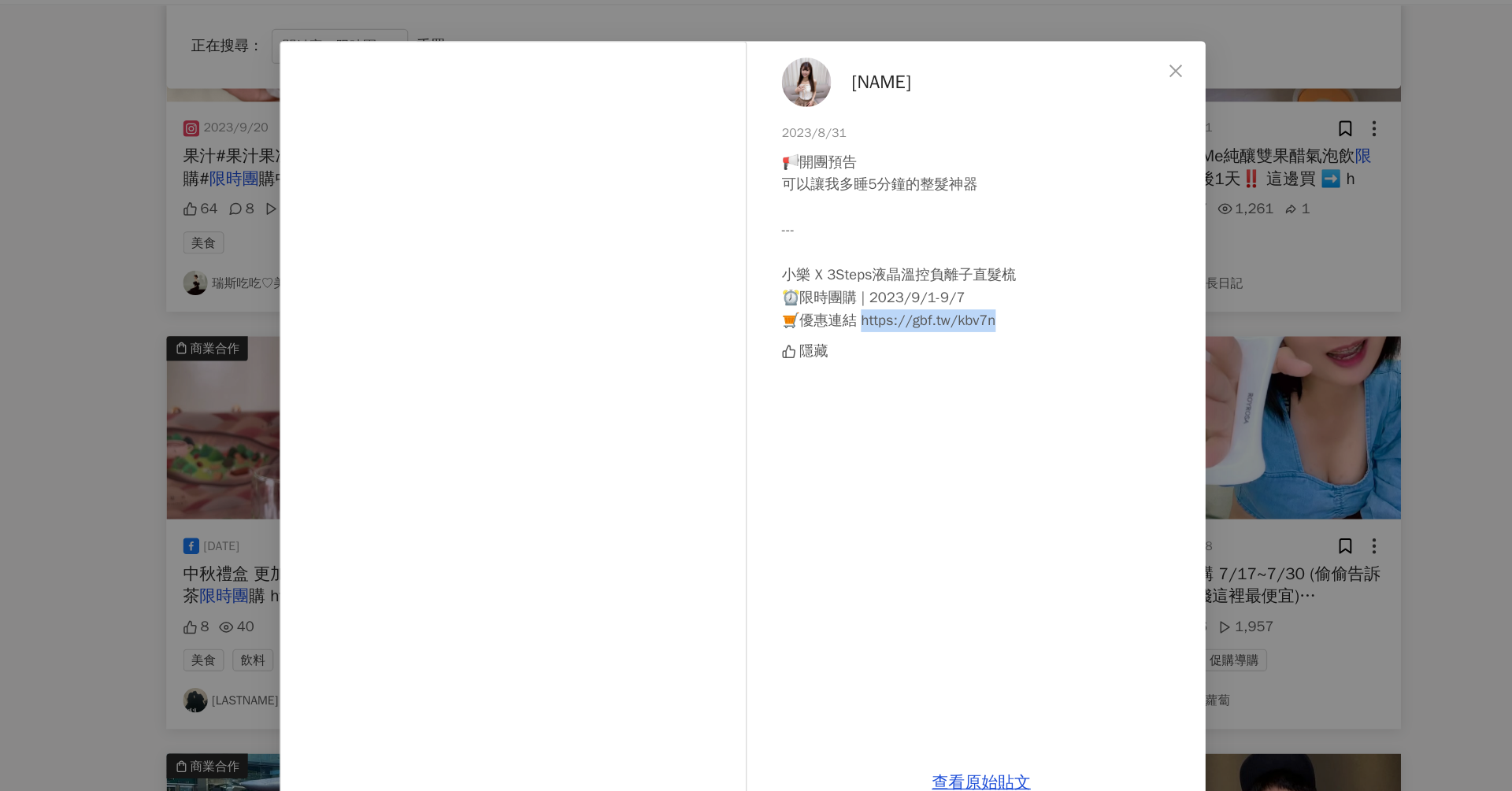 drag, startPoint x: 847, startPoint y: 294, endPoint x: 1099, endPoint y: 294, distance: 252 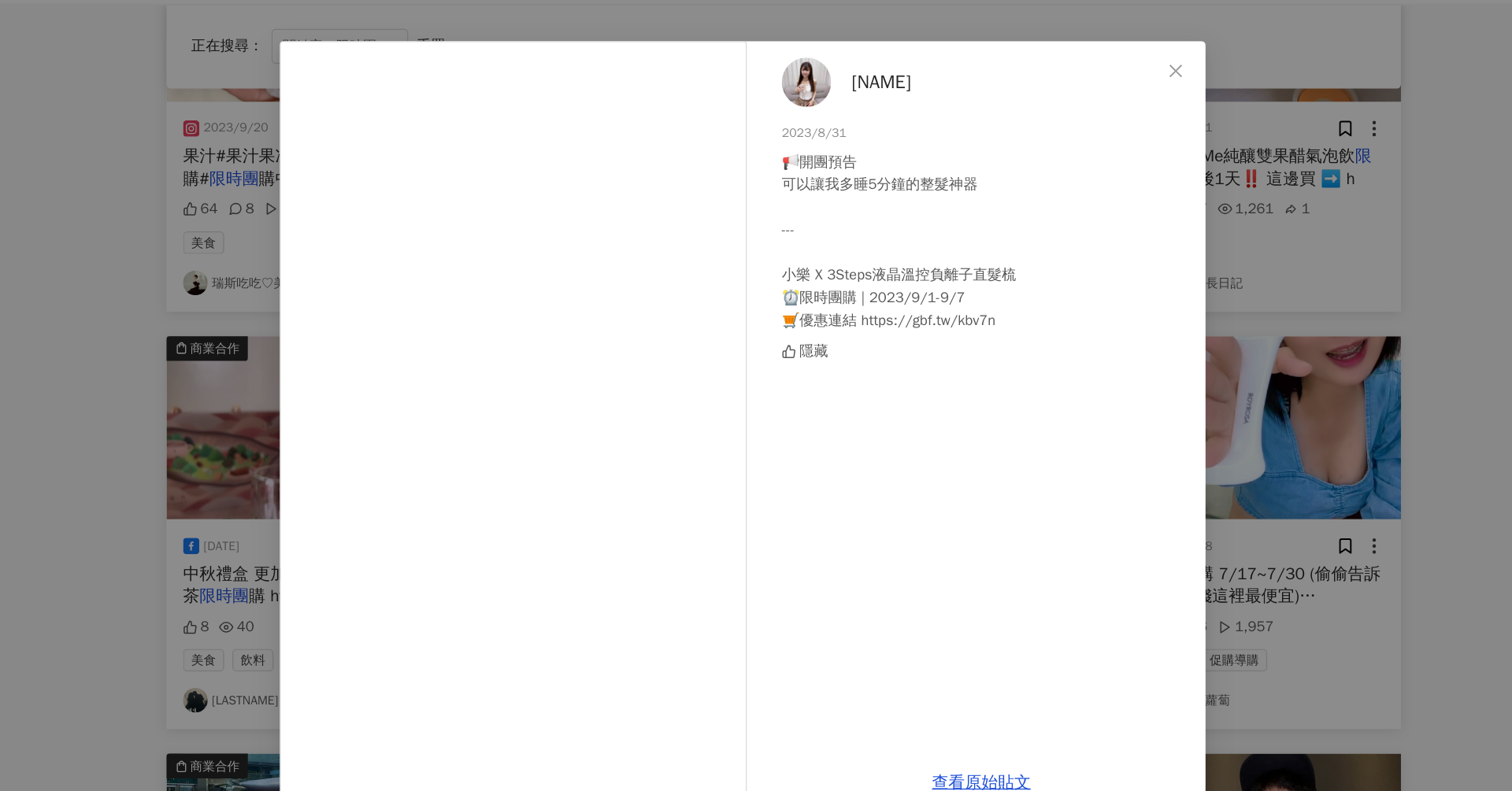 click on "[NAME] 2023/8/31 📢開團預告
可以讓我多睡5分鐘的整髮神器
---
小樂 X 3Steps液晶溫控負離子直髮梳
⏰限時團購 | 2023/9/1-9/7
🛒優惠連結 https://gbf.tw/kbv7n 隱藏 查看原始貼文" at bounding box center (756, 395) 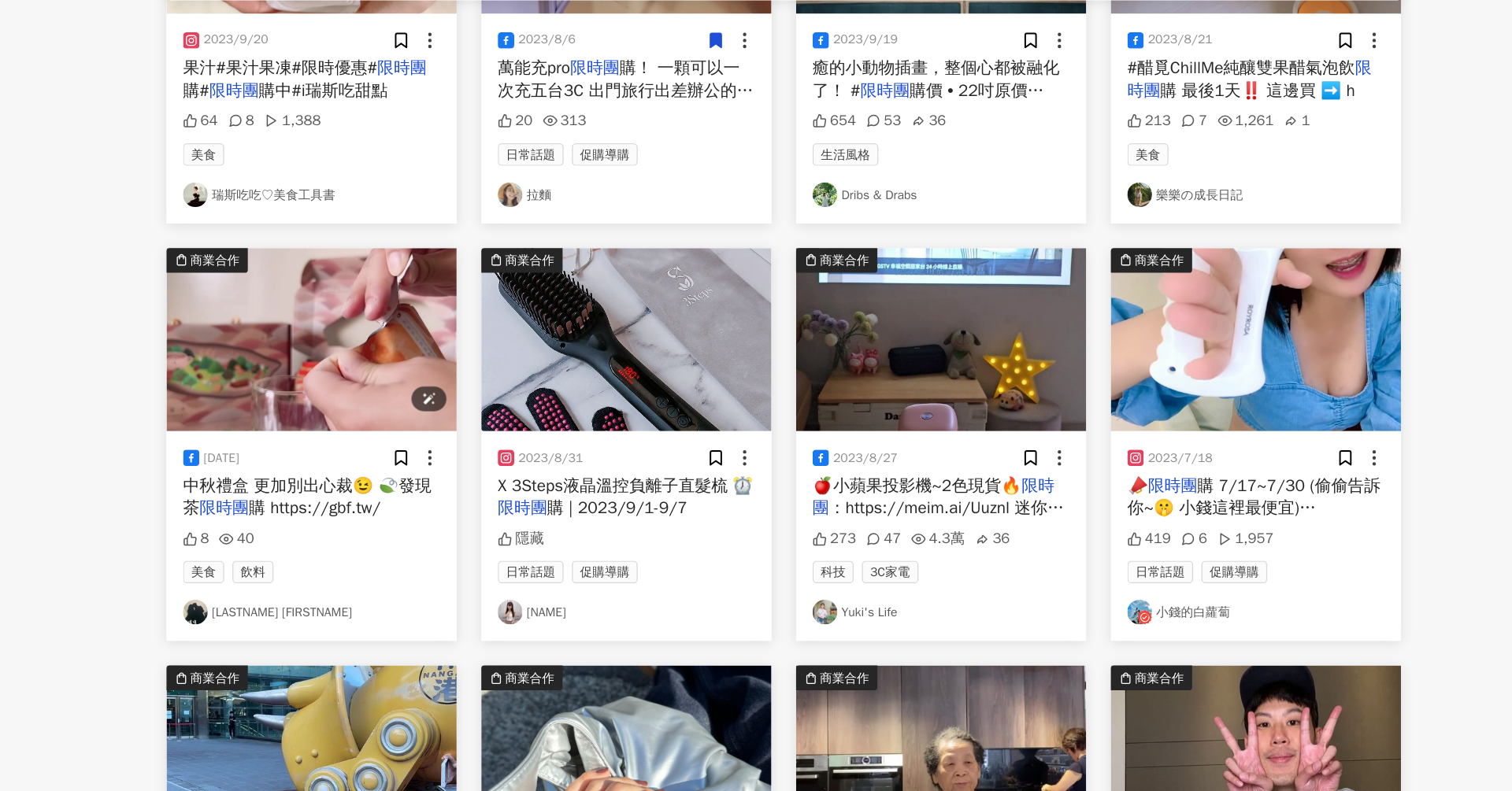 scroll, scrollTop: 2844, scrollLeft: 0, axis: vertical 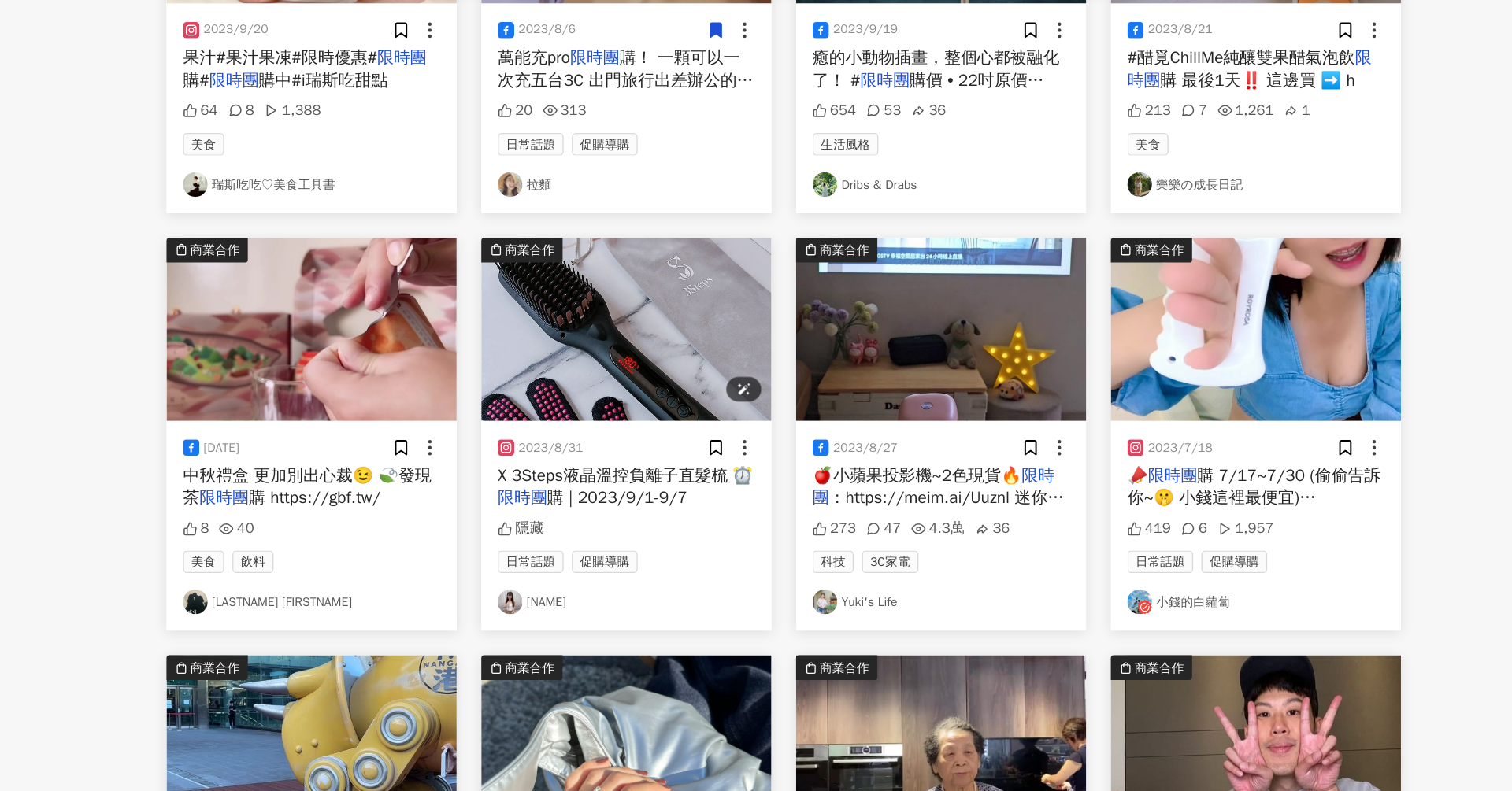 click at bounding box center (667, 375) 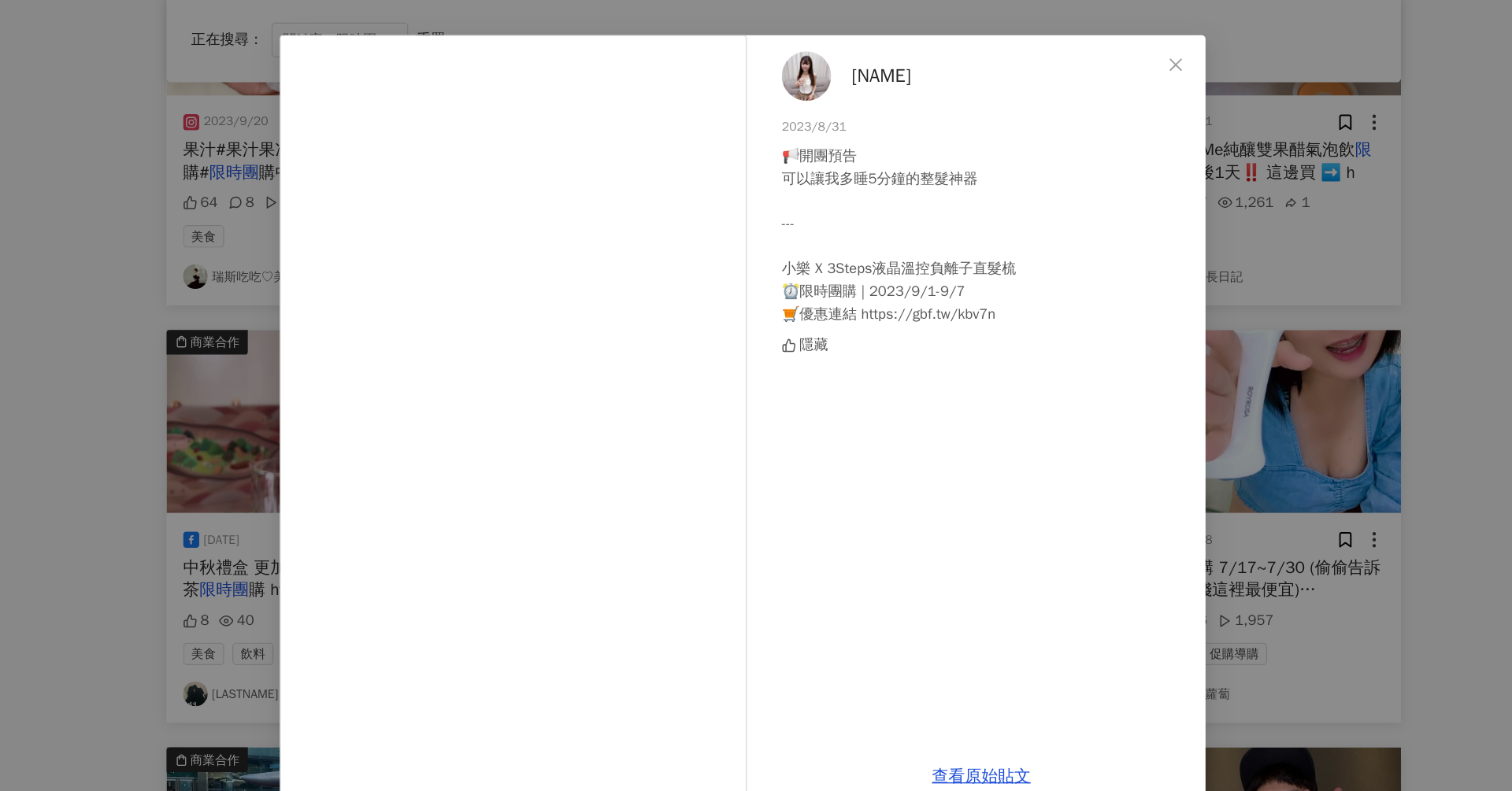 scroll, scrollTop: 2844, scrollLeft: 0, axis: vertical 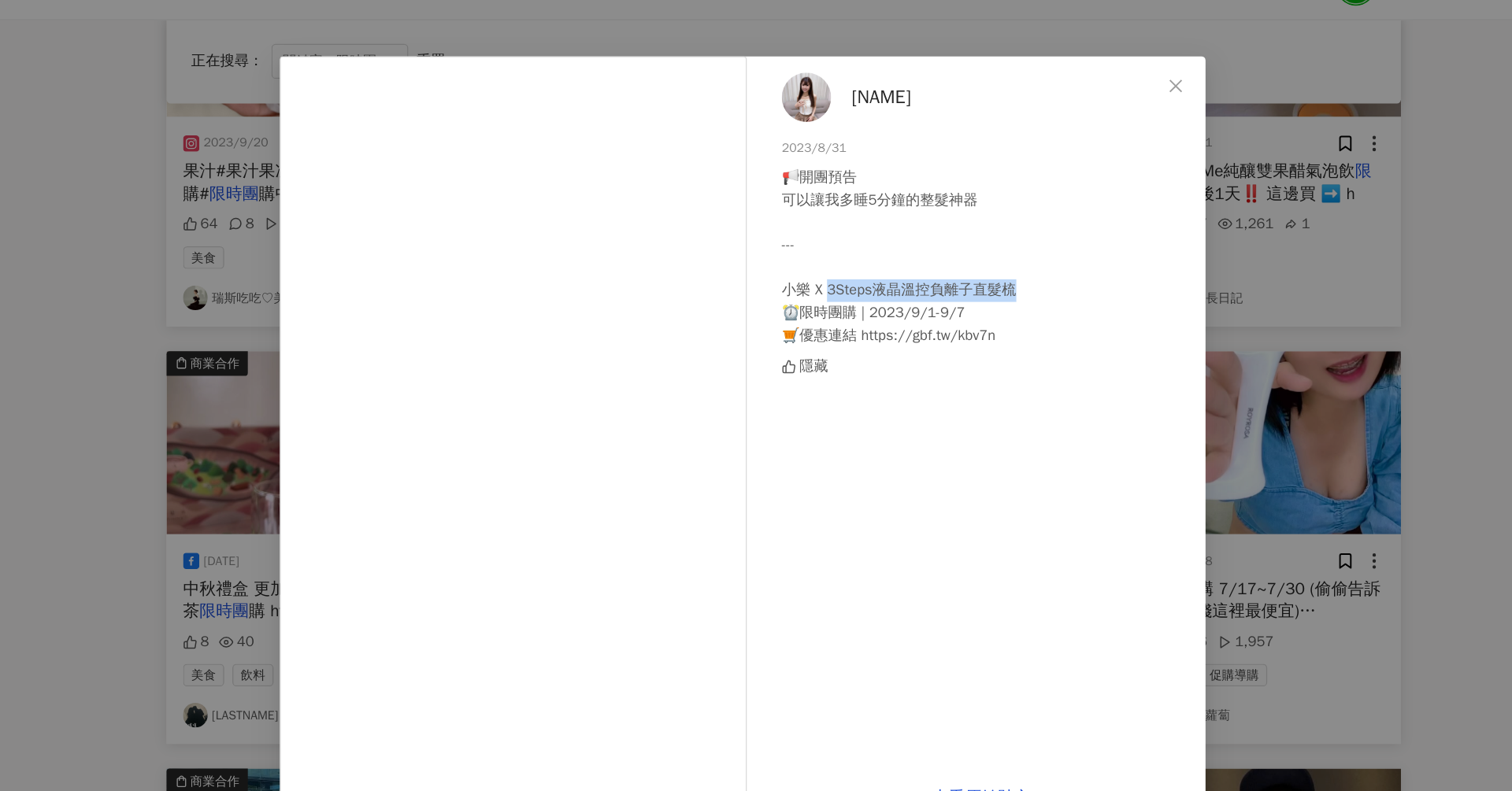 drag, startPoint x: 821, startPoint y: 257, endPoint x: 978, endPoint y: 260, distance: 157.02866 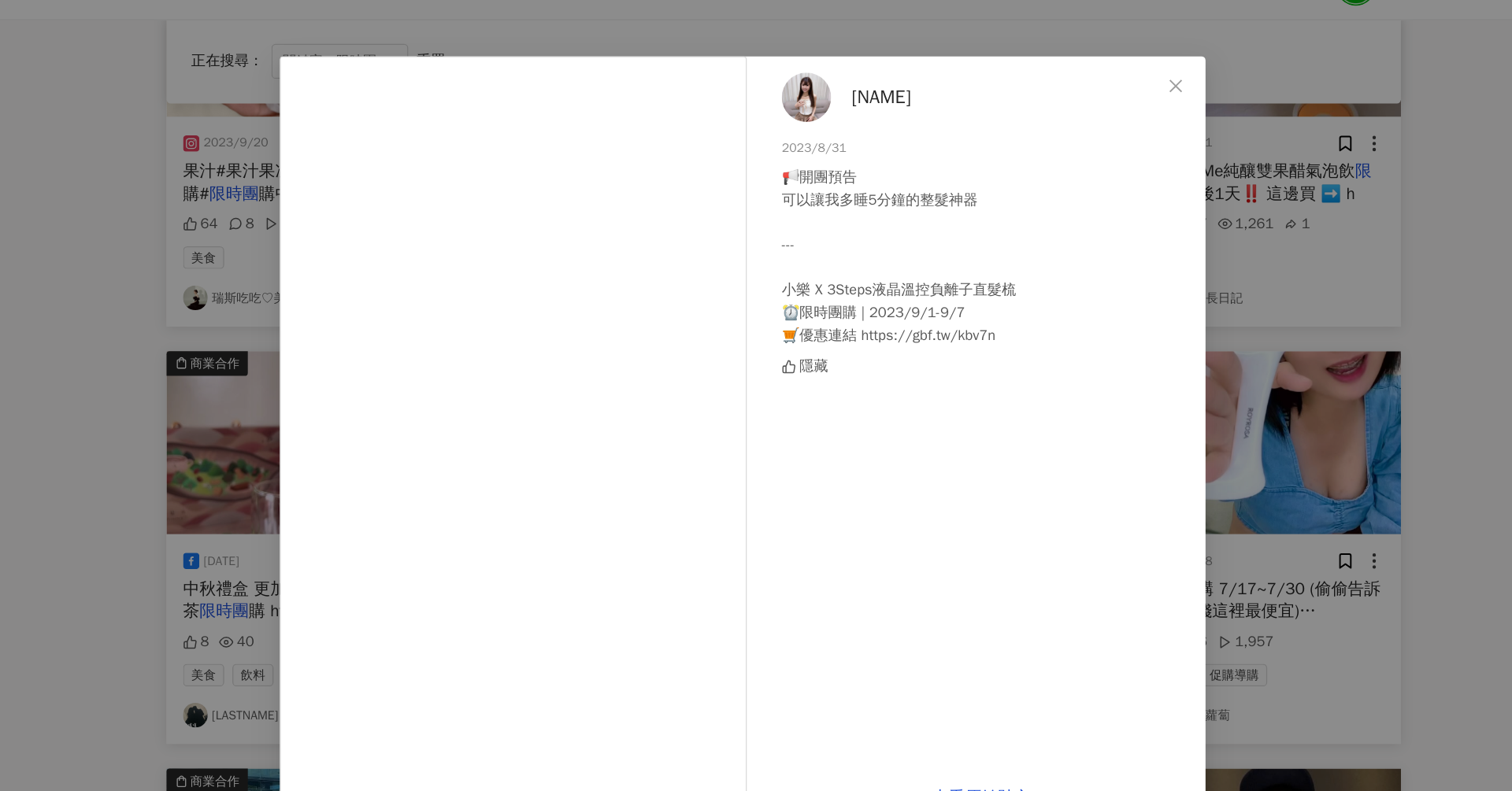 click on "[NAME] 2023/8/31 📢開團預告
可以讓我多睡5分鐘的整髮神器
---
小樂 X 3Steps液晶溫控負離子直髮梳
⏰限時團購 | 2023/9/1-9/7
🛒優惠連結 https://gbf.tw/kbv7n 隱藏 查看原始貼文" at bounding box center [756, 395] 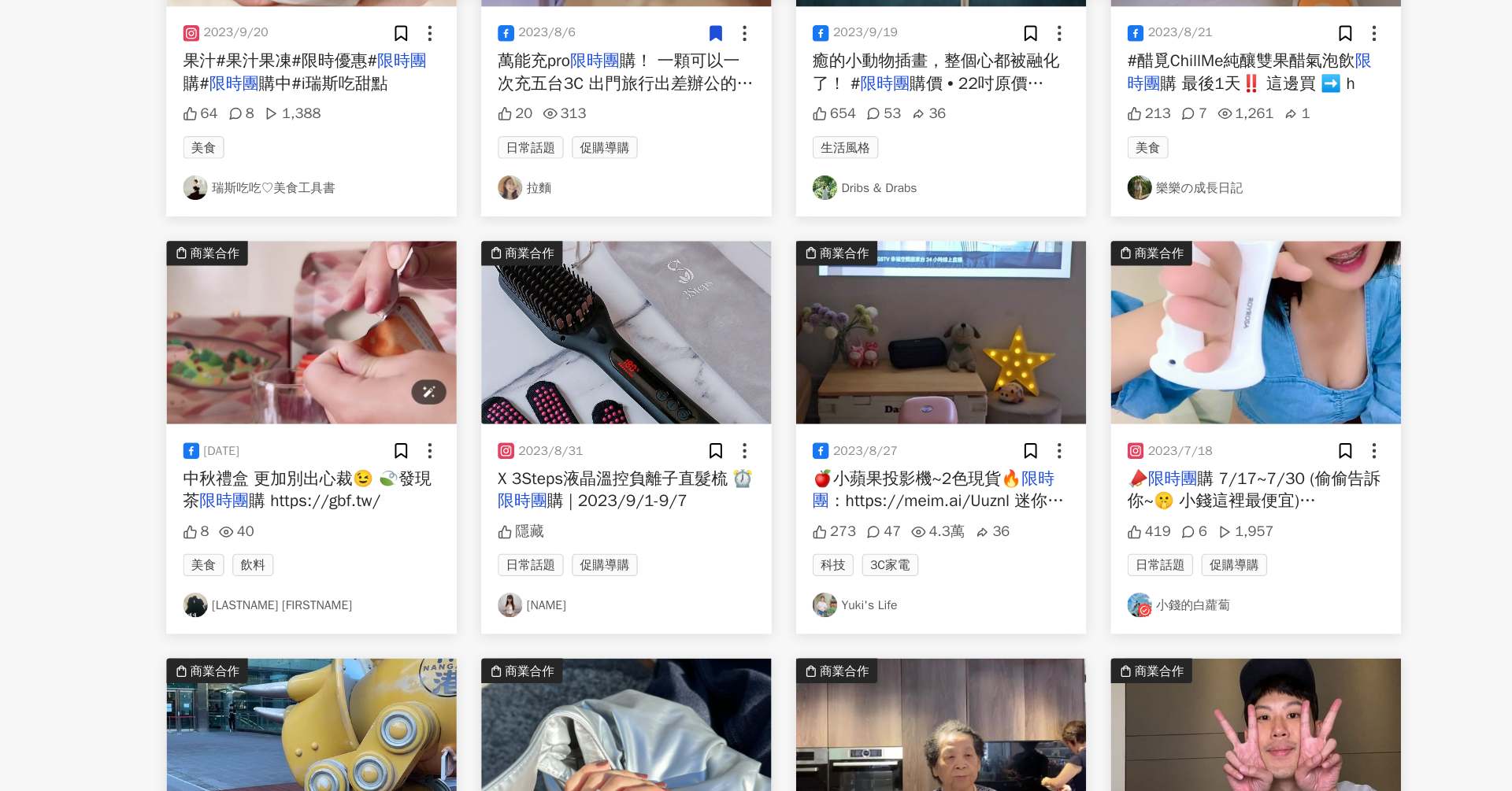 scroll, scrollTop: 2844, scrollLeft: 0, axis: vertical 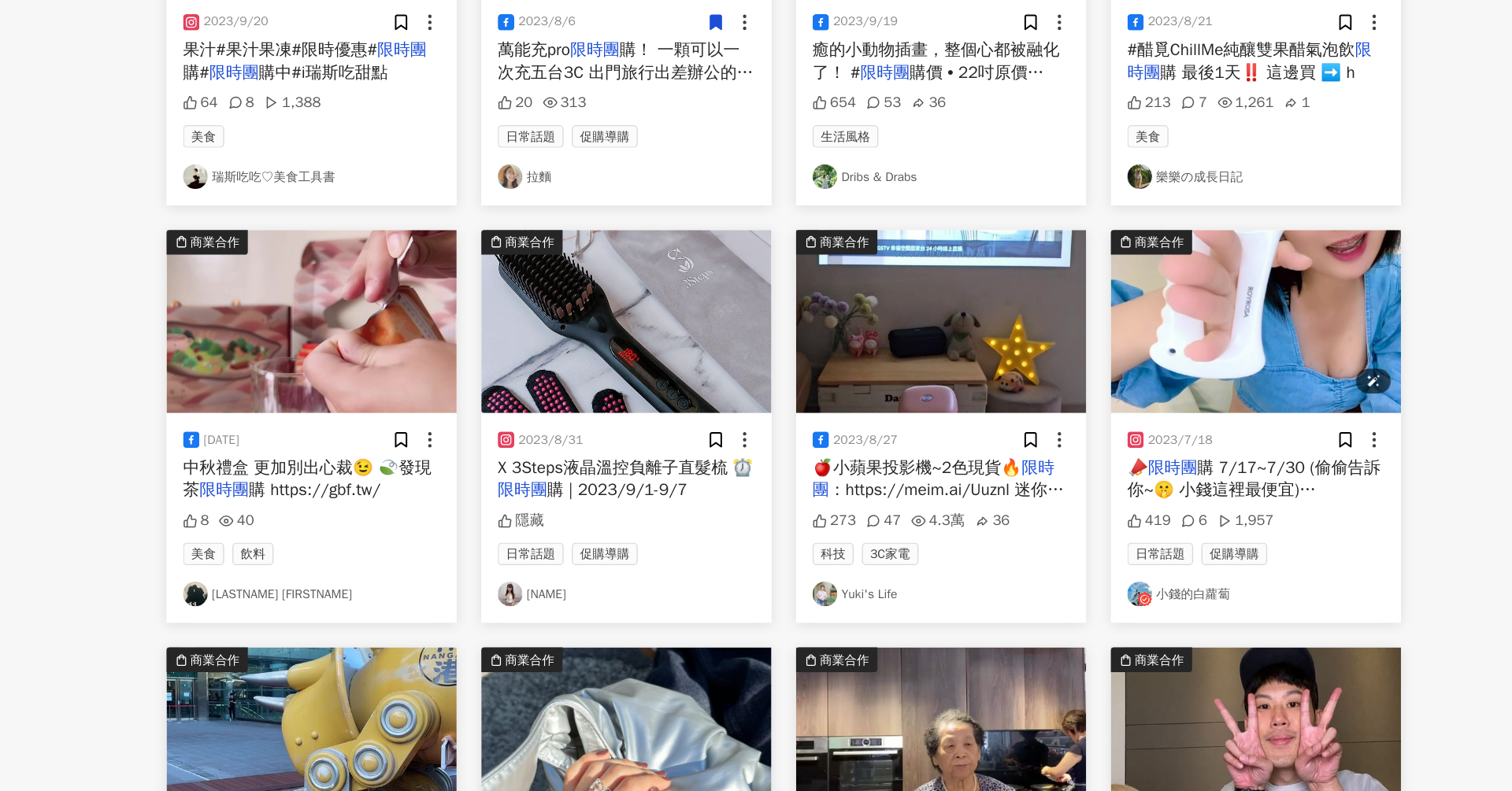 click at bounding box center [1149, 375] 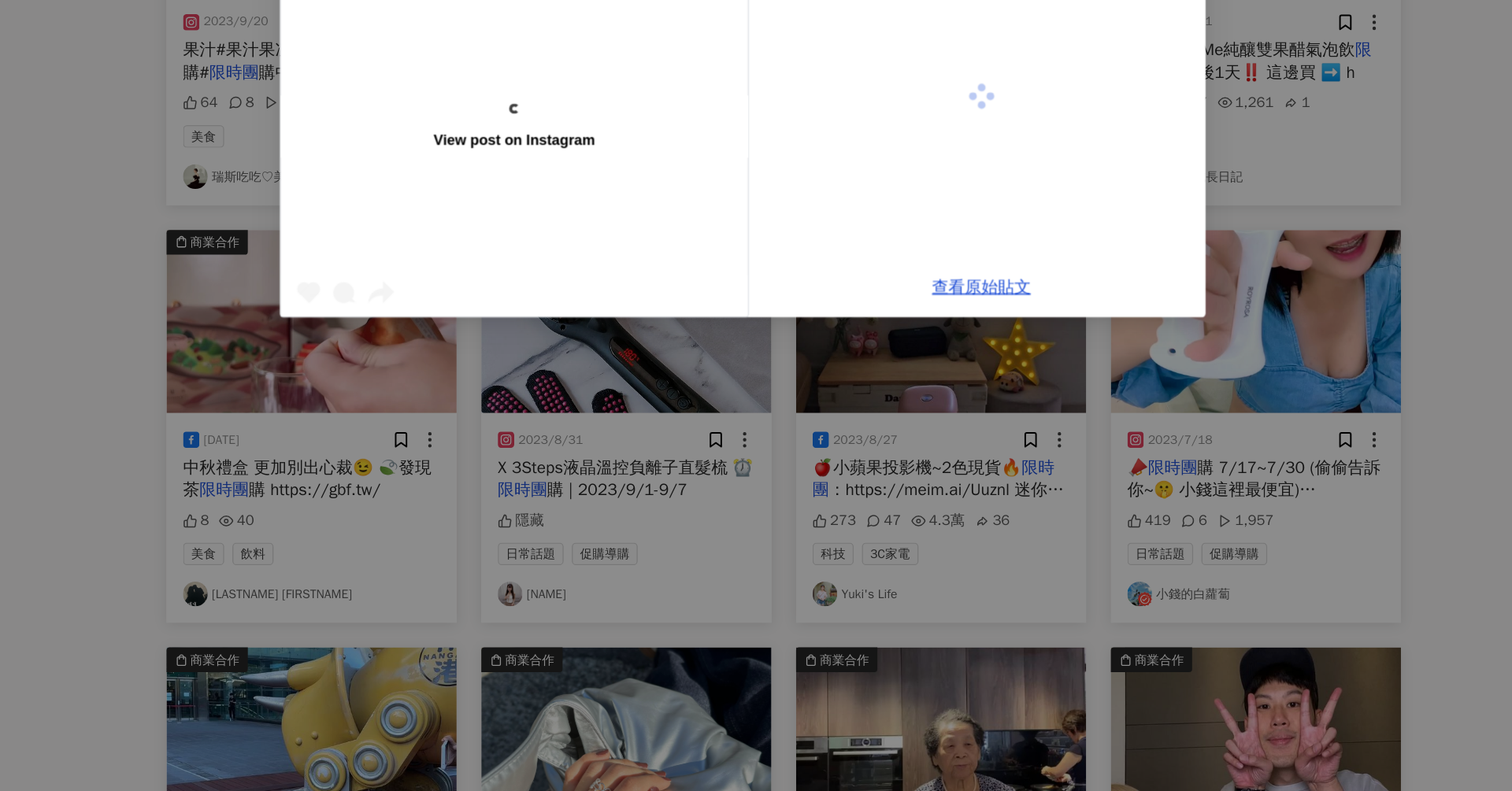 scroll, scrollTop: 2844, scrollLeft: 0, axis: vertical 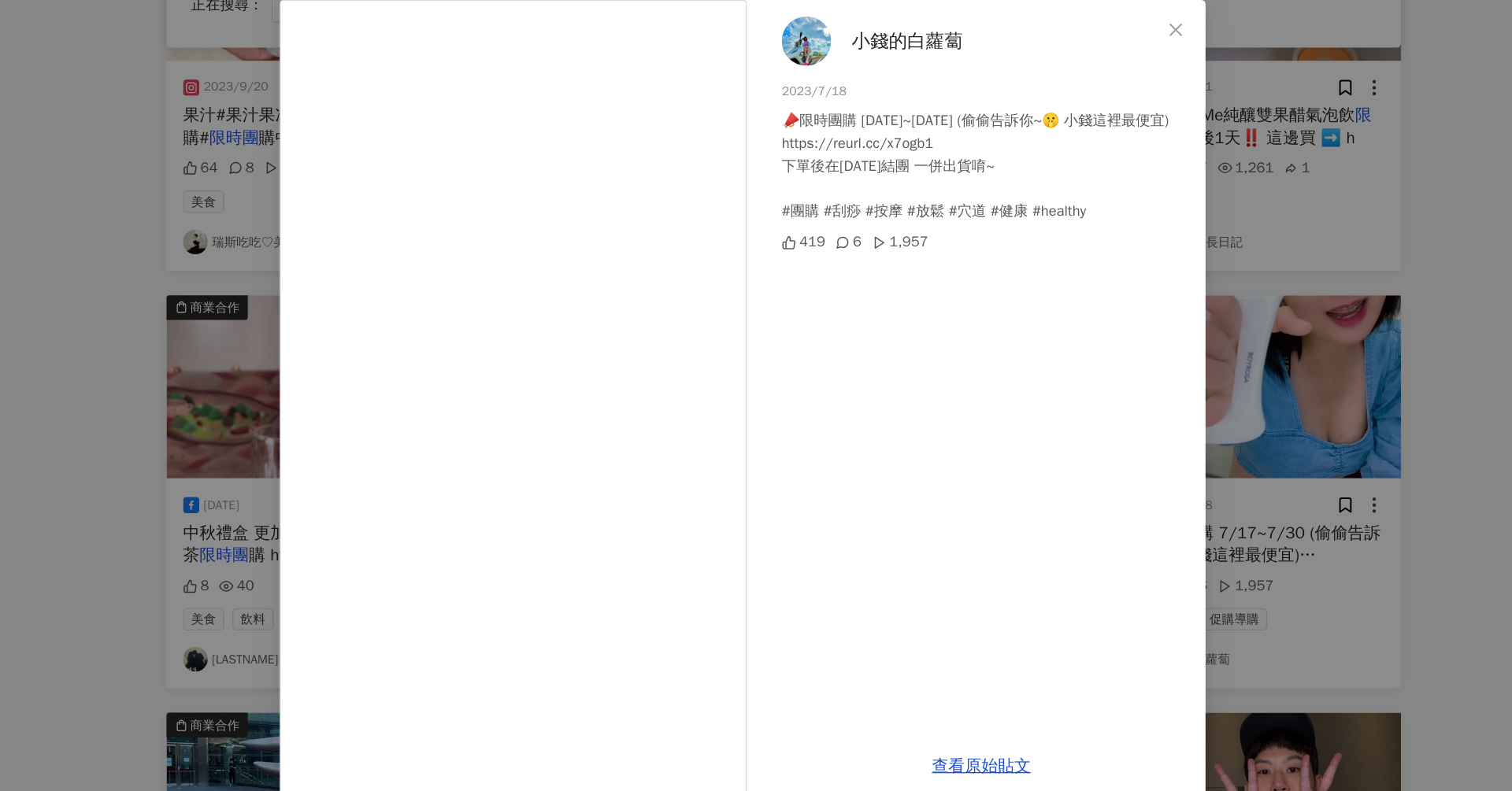 click on "📣限時團購 [DATE]~[DATE] (偷偷告訴你~🤫 小錢這裡最便宜)
https://reurl.cc/x7ogb1
下單後在[DATE]結團 一併出貨唷~
#團購 #刮痧 #按摩 #放鬆 #穴道 #健康 #healthy" at bounding box center [942, 206] 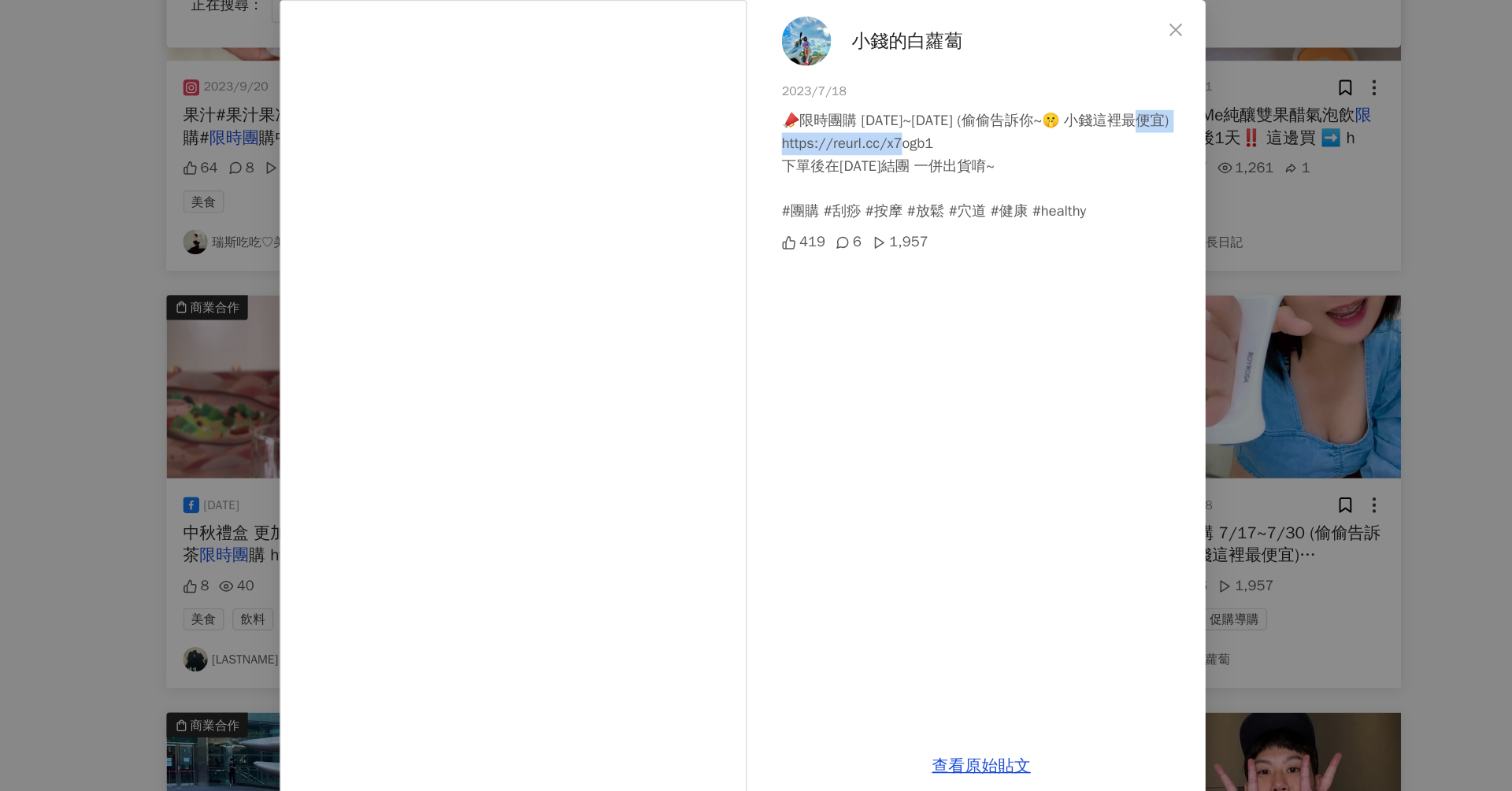 drag, startPoint x: 912, startPoint y: 193, endPoint x: 779, endPoint y: 196, distance: 133.03383 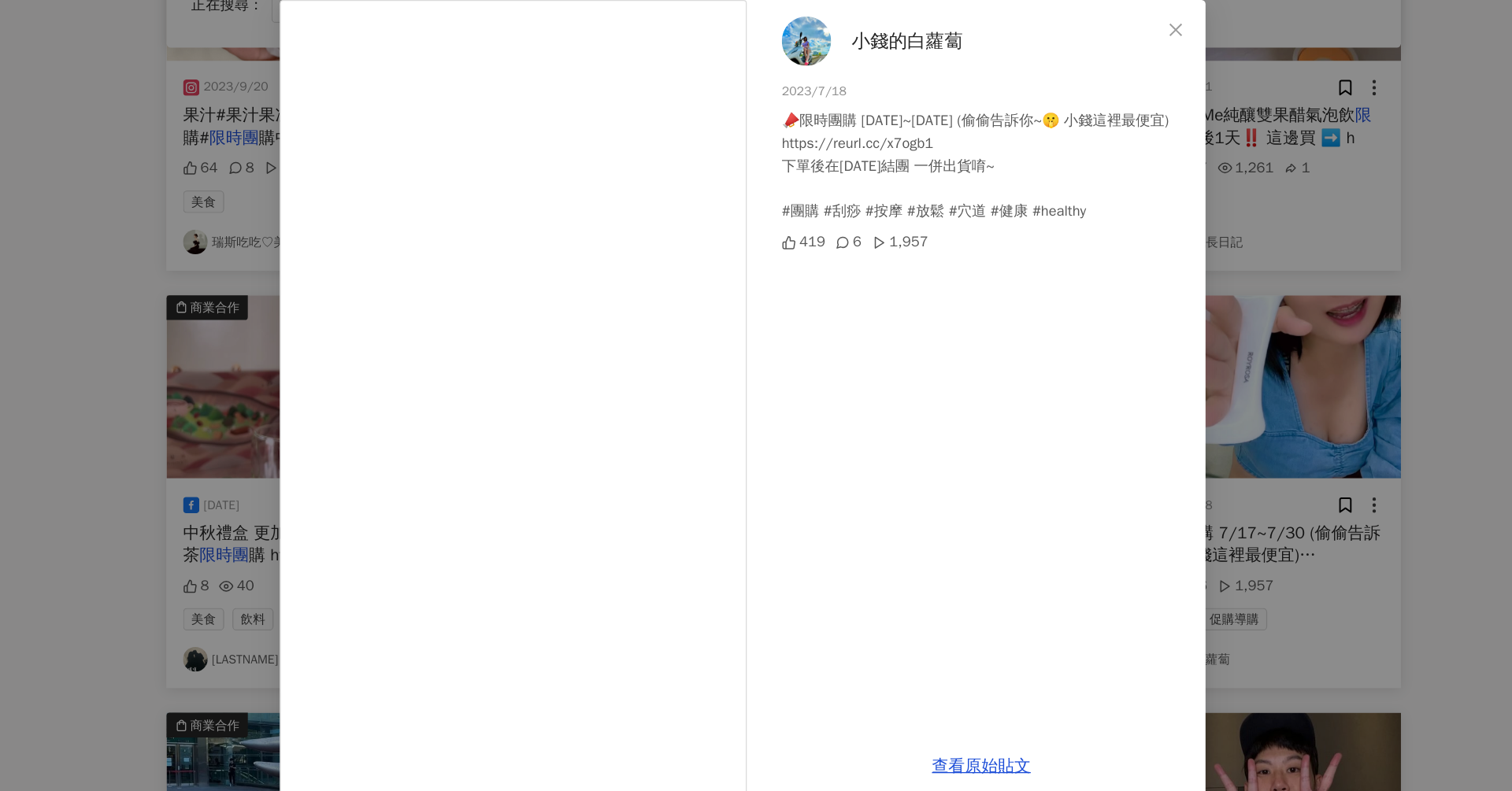click on "小錢的白蘿蔔 2023/7/18 📣限時團購 7/17~7/30 (偷偷告訴你~🤫 小錢這裡最便宜)
https://reurl.cc/x7ogb1
下單後在7/30結團 一併出貨唷~
#團購 #刮痧 #按摩 #放鬆 #穴道 #健康 #healthy 419 6 1,957 查看原始貼文" at bounding box center (756, 395) 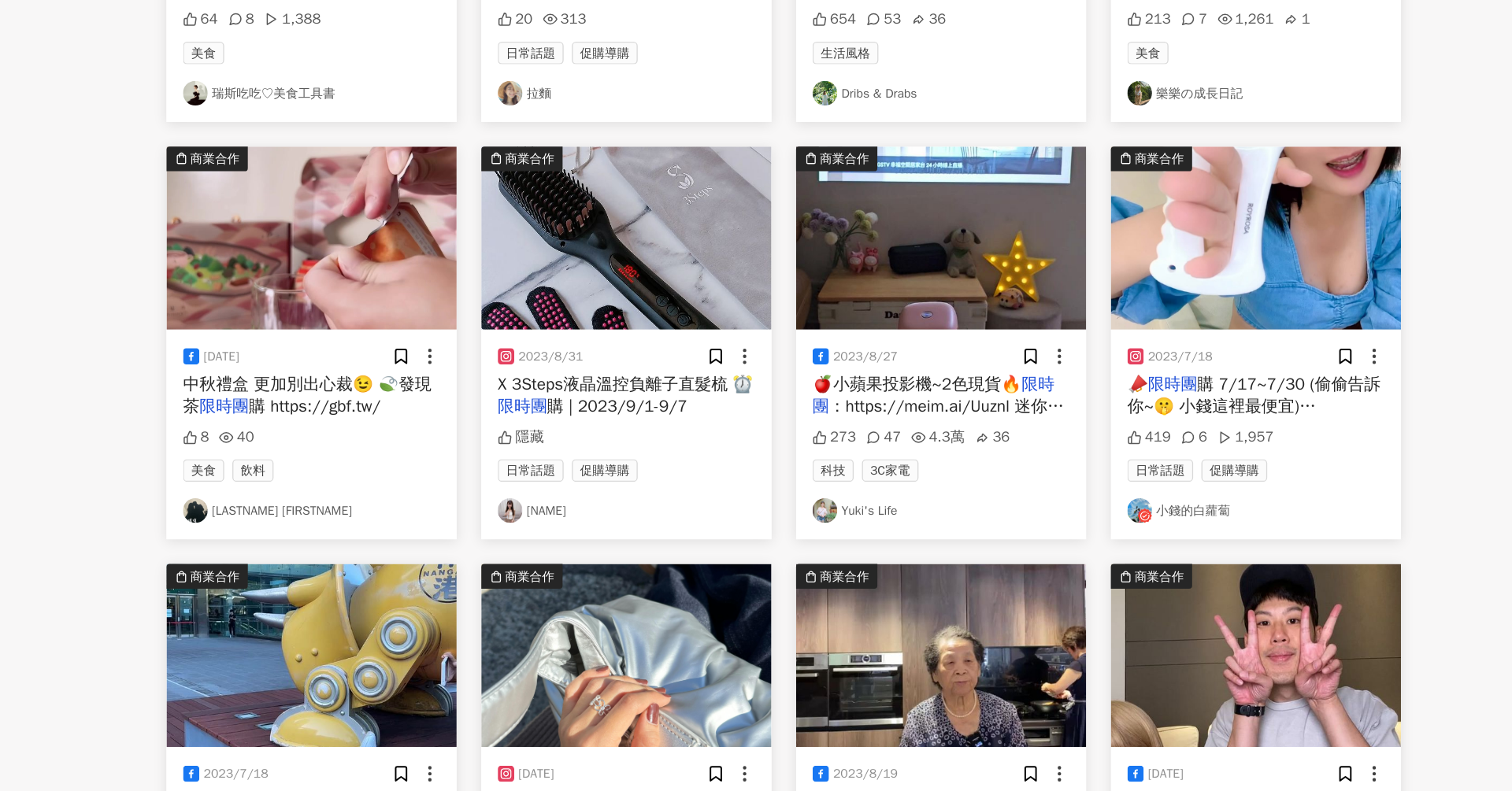scroll, scrollTop: 2876, scrollLeft: 0, axis: vertical 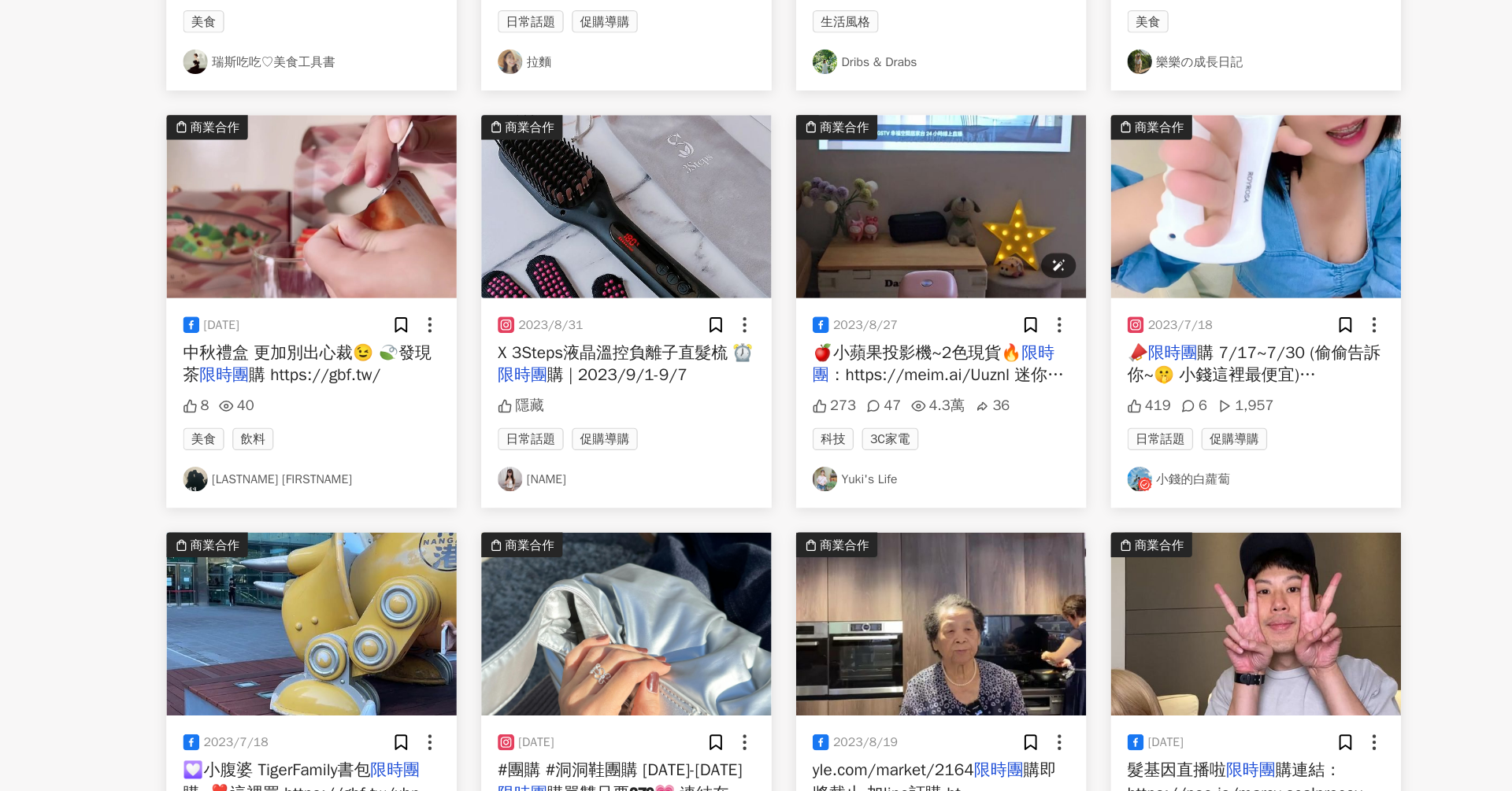 click at bounding box center [908, 343] 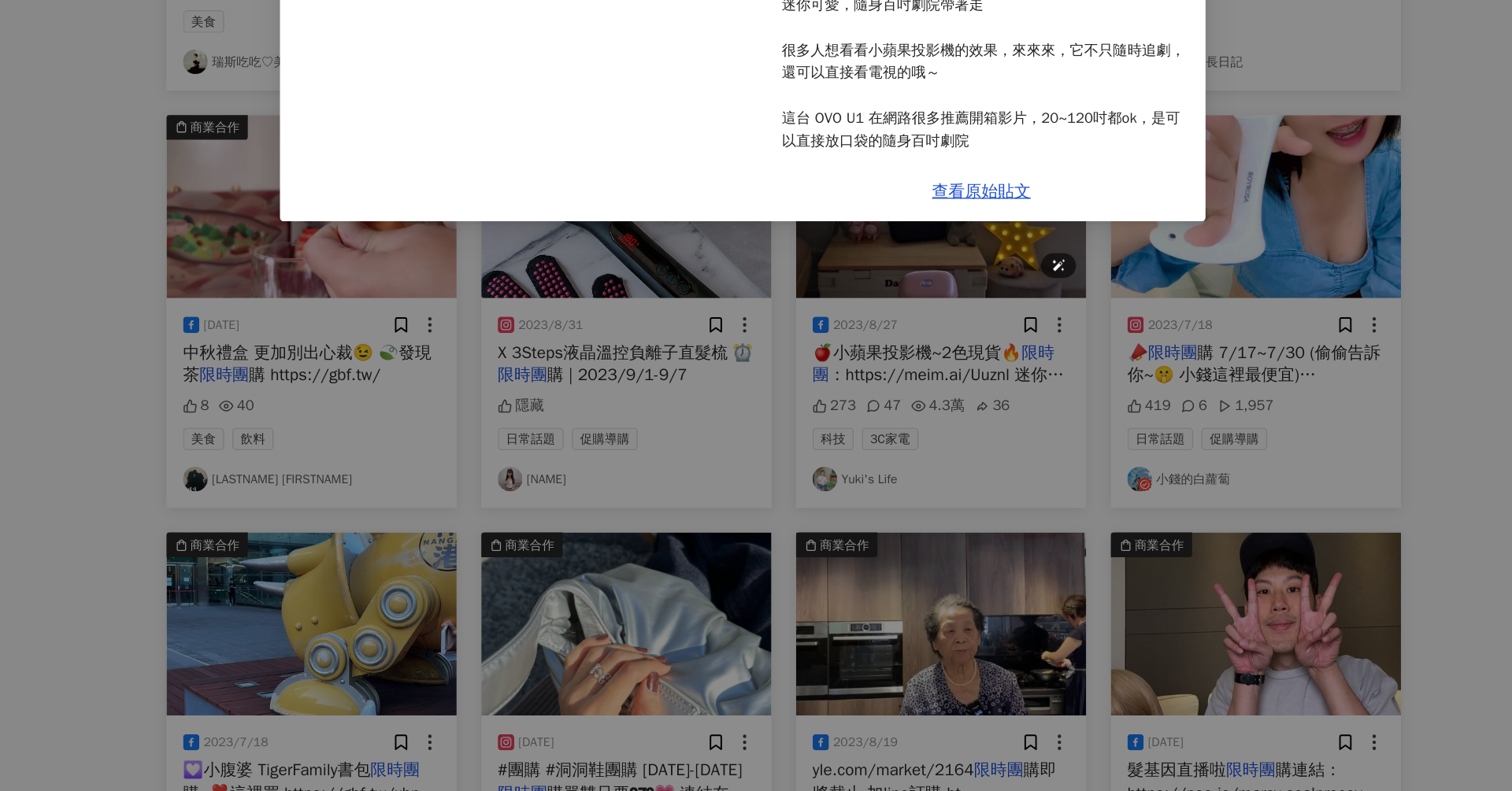 scroll, scrollTop: 2876, scrollLeft: 0, axis: vertical 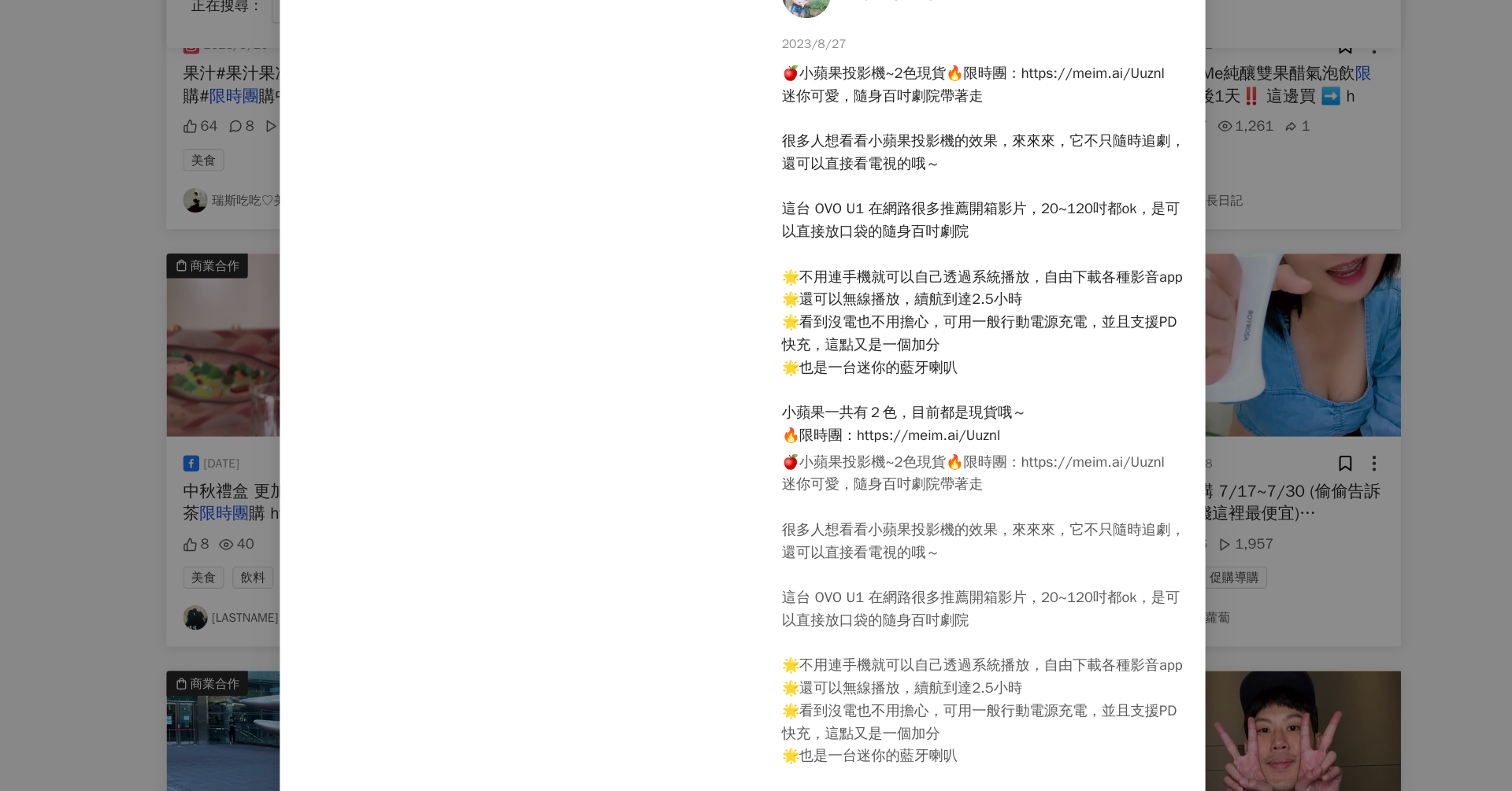 click on "Yuki's Life [DATE] 🍎小蘋果投影機~2色現貨🔥限時團：https://meim.ai/Uuznl
迷你可愛，隨身百吋劇院帶著走
很多人想看看小蘋果投影機的效果，來來來，它不只隨時追劇，還可以直接看電視的哦～
這台 OVO U1 在網路很多推薦開箱影片，20~120吋都ok，是可以直接放口袋的隨身百吋劇院
🌟不用連手機就可以自己透過系統播放，自由下載各種影音app
🌟還可以無線播放，續航到達2.5小時
🌟看到沒電也不用擔心，可用一般行動電源充電，並且支援PD快充，這點又是一個加分
🌟也是一台迷你的藍牙喇叭
小蘋果一共有２色，目前都是現貨哦～
🔥限時團：https://meim.ai/Uuznl 273 47 4.3萬 36 查看原始貼文" at bounding box center [756, 395] 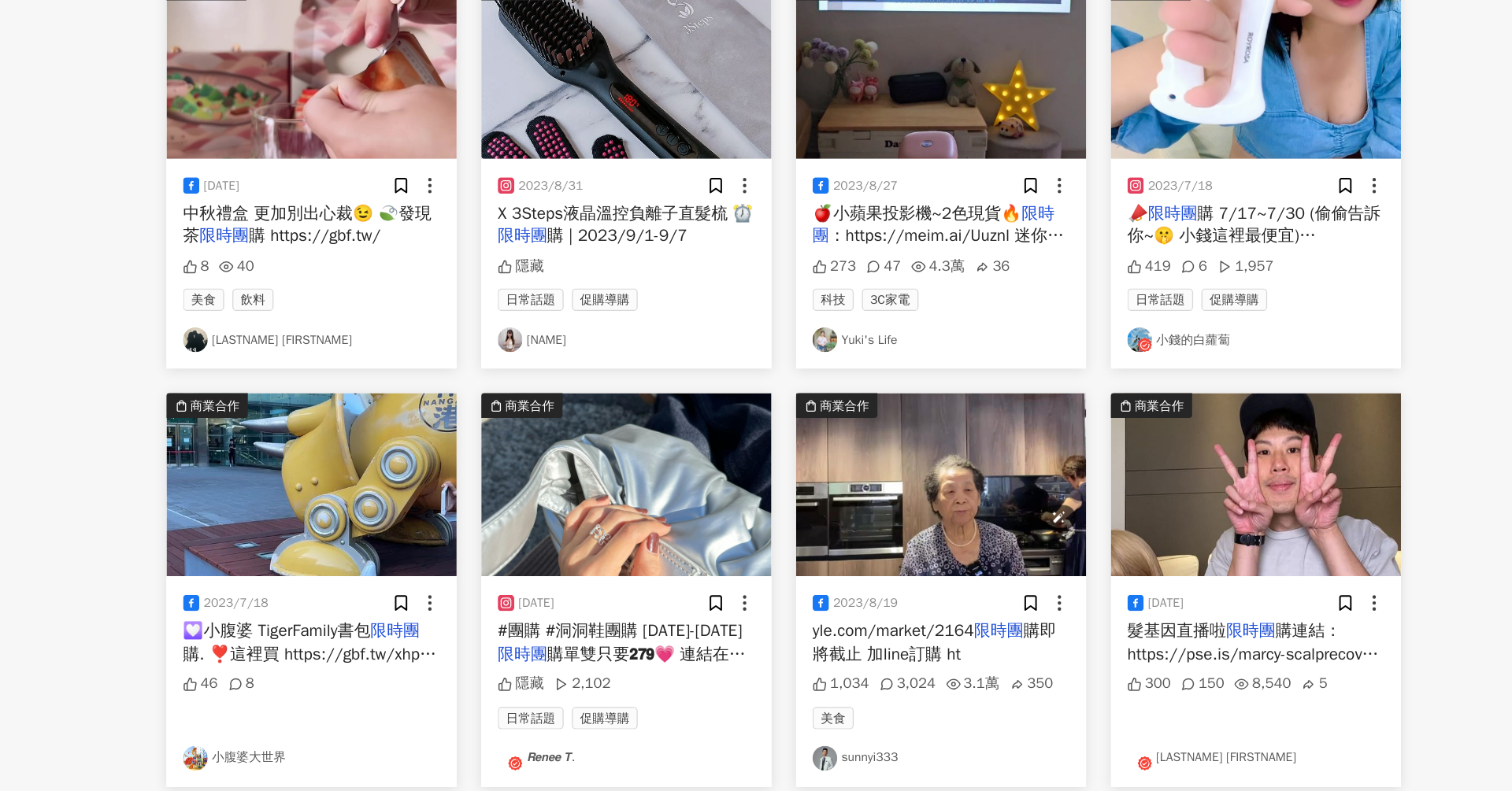 scroll, scrollTop: 3016, scrollLeft: 0, axis: vertical 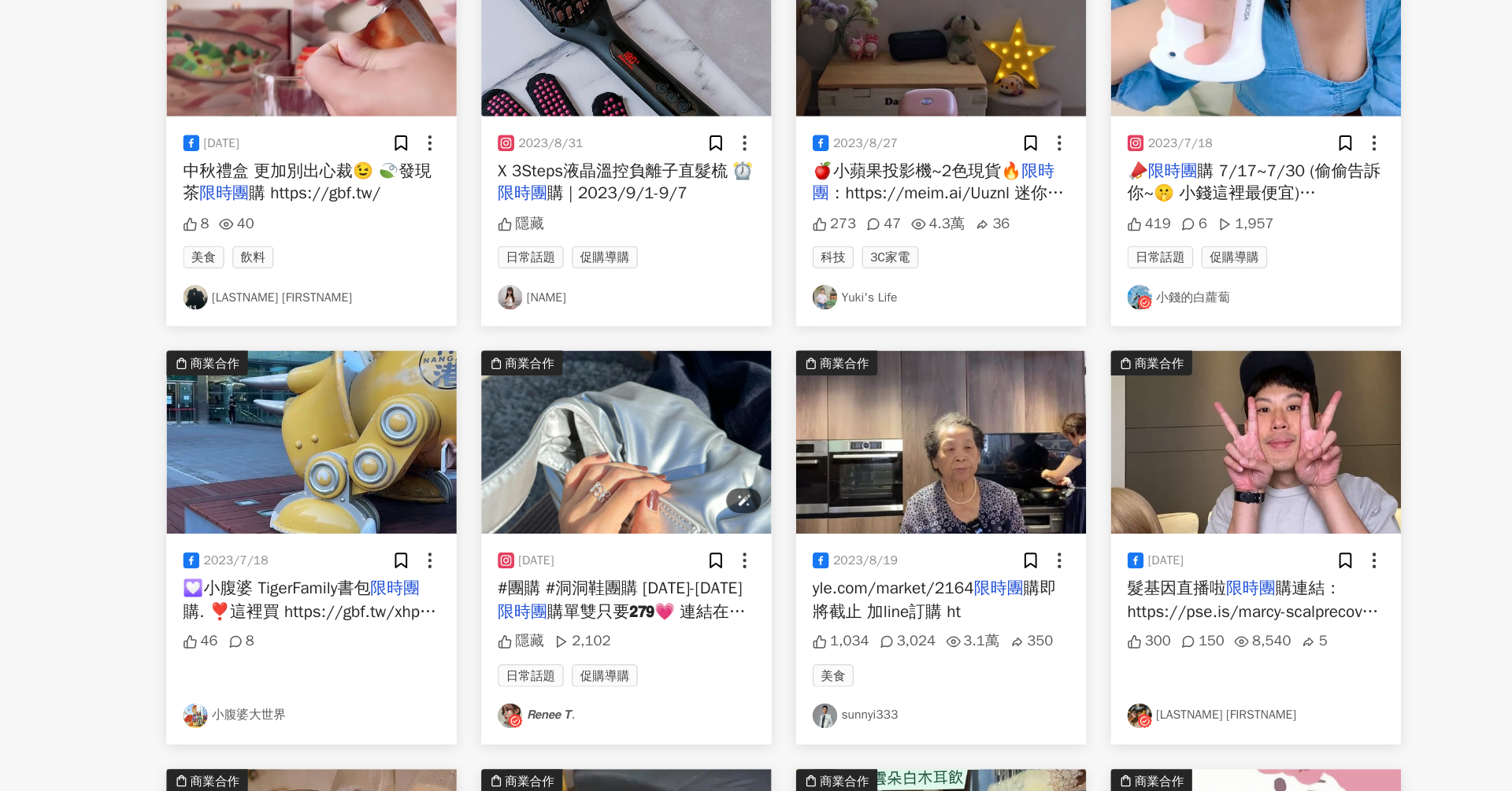 click at bounding box center [667, 523] 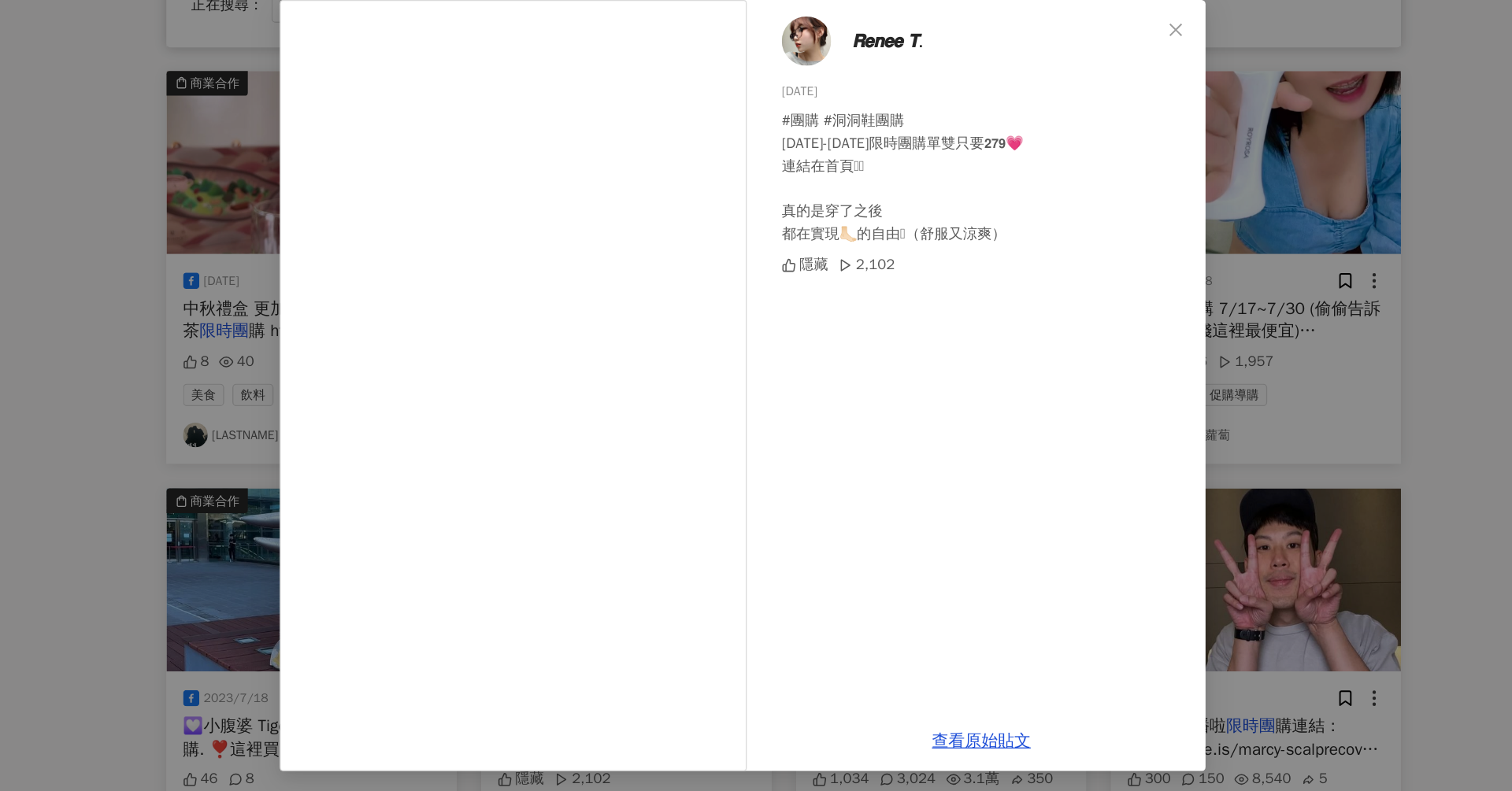 click on "#團購 #洞洞鞋團購
[DATE]-[DATE]限時團購單雙只要𝟮𝟳𝟵💗
連結在首頁🫶🏻
真的是穿了之後
都在實現🦶🏻的自由🥹（舒服又涼爽）" at bounding box center [942, 215] 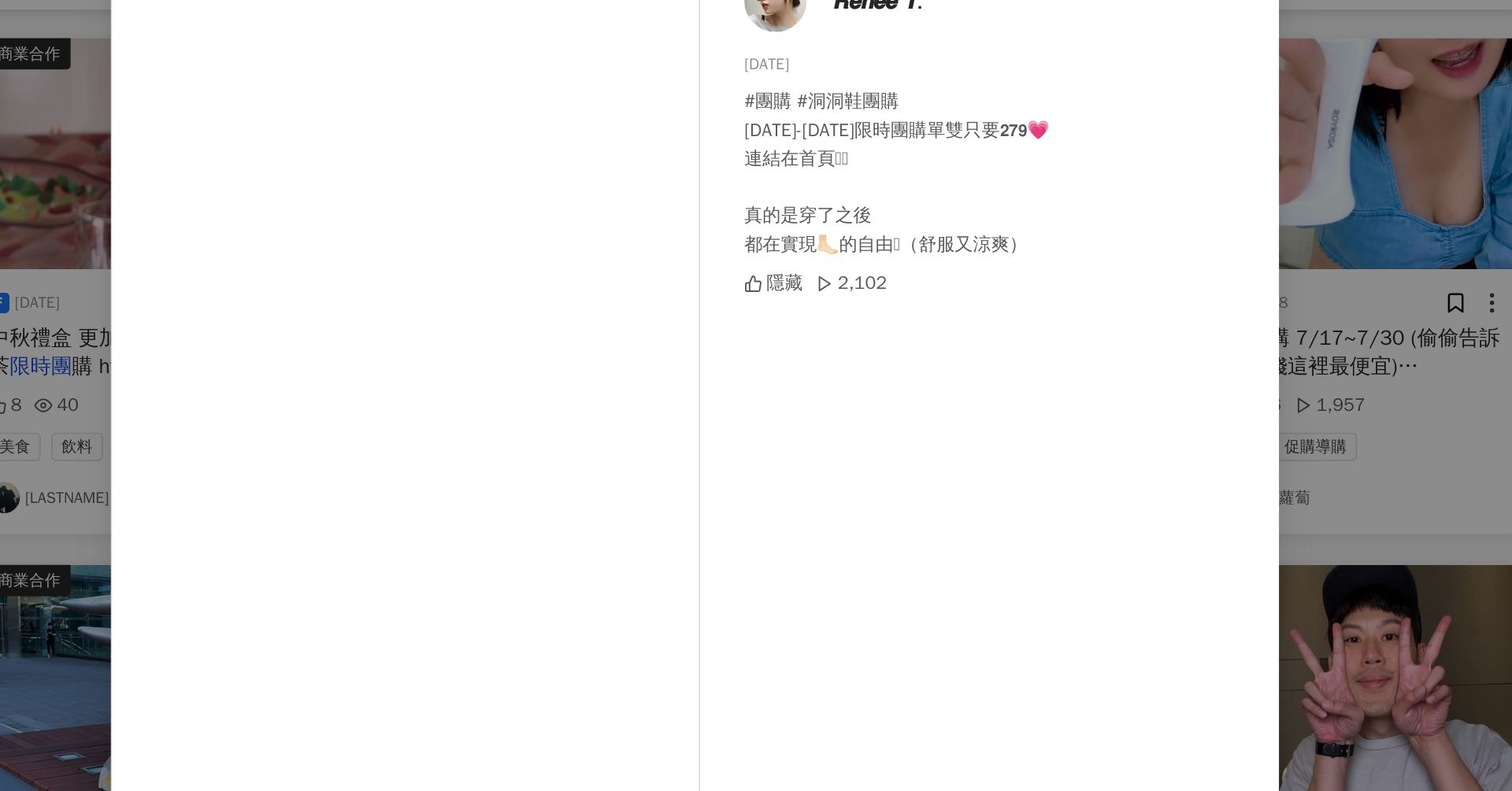 scroll, scrollTop: 3016, scrollLeft: 0, axis: vertical 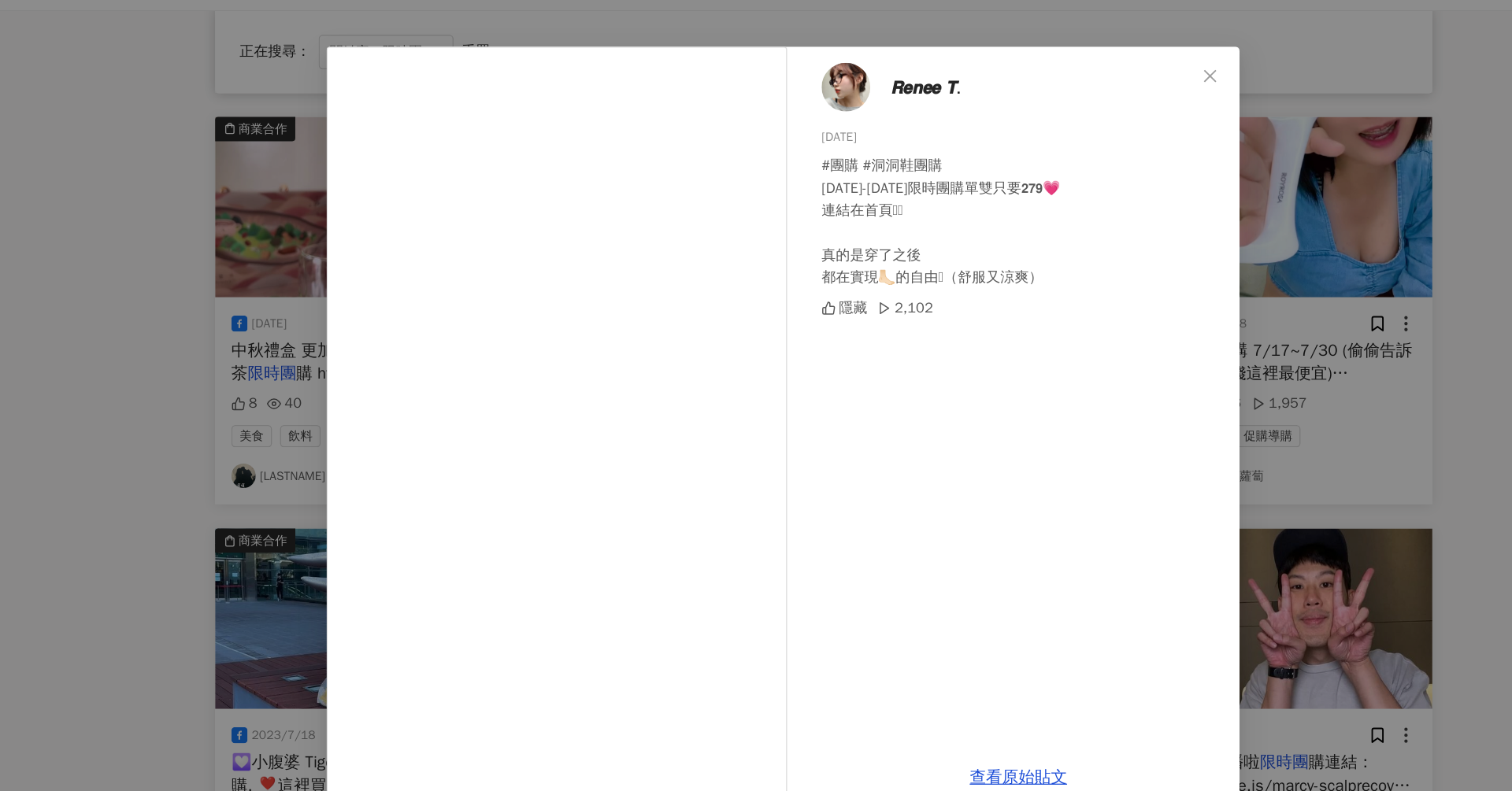 click on "𝙍𝙚𝙣𝙚𝙚 𝙏. [DATE] #團購 #洞洞鞋團購
[DATE]-[DATE]限時團購單雙只要𝟮𝟳𝟵💗
連結在首頁🫶🏻
真的是穿了之後
都在實現🦶🏻的自由🥹（舒服又涼爽） 隱藏 2,102 查看原始貼文" at bounding box center (756, 395) 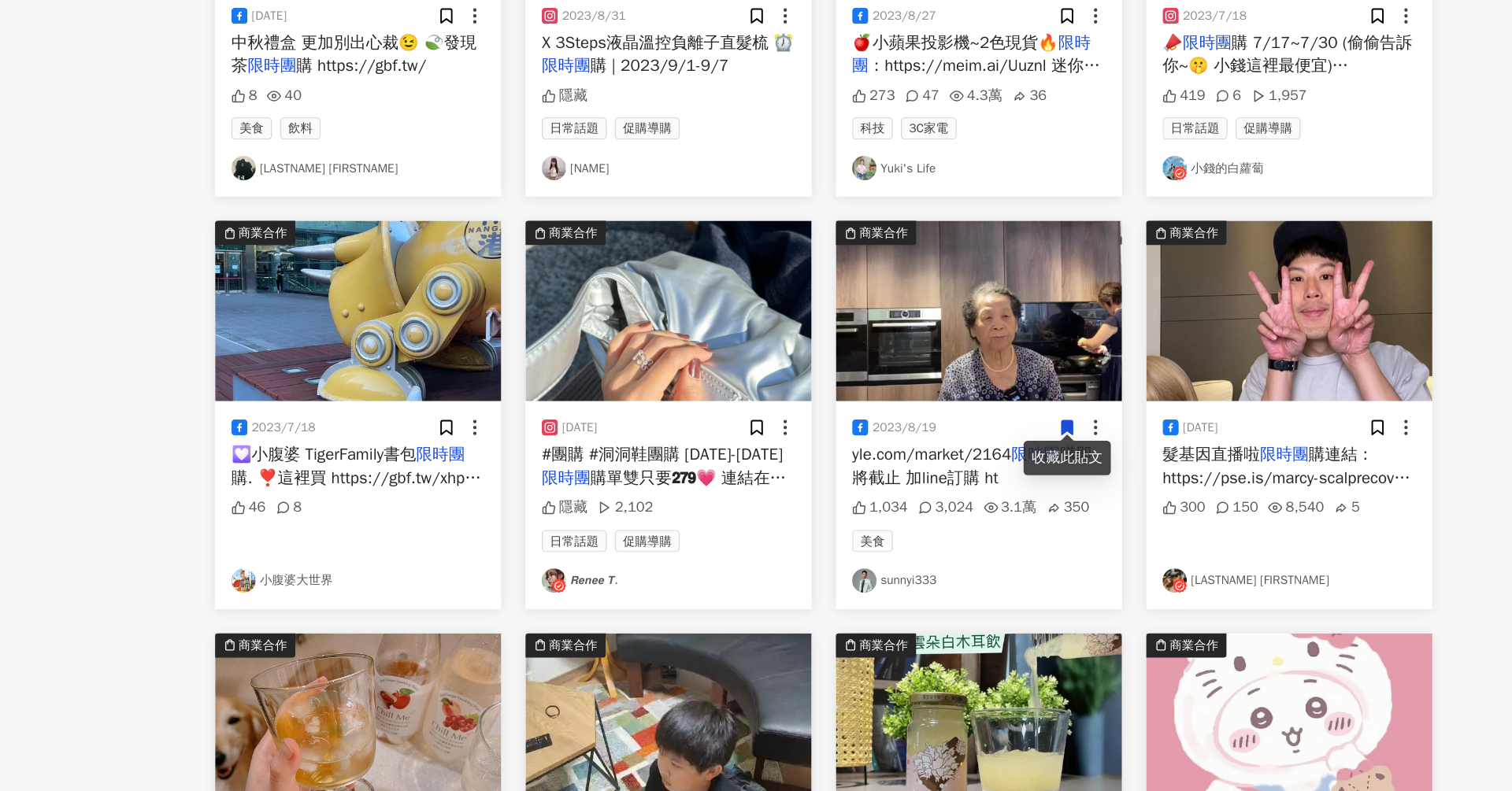 scroll, scrollTop: 3134, scrollLeft: 0, axis: vertical 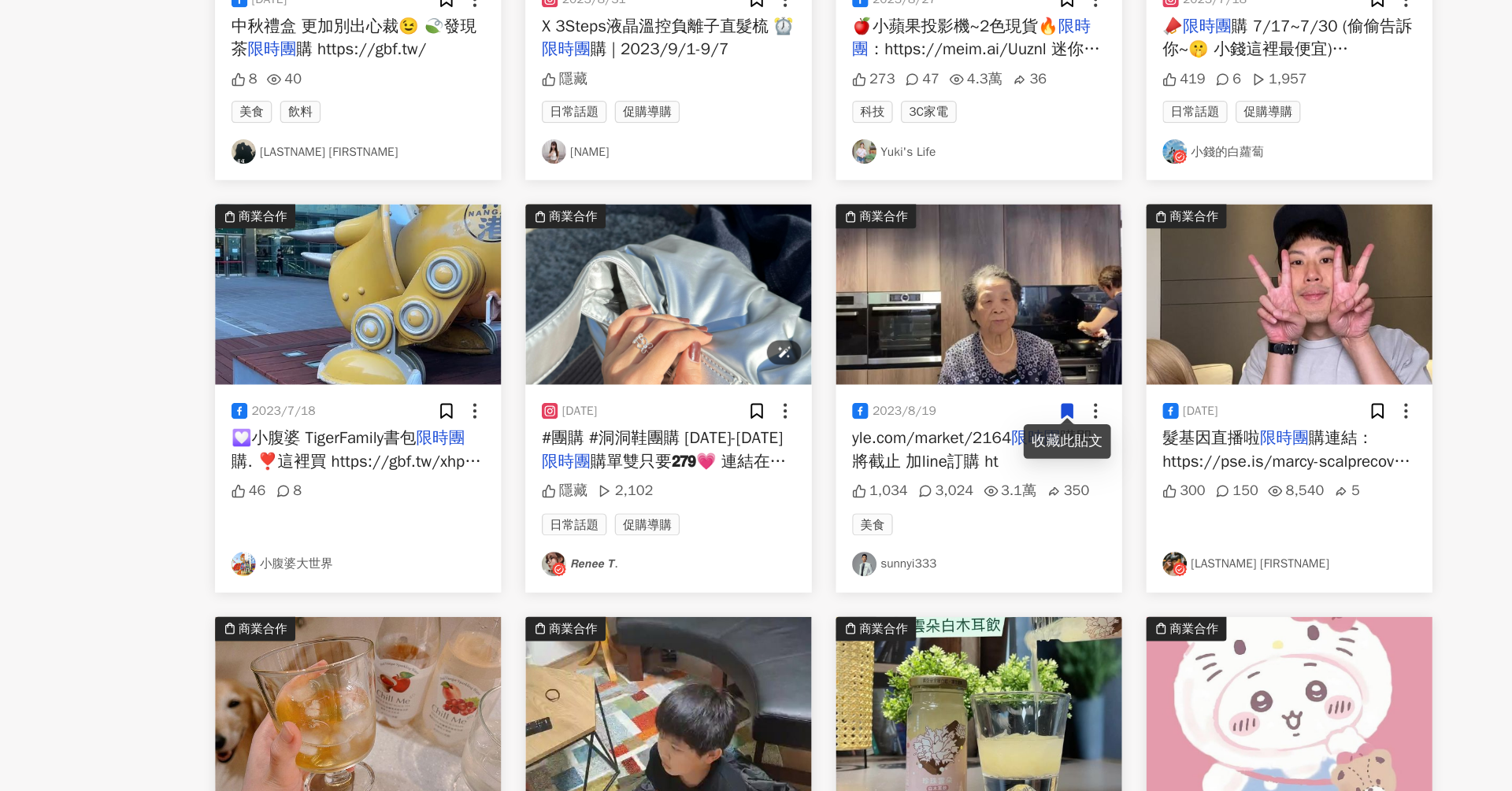 click at bounding box center [667, 405] 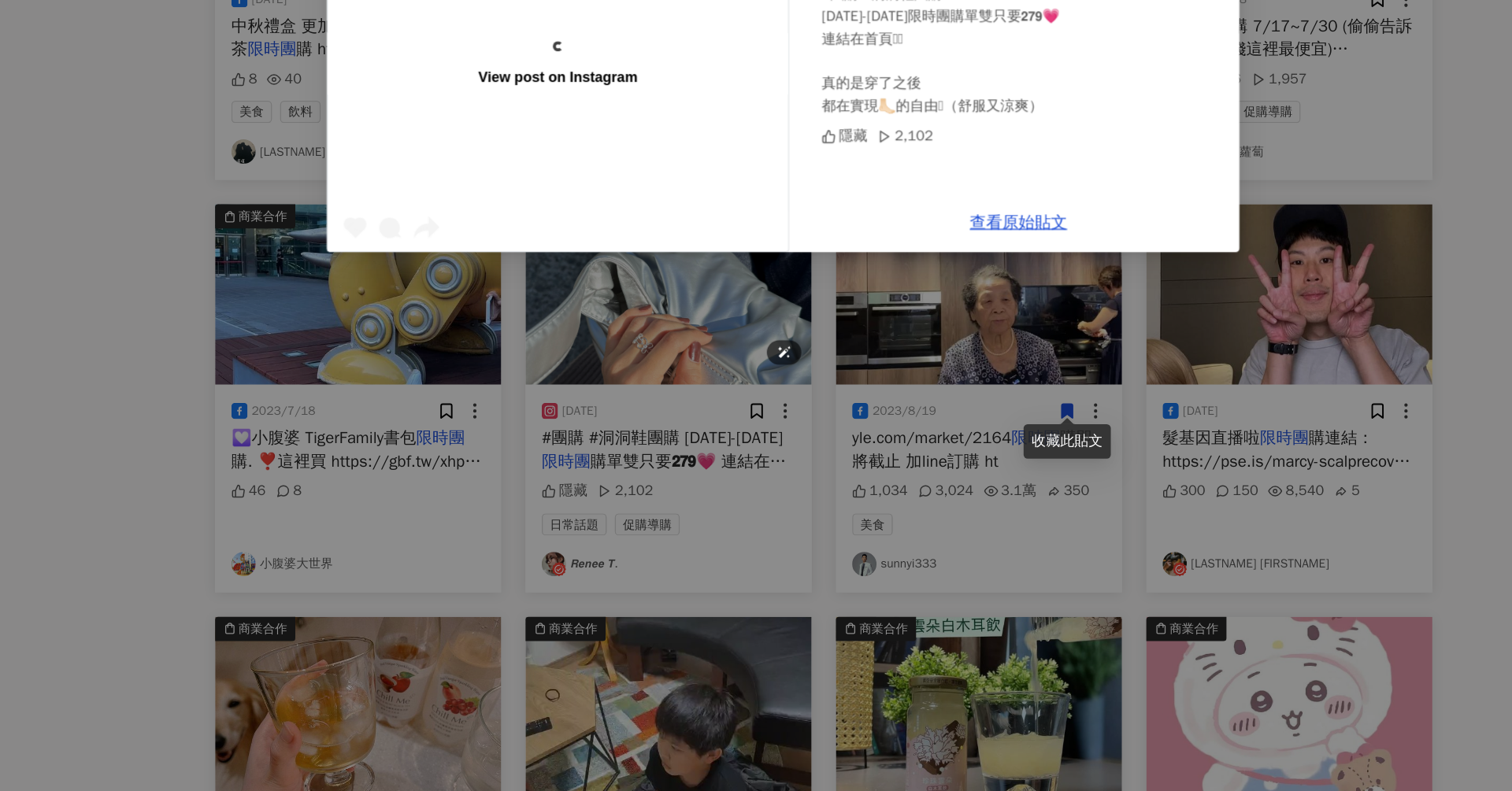 scroll, scrollTop: 3134, scrollLeft: 0, axis: vertical 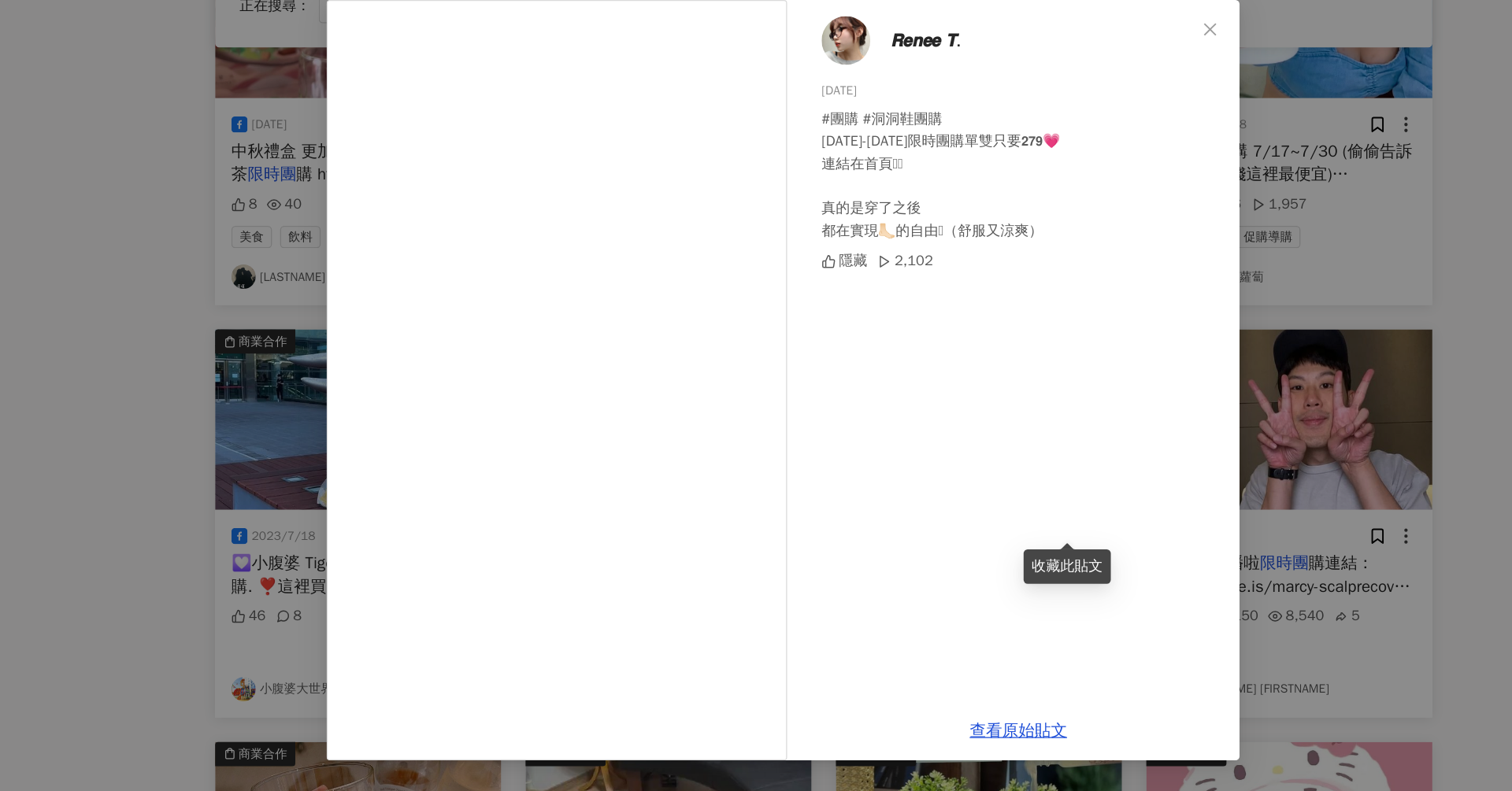 click on "𝙍𝙚𝙣𝙚𝙚 𝙏. [DATE] #團購 #洞洞鞋團購
[DATE]-[DATE]限時團購單雙只要𝟮𝟳𝟵💗
連結在首頁🫶🏻
真的是穿了之後
都在實現🦶🏻的自由🥹（舒服又涼爽） 隱藏 2,102 查看原始貼文" at bounding box center (756, 395) 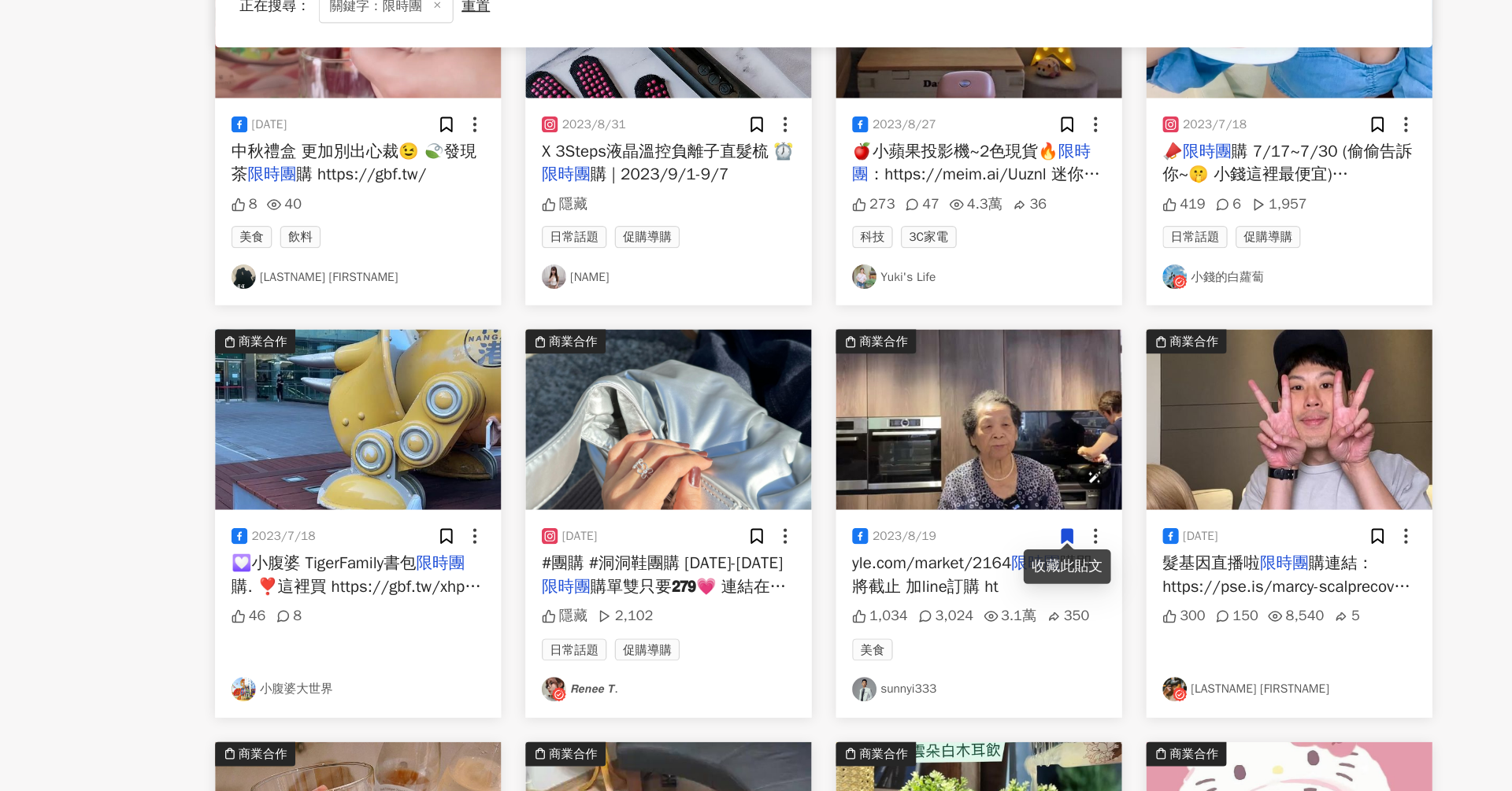 scroll, scrollTop: 3136, scrollLeft: 0, axis: vertical 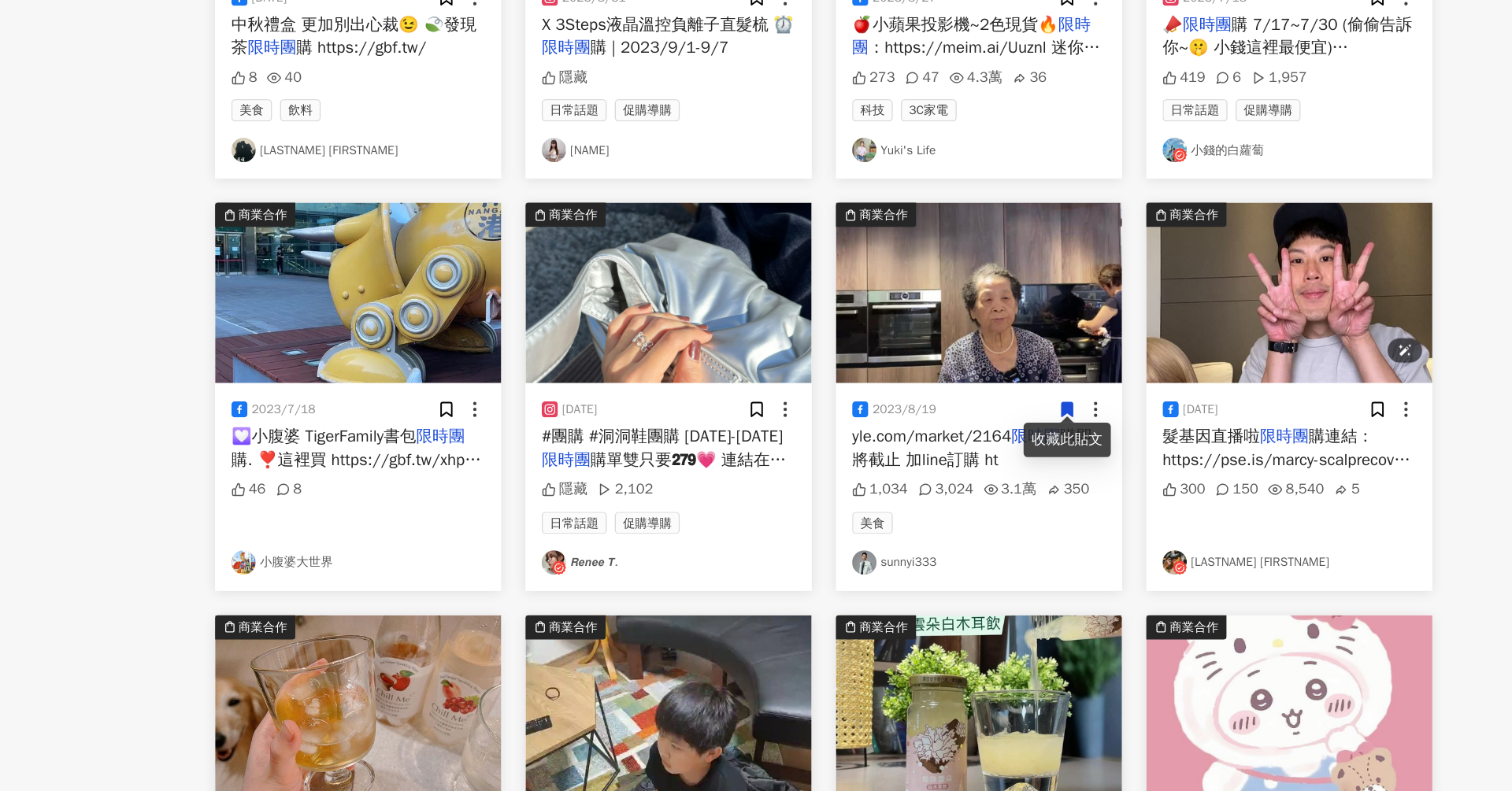 click at bounding box center (1149, 403) 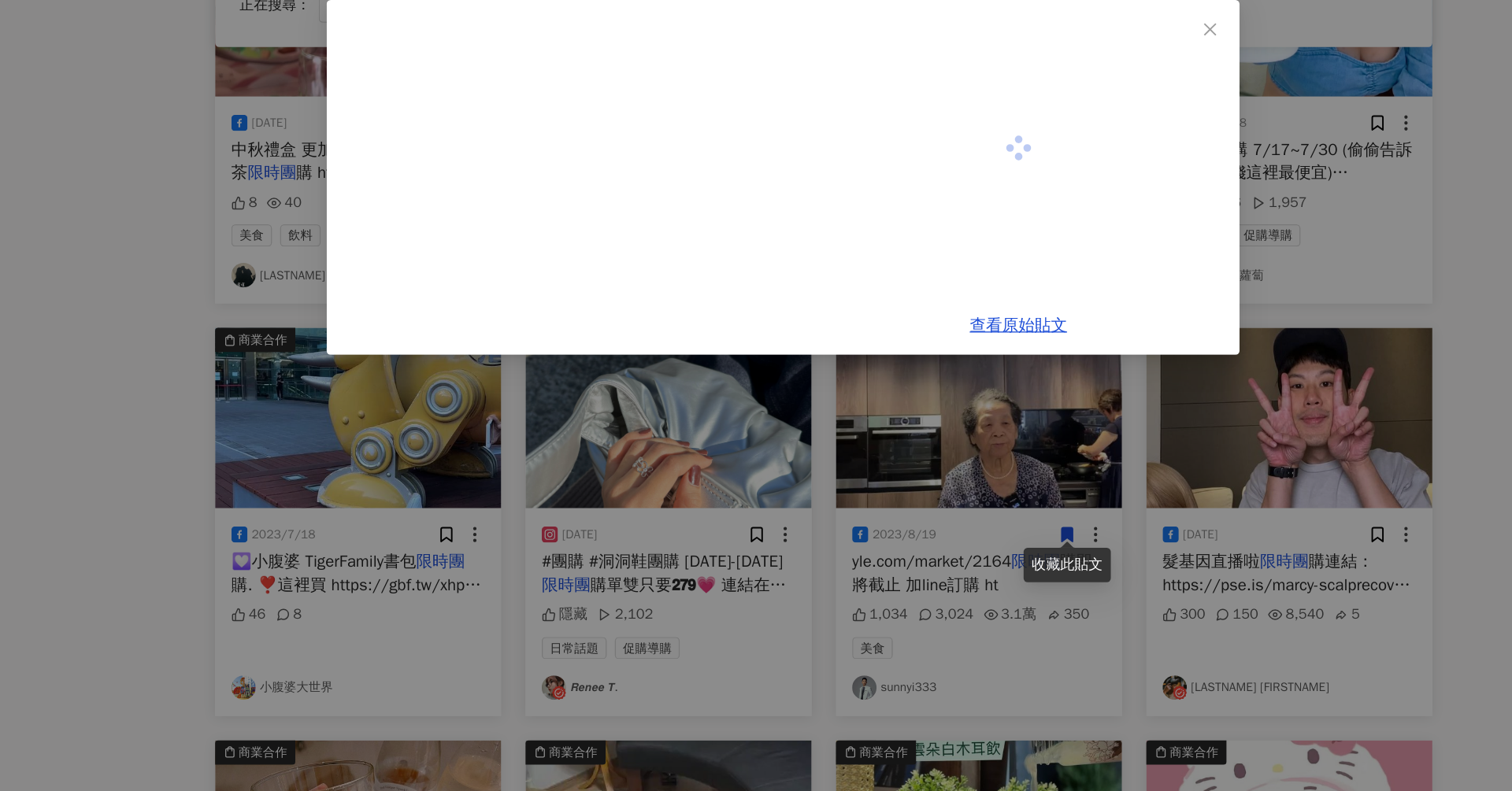 click on "查看原始貼文" at bounding box center (756, 395) 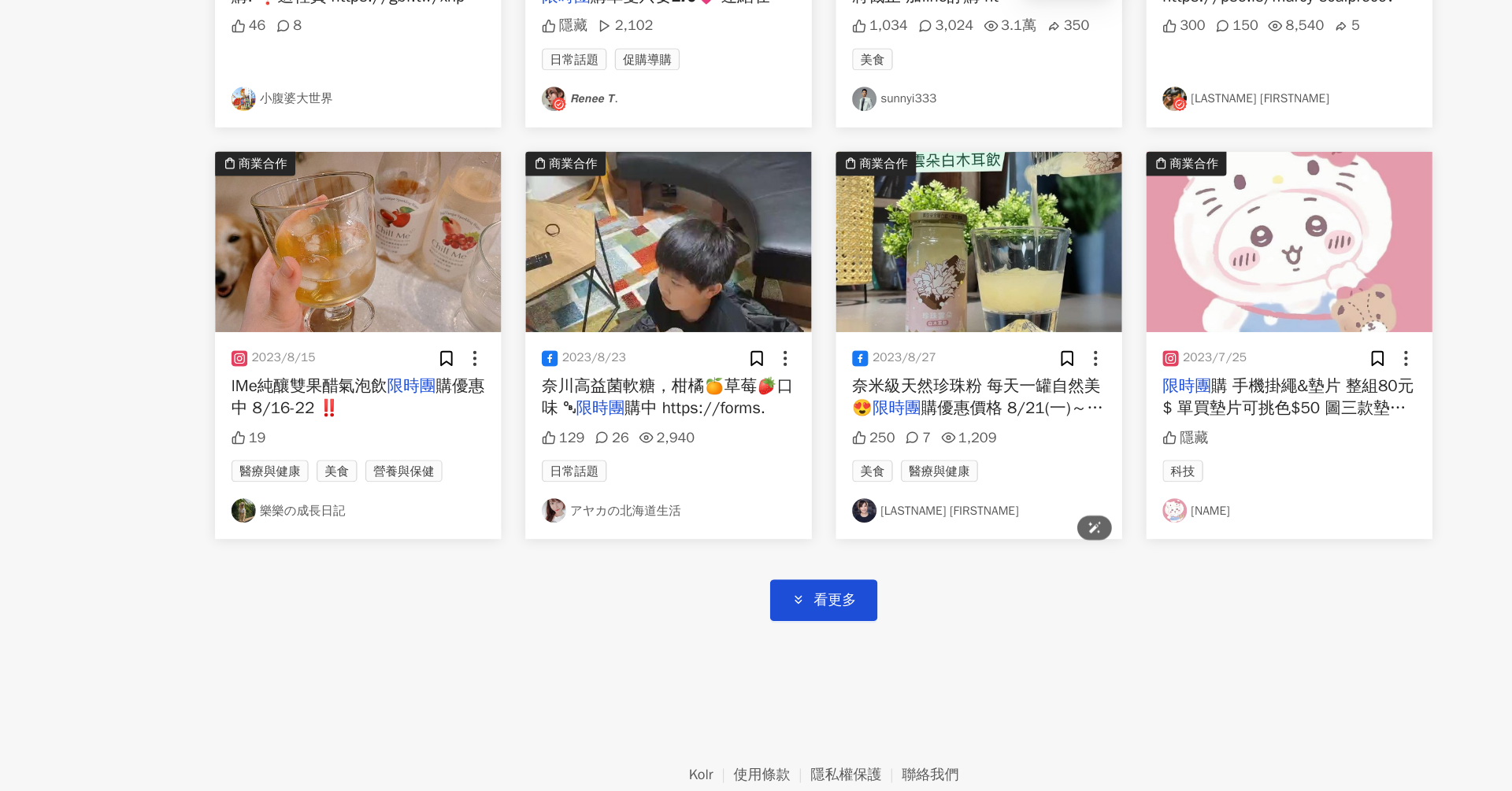 scroll, scrollTop: 3515, scrollLeft: 0, axis: vertical 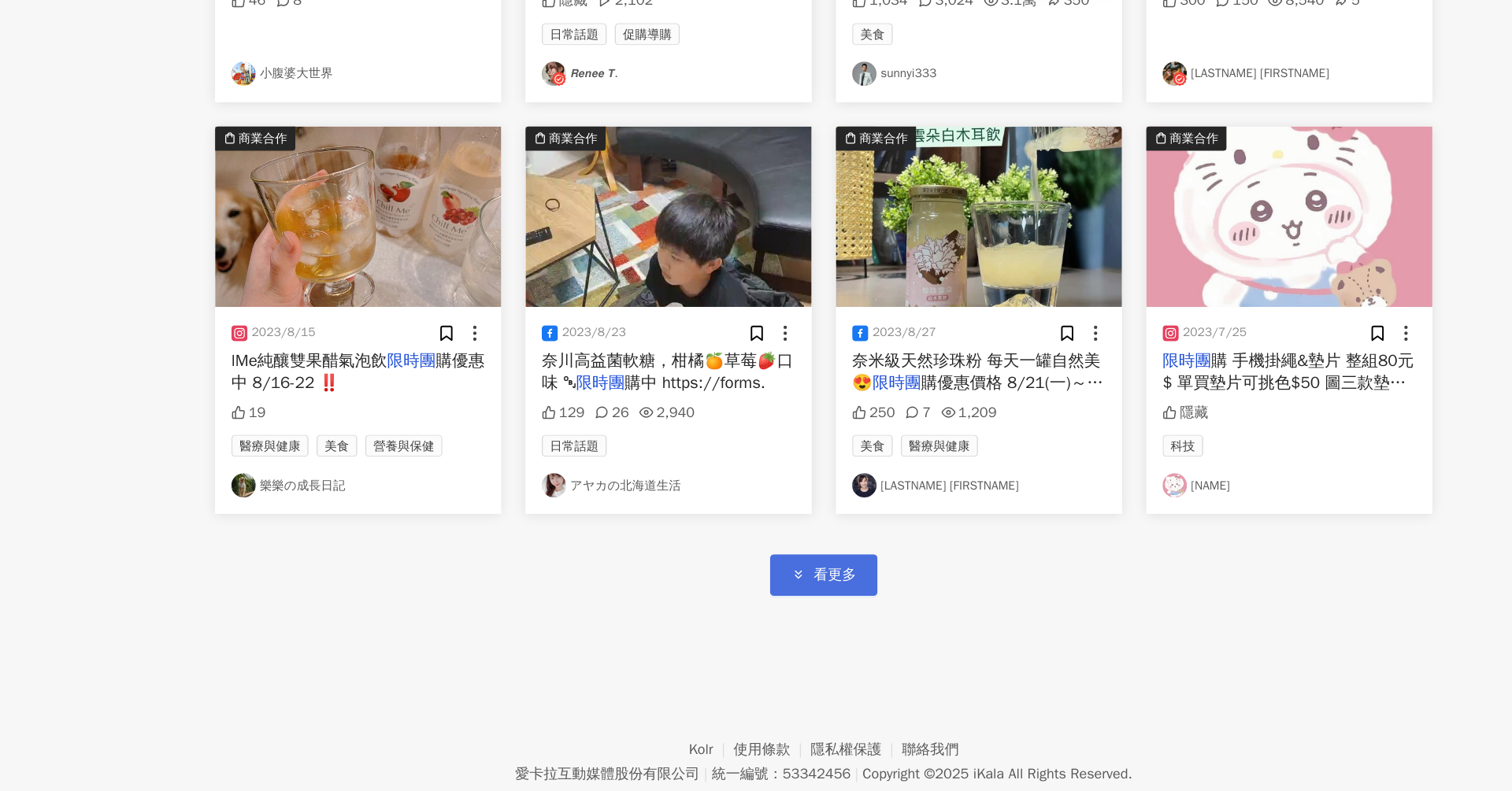 click on "看更多" at bounding box center [788, 622] 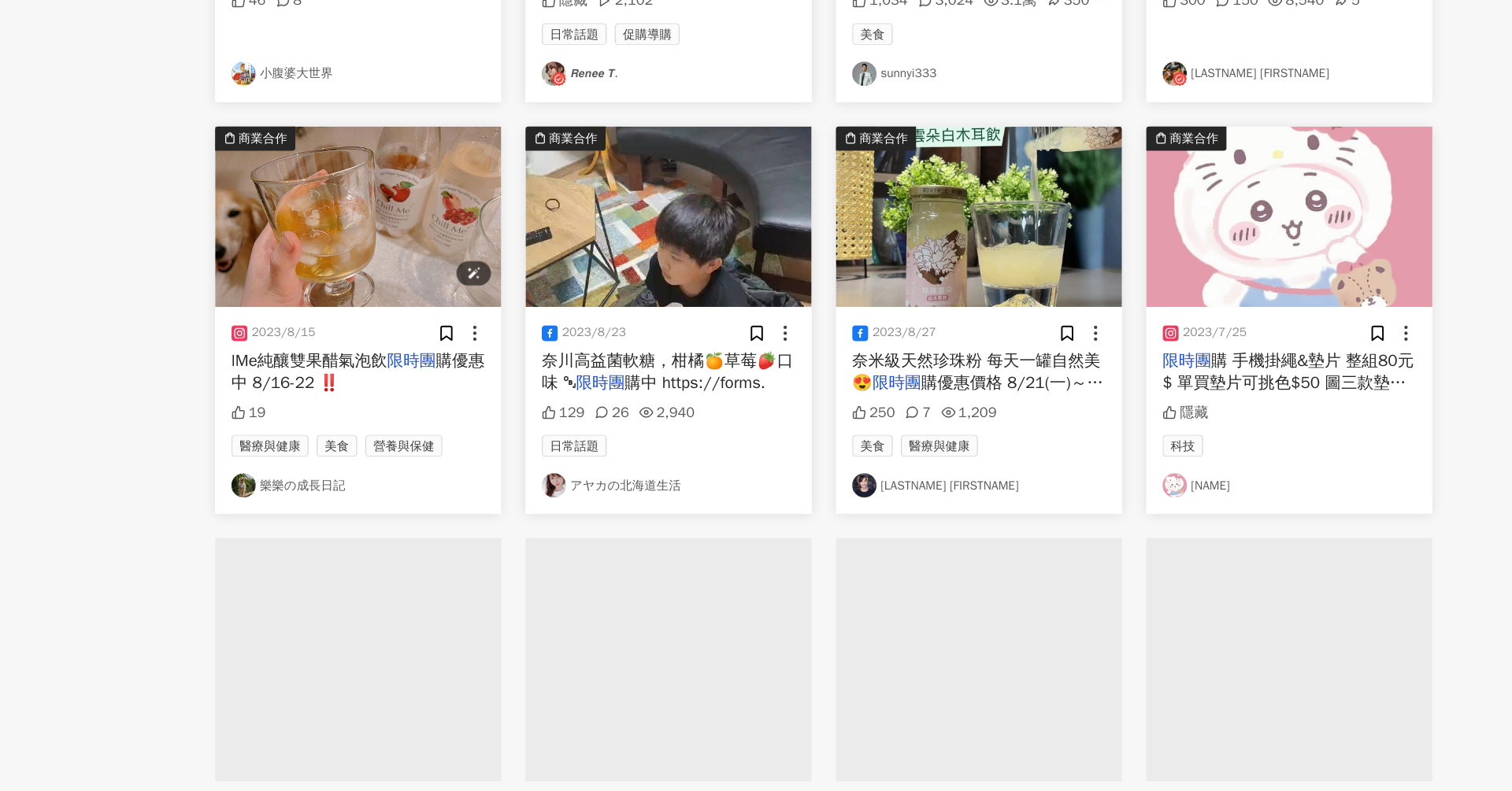 click at bounding box center [426, 344] 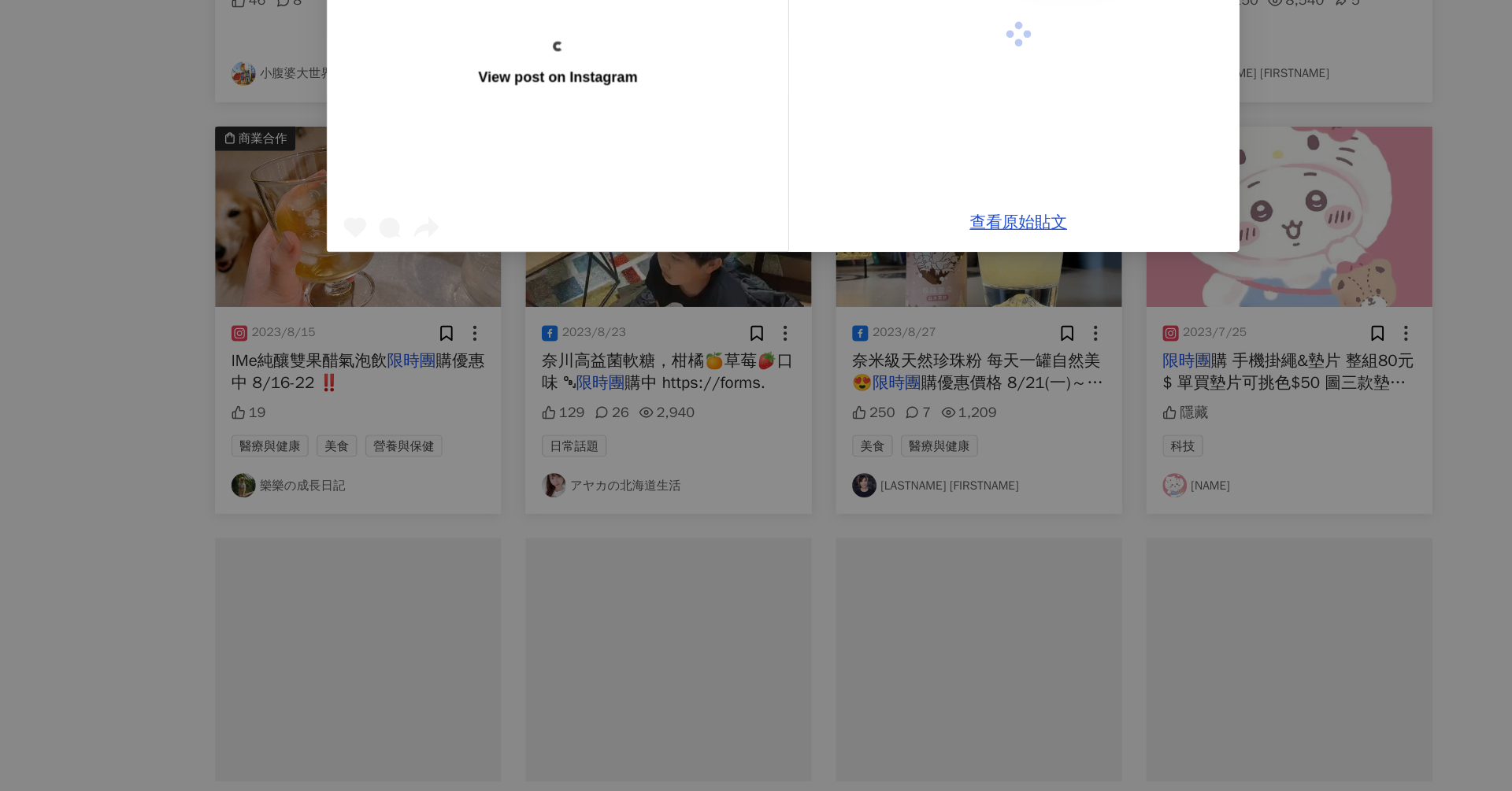 scroll, scrollTop: 3515, scrollLeft: 0, axis: vertical 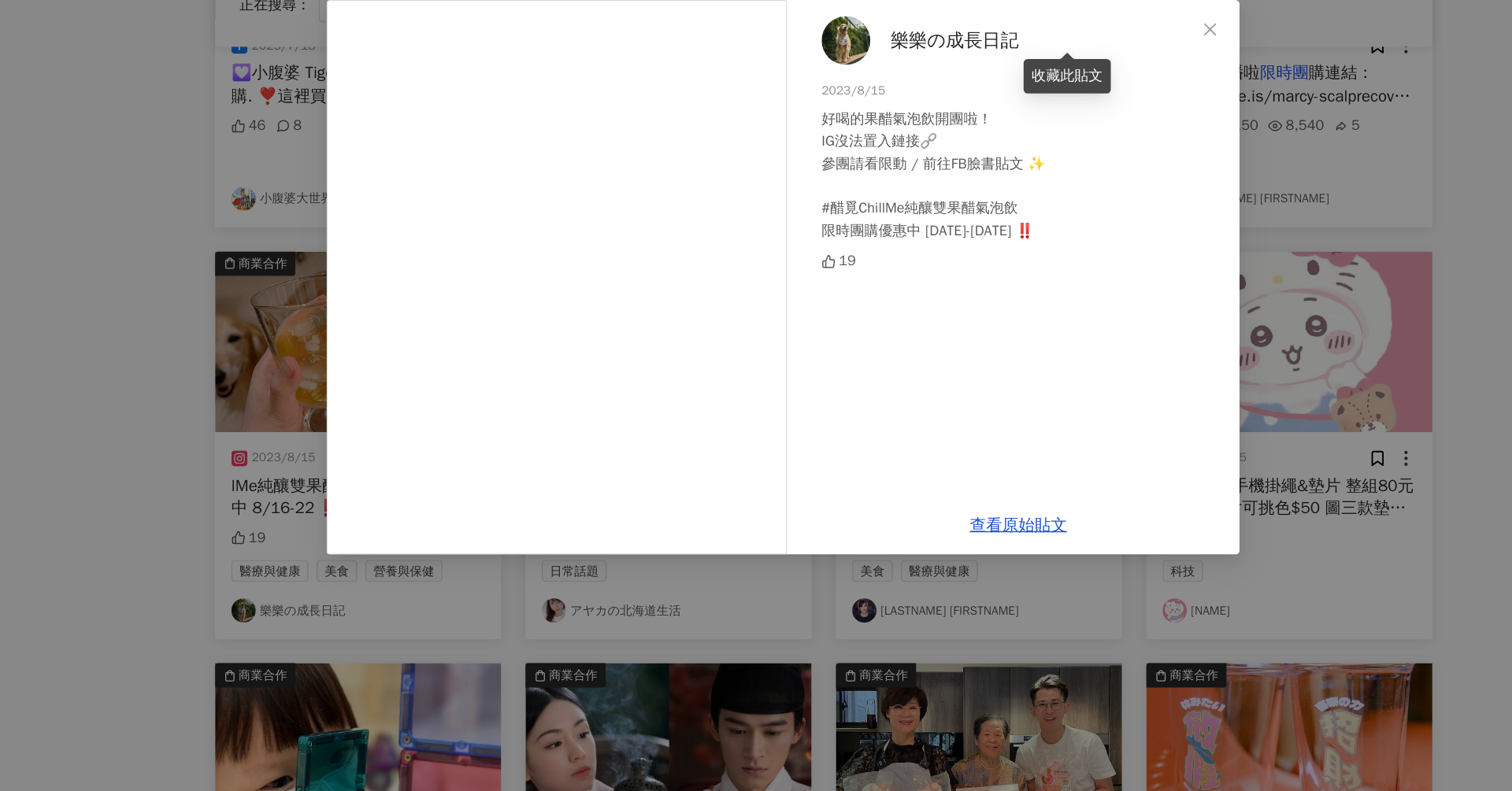 click on "樂樂の成長日記 [DATE] 好喝的果醋氣泡飲開團啦！
IG沒法置入鏈接🔗
參團請看限動 / 前往FB臉書貼文 ✨
#醋覓ChillMe純釀雙果醋氣泡飲
限時團購優惠中 [DATE]-[DATE] ‼️ 19 查看原始貼文" at bounding box center [756, 395] 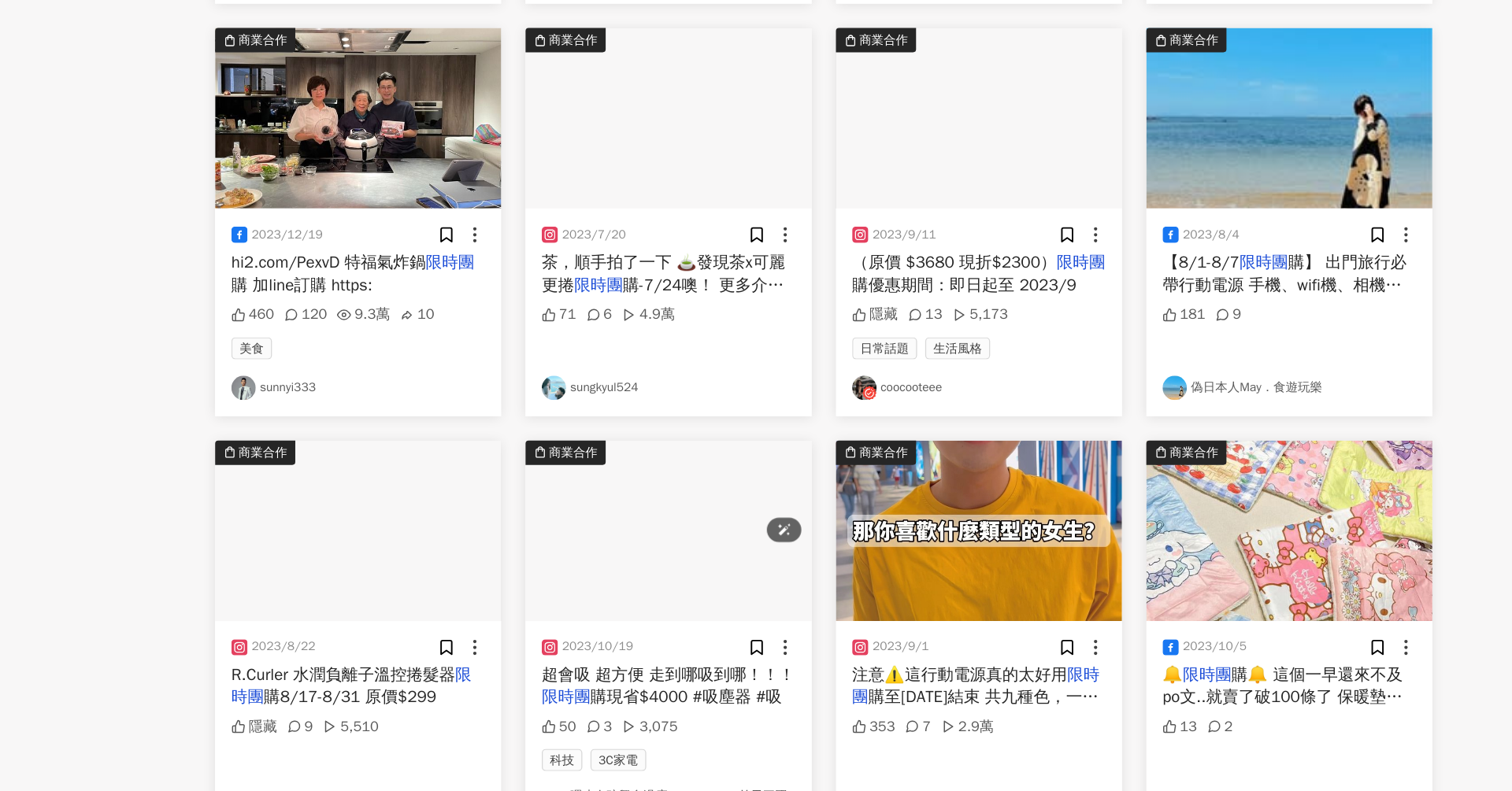 scroll, scrollTop: 4356, scrollLeft: 0, axis: vertical 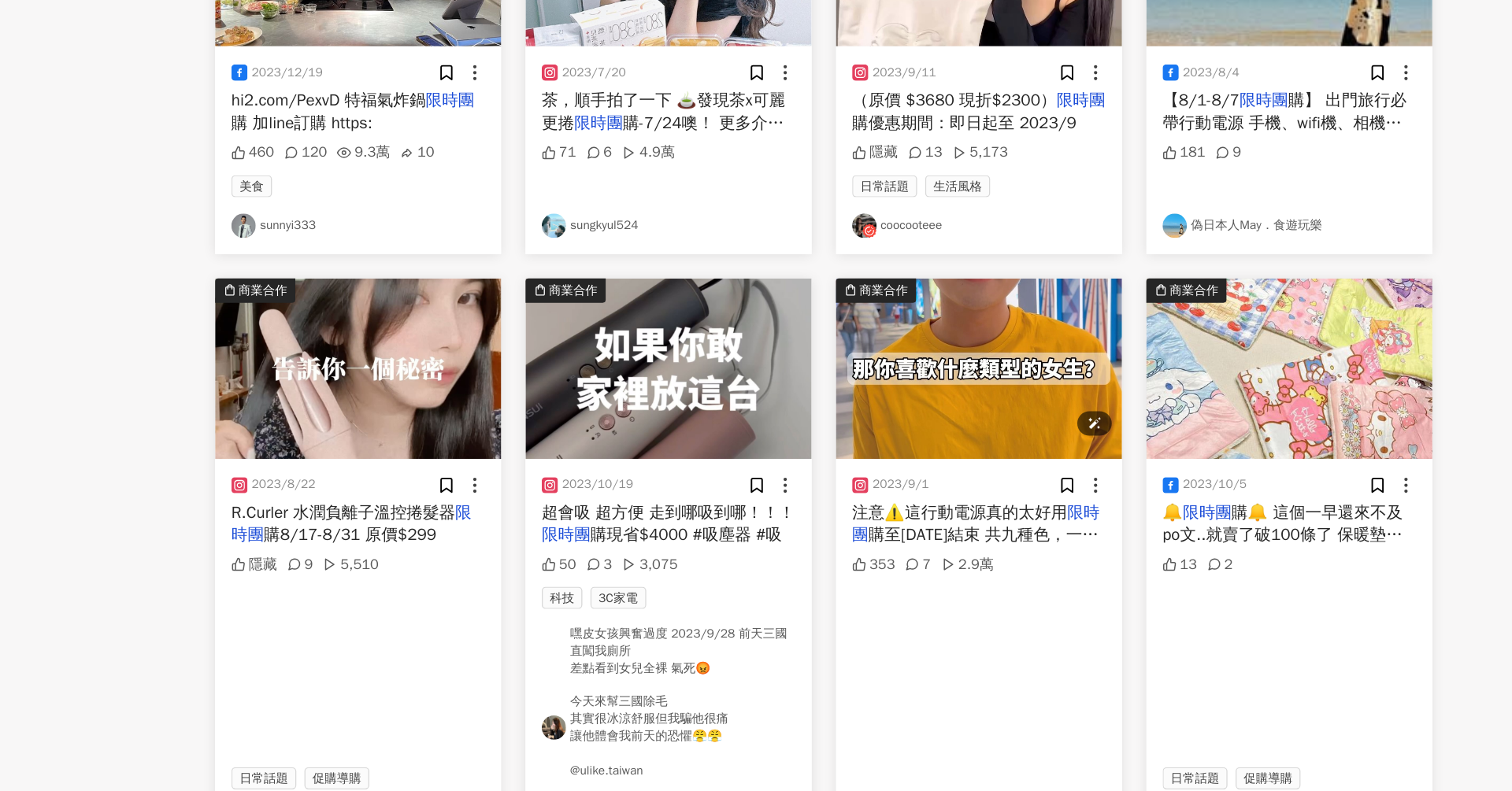 click at bounding box center (908, 462) 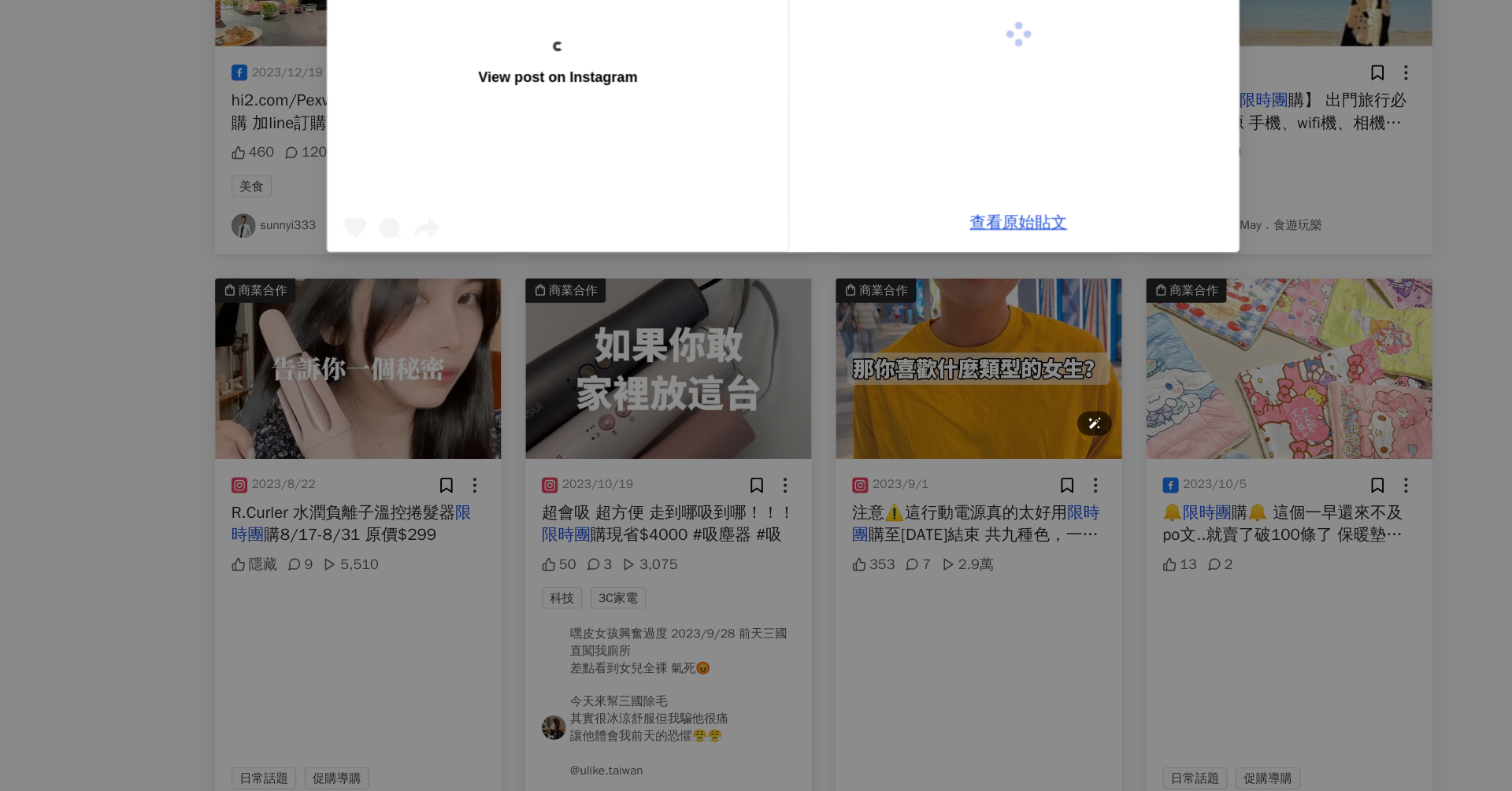 scroll, scrollTop: 4356, scrollLeft: 0, axis: vertical 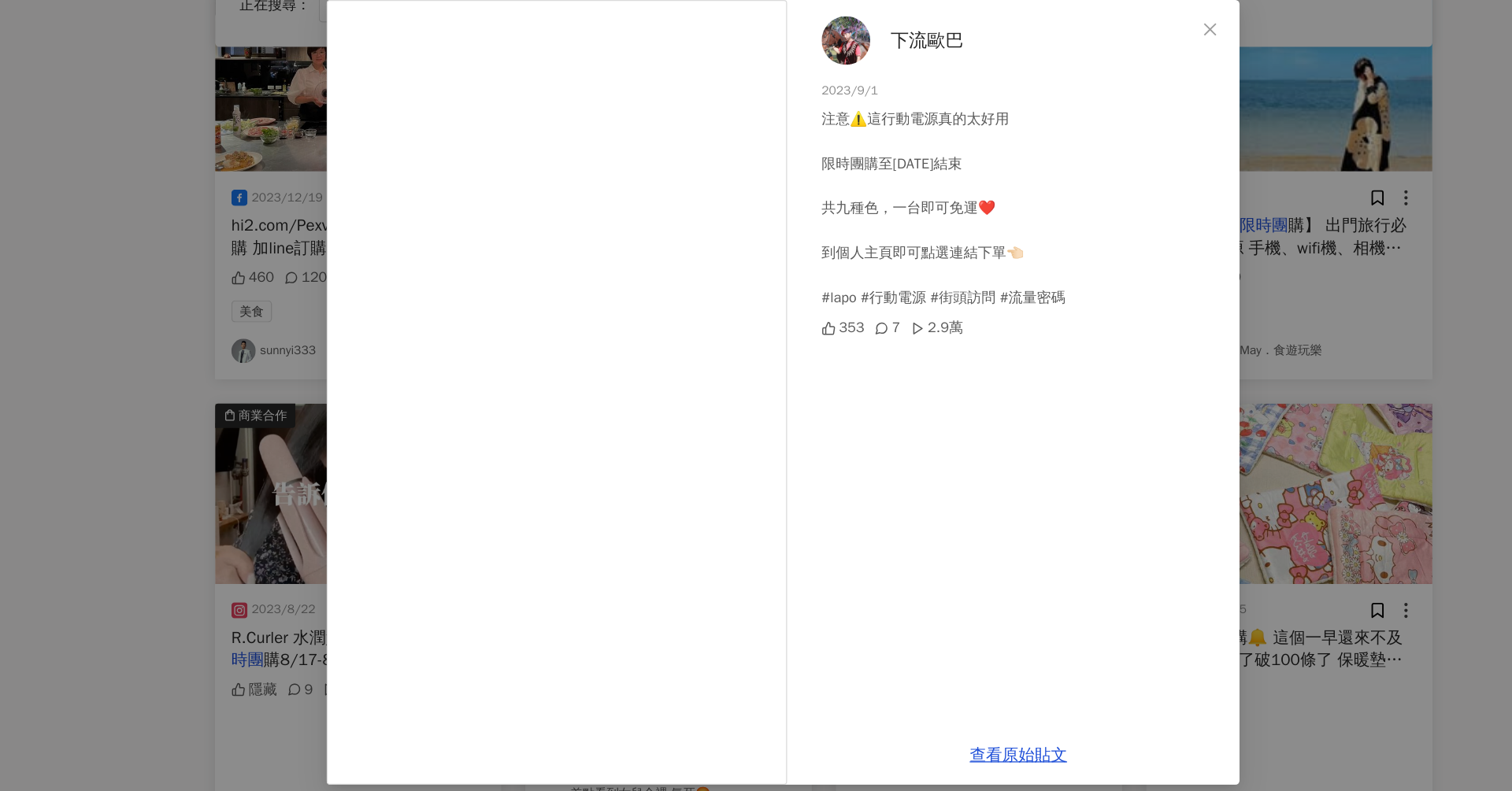 click on "下流歐巴 [DATE] 注意⚠️這行動電源真的太好用
限時團購至[DATE]結束
共九種色，一台即可免運❤️
到個人主頁即可點選連結下單👈🏻
#lapo #行動電源 #街頭訪問 #流量密碼 353 7 2.9萬 查看原始貼文" at bounding box center (756, 395) 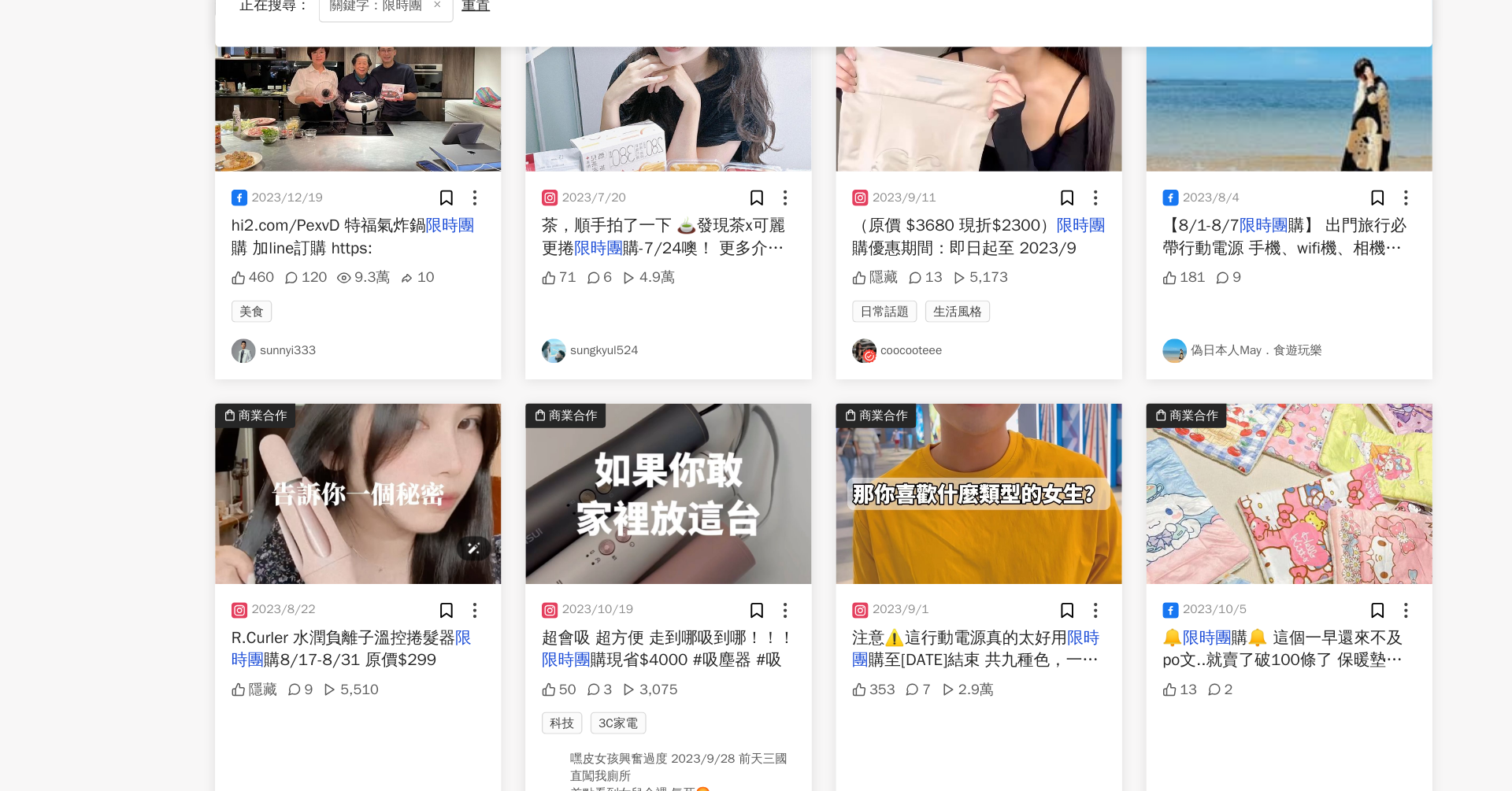 click at bounding box center (426, 462) 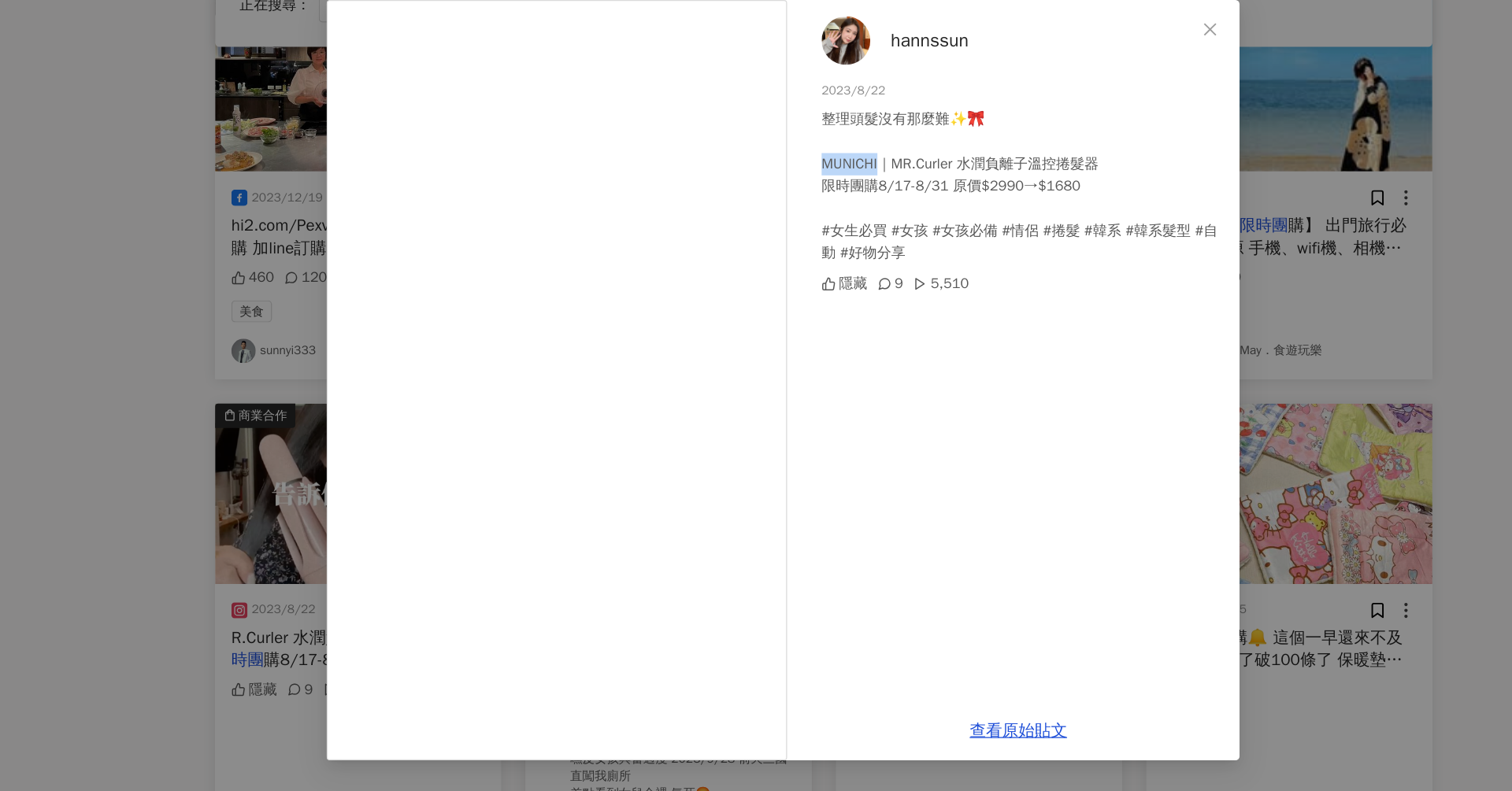 drag, startPoint x: 786, startPoint y: 206, endPoint x: 836, endPoint y: 206, distance: 50 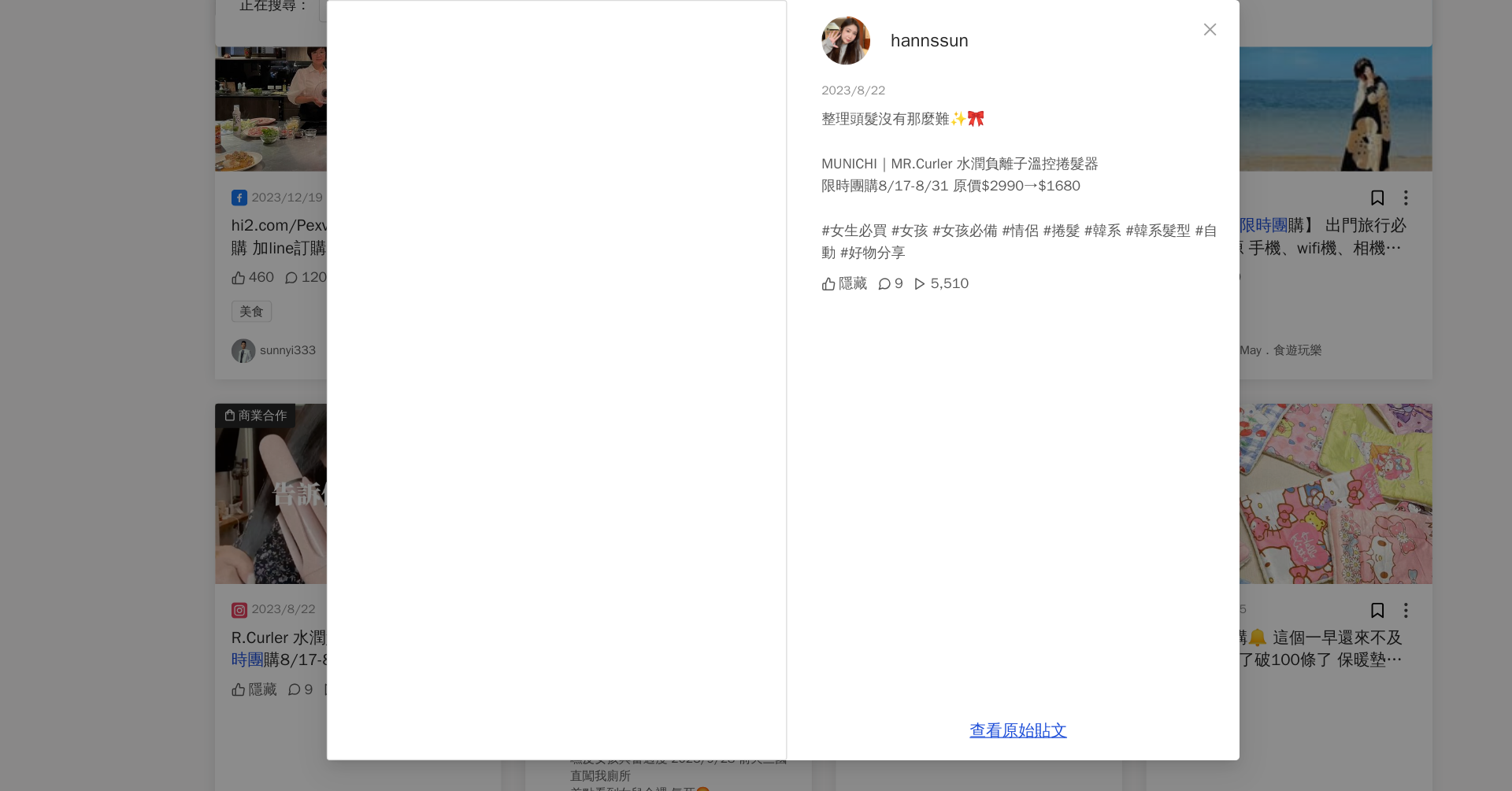 click on "整理頭髮沒有那麼難✨🎀
MUNICHI｜MR.Curler 水潤負離子溫控捲髮器
限時團購8/17-8/31 原價$2990→$1680
#女生必買 #女孩 #女孩必備 #情侶 #捲髮 #韓系 #韓系髮型 #自動 #好物分享" at bounding box center (942, 224) 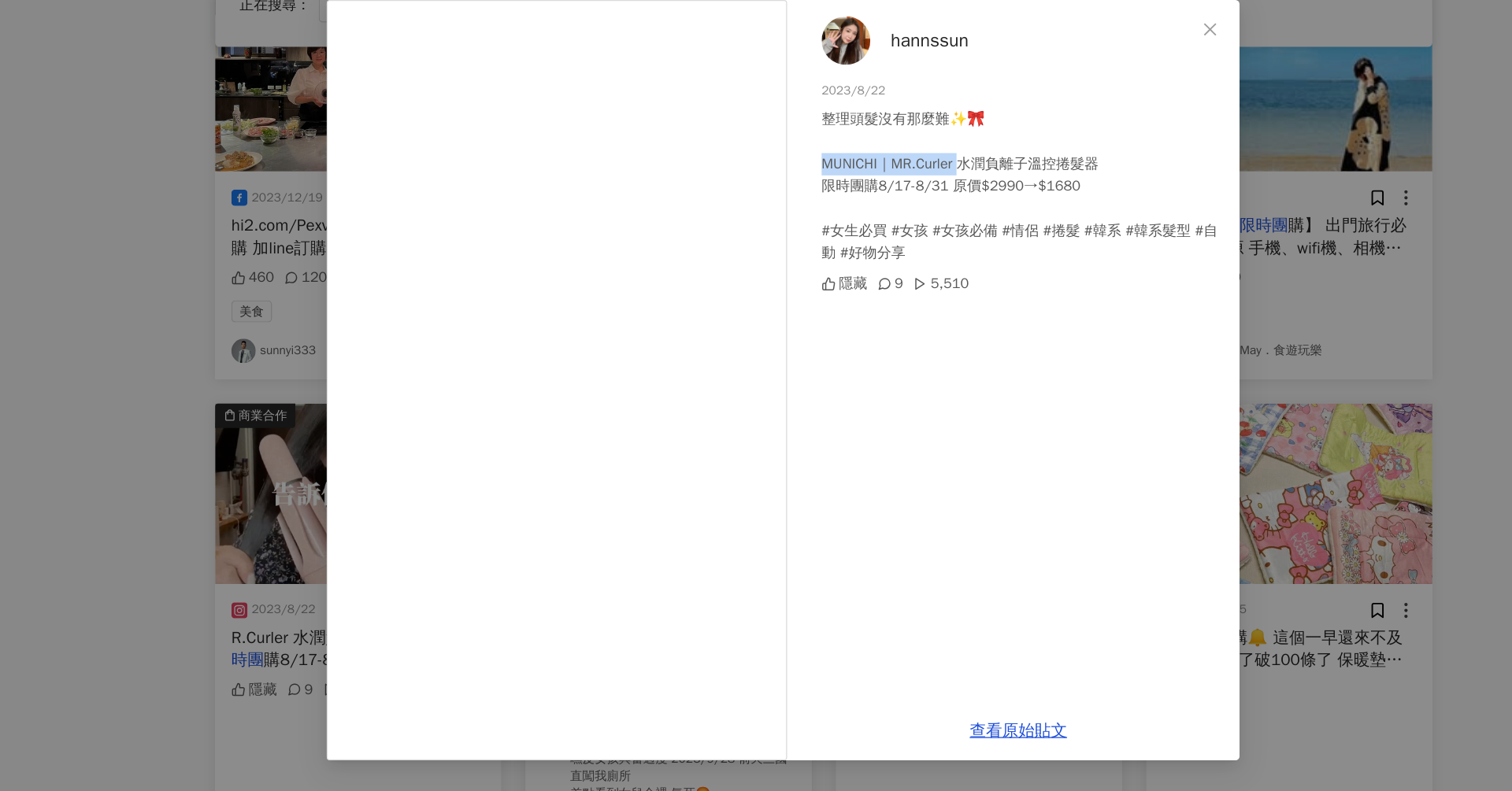 drag, startPoint x: 786, startPoint y: 205, endPoint x: 899, endPoint y: 211, distance: 113.15918 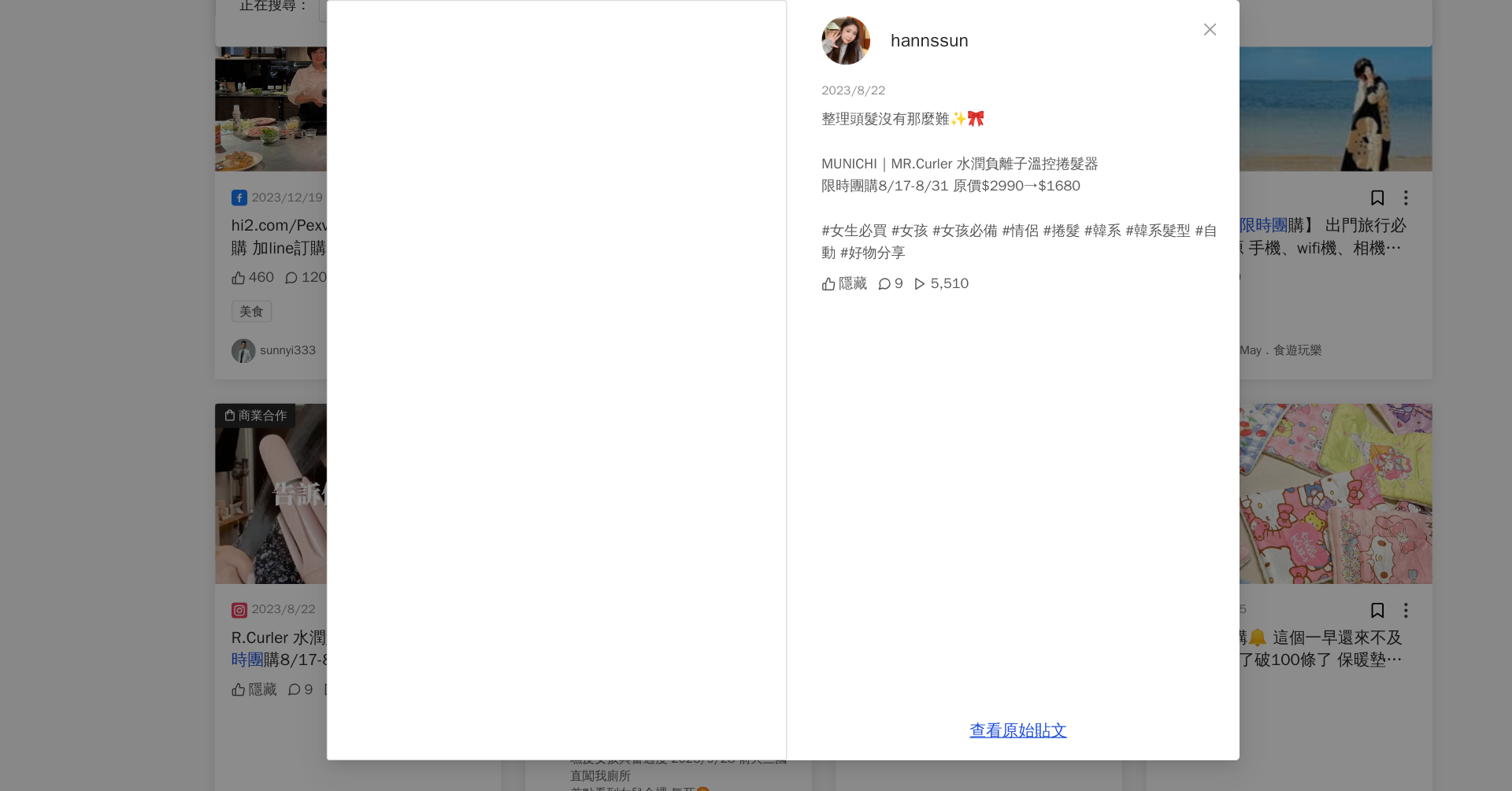 click on "hannssun 2023/8/22 整理頭髮沒有那麼難✨🎀
MUNICHI｜MR.Curler 水潤負離子溫控捲髮器
限時團購8/17-8/31 原價$2990→$1680
#女生必買 #女孩 #女孩必備 #情侶 #捲髮 #韓系 #韓系髮型 #自動 #好物分享 隱藏 9 5,510 查看原始貼文" at bounding box center [756, 395] 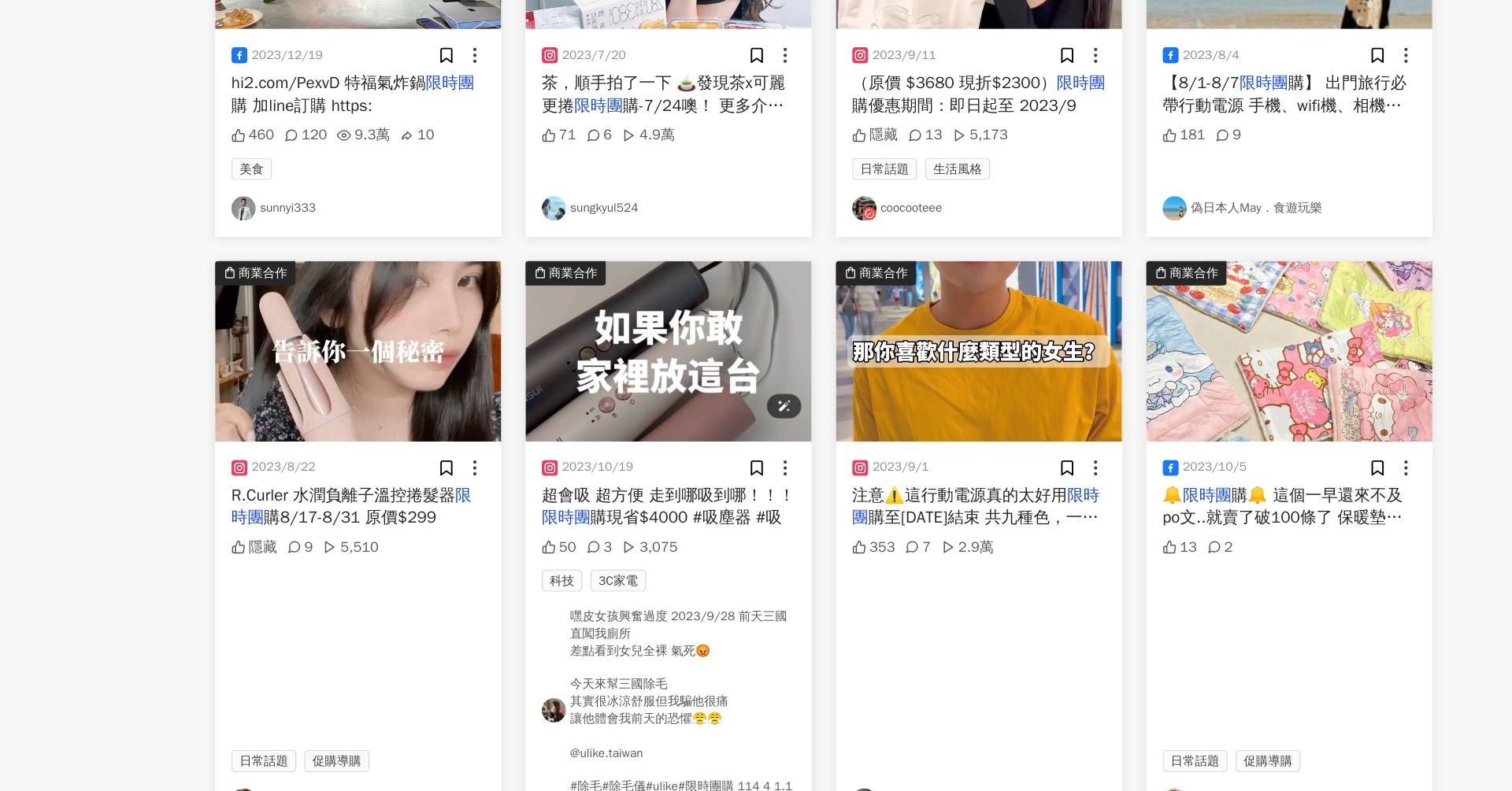 click at bounding box center (667, 449) 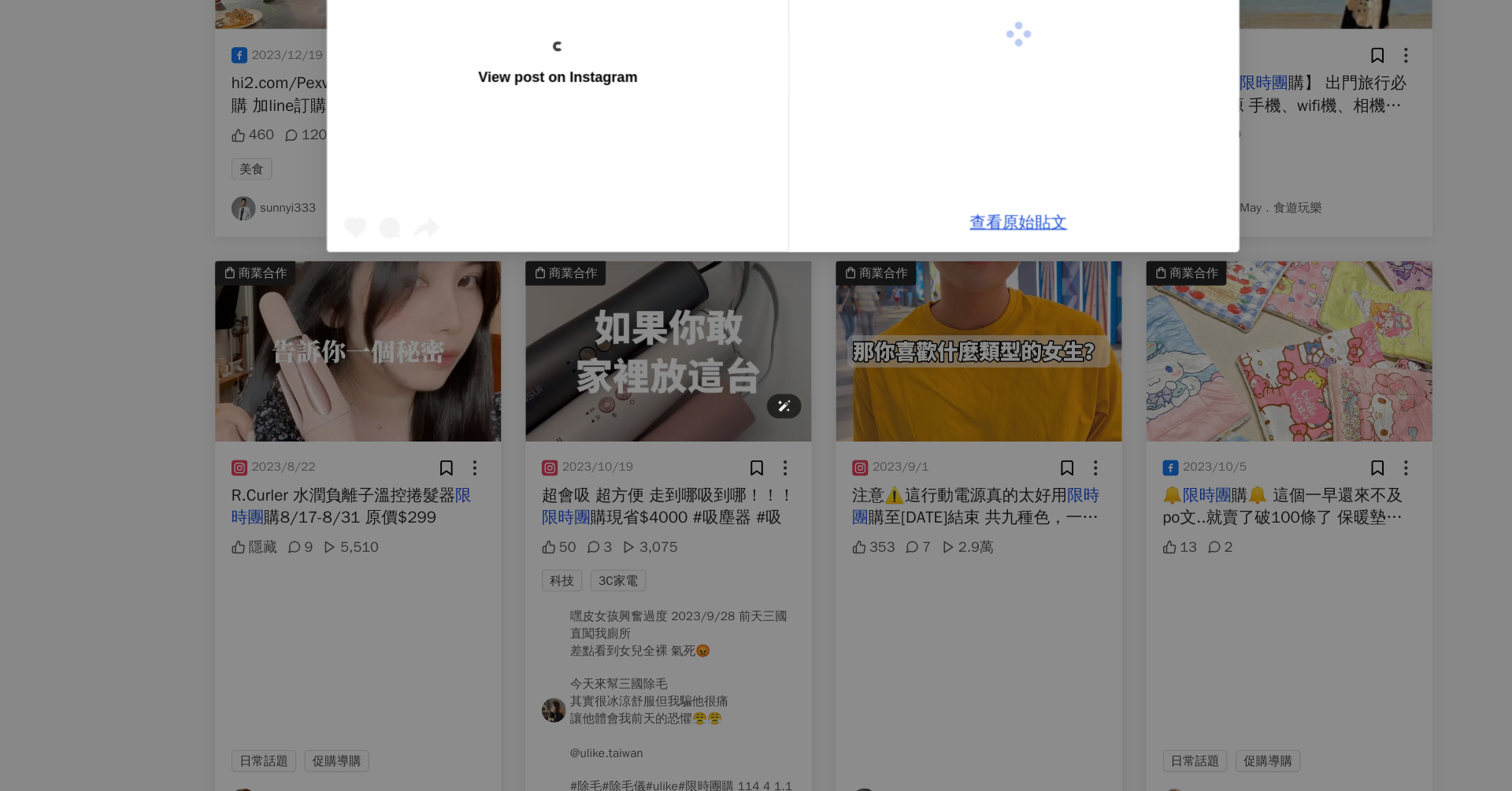 scroll, scrollTop: 4370, scrollLeft: 0, axis: vertical 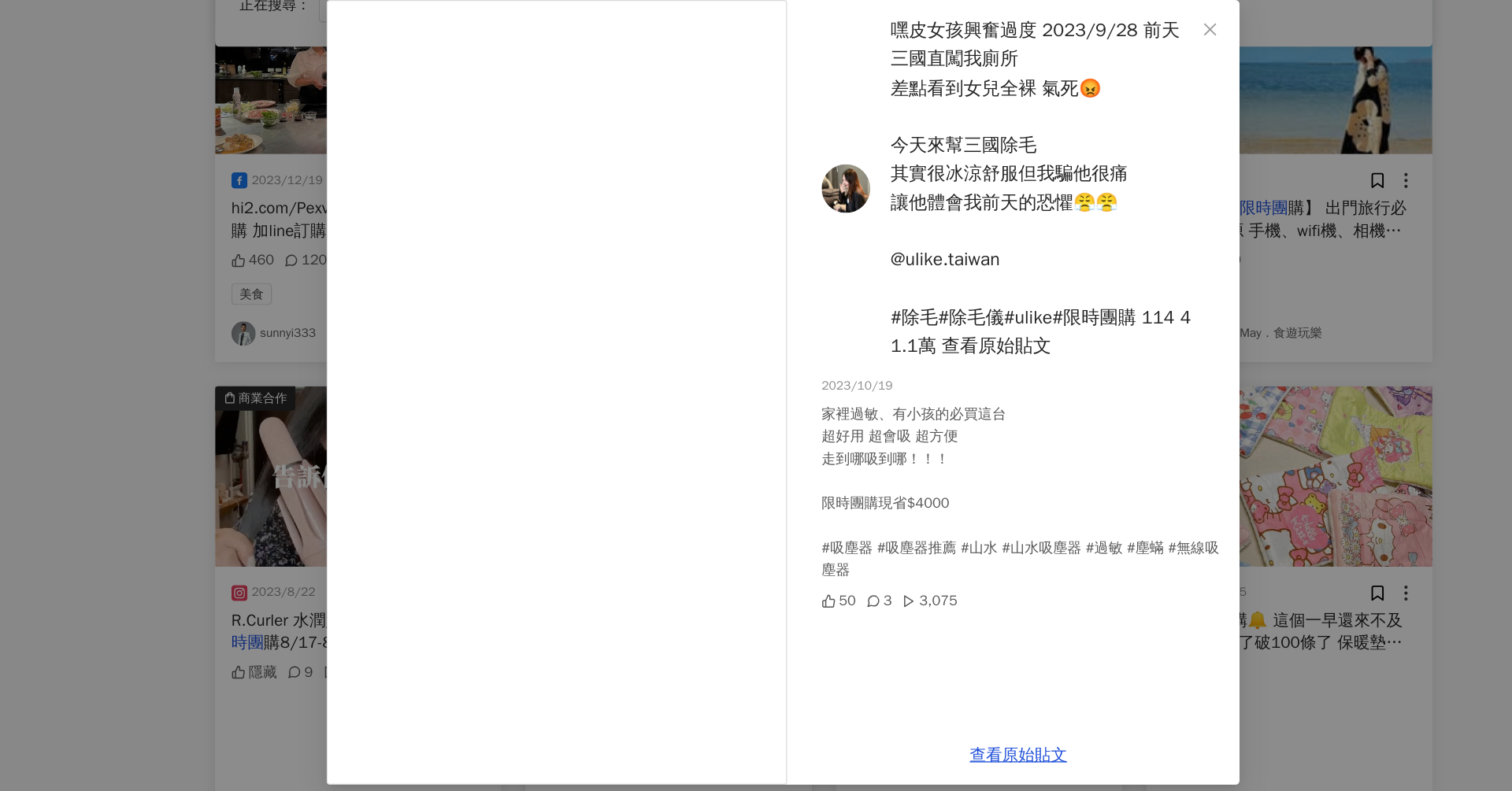 click on "𝗶𝗿𝗲𝗻𝗲 2023/10/19 家裡過敏、有小孩的必買這台
超好用 超會吸 超方便
走到哪吸到哪！！！
限時團購現省$4000
#吸塵器 #吸塵器推薦 #山水 #山水吸塵器 #過敏 #塵蟎 #無線吸塵器 50 3 3,075 查看原始貼文" at bounding box center [756, 395] 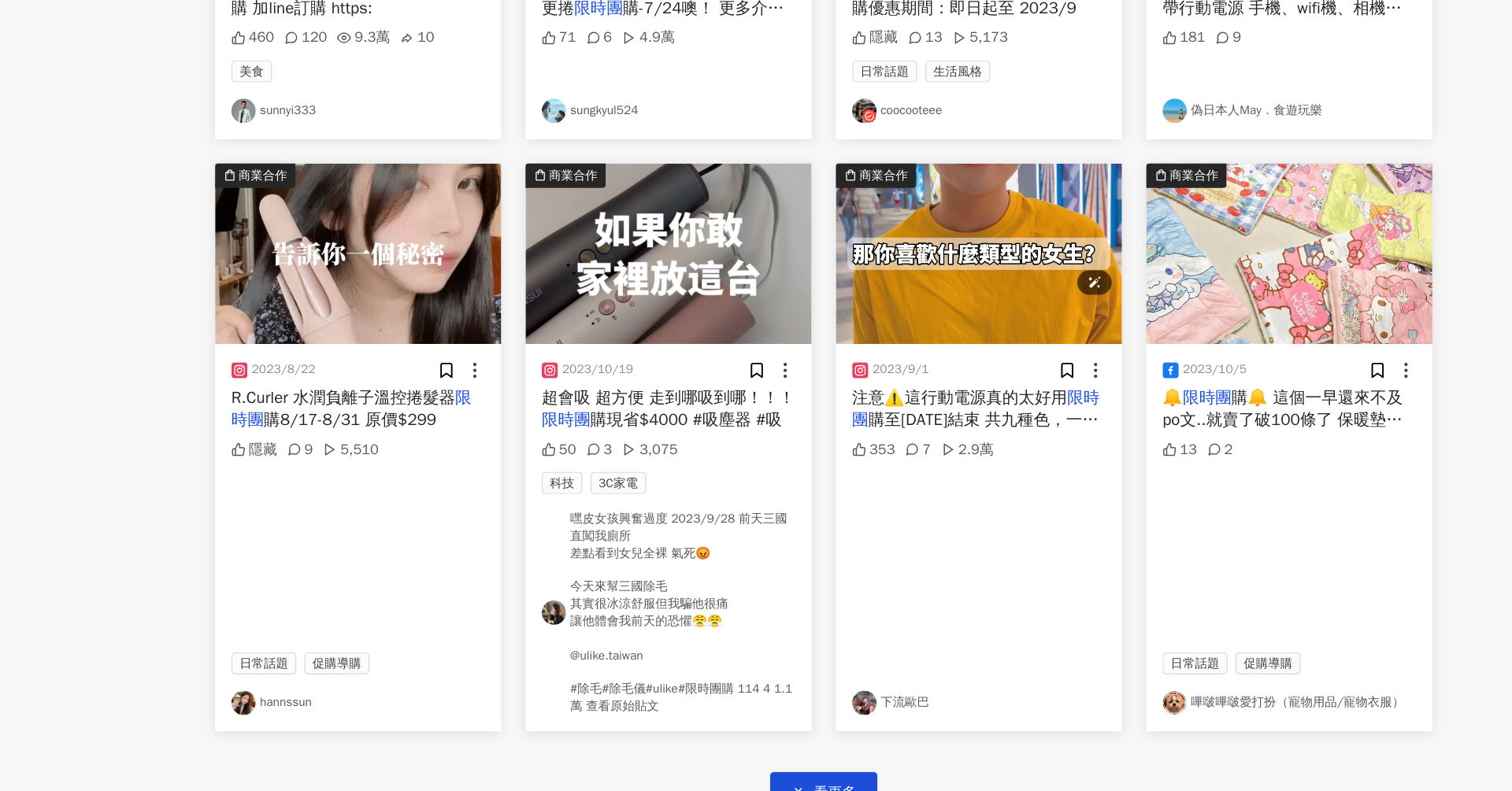 scroll, scrollTop: 4482, scrollLeft: 0, axis: vertical 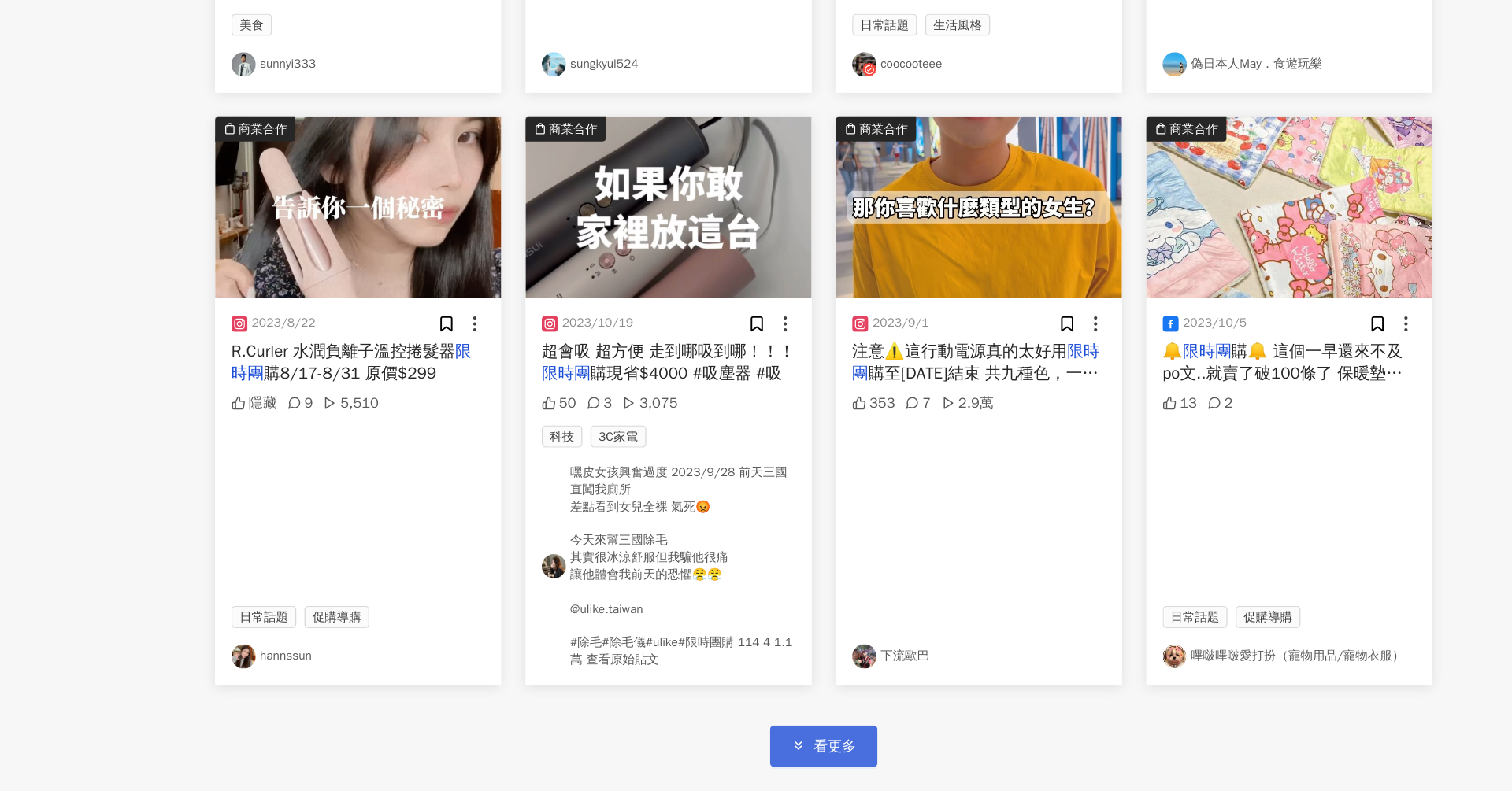click on "看更多" at bounding box center [788, 755] 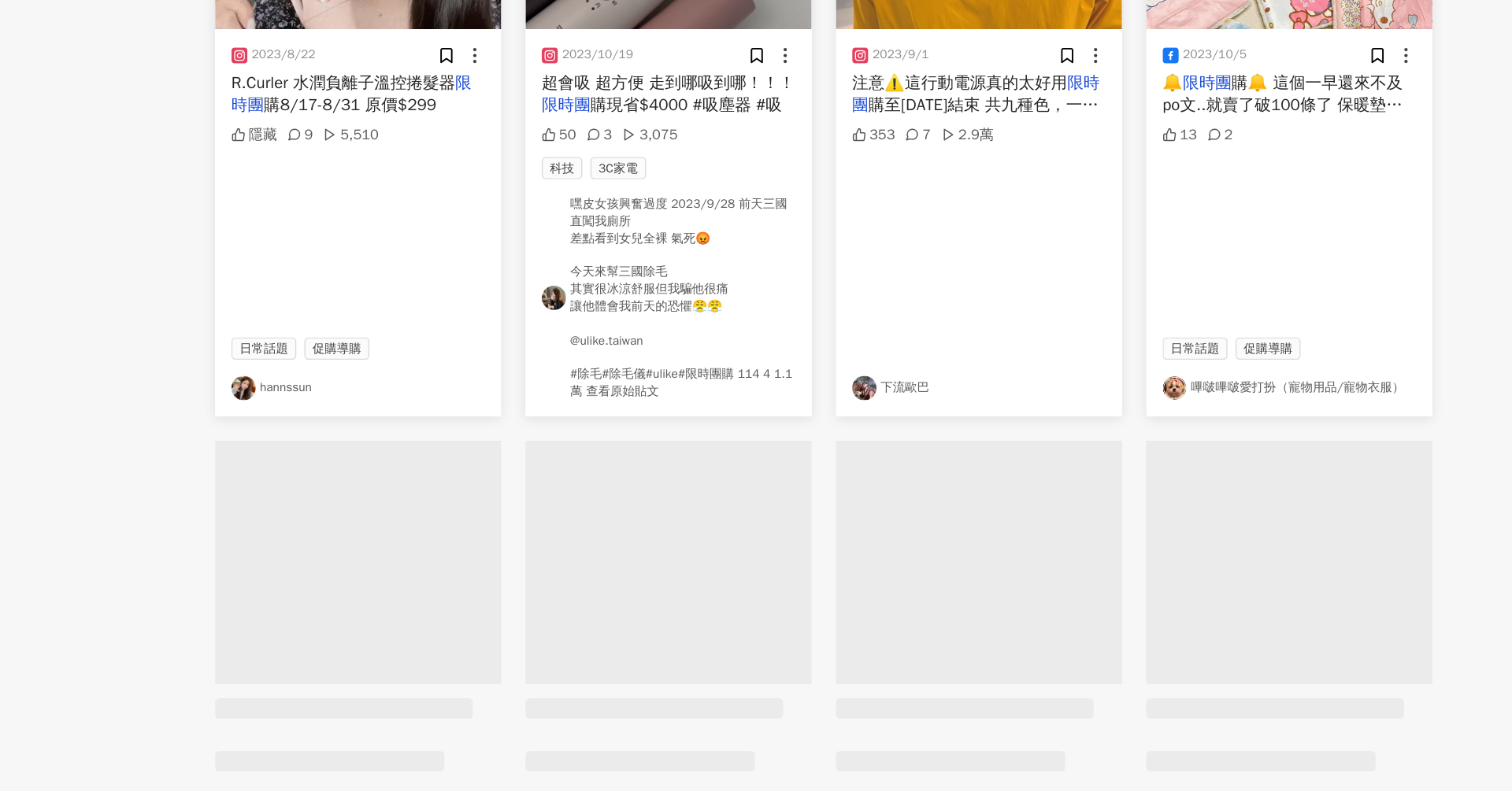 scroll, scrollTop: 4750, scrollLeft: 0, axis: vertical 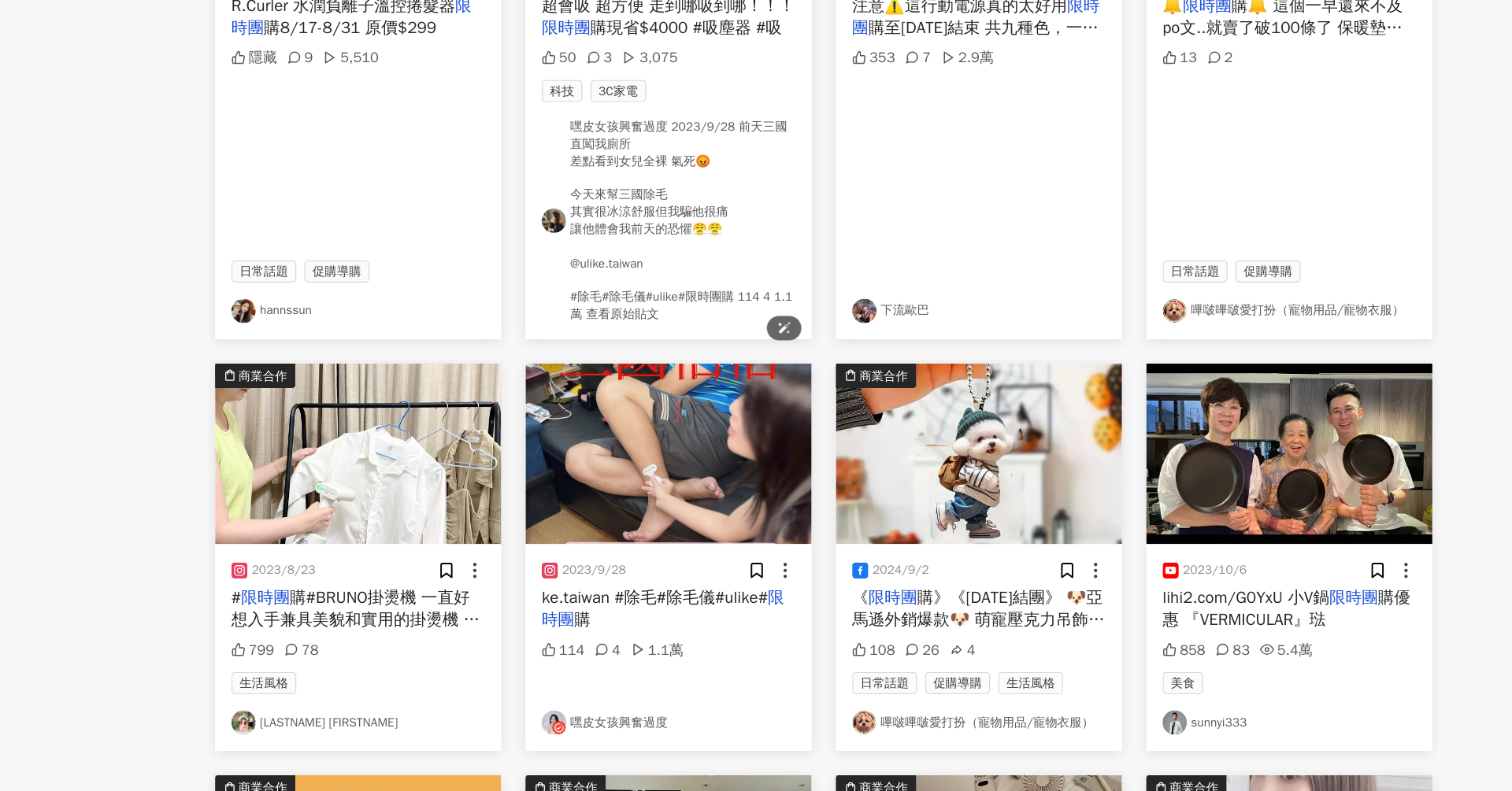 click at bounding box center (667, 528) 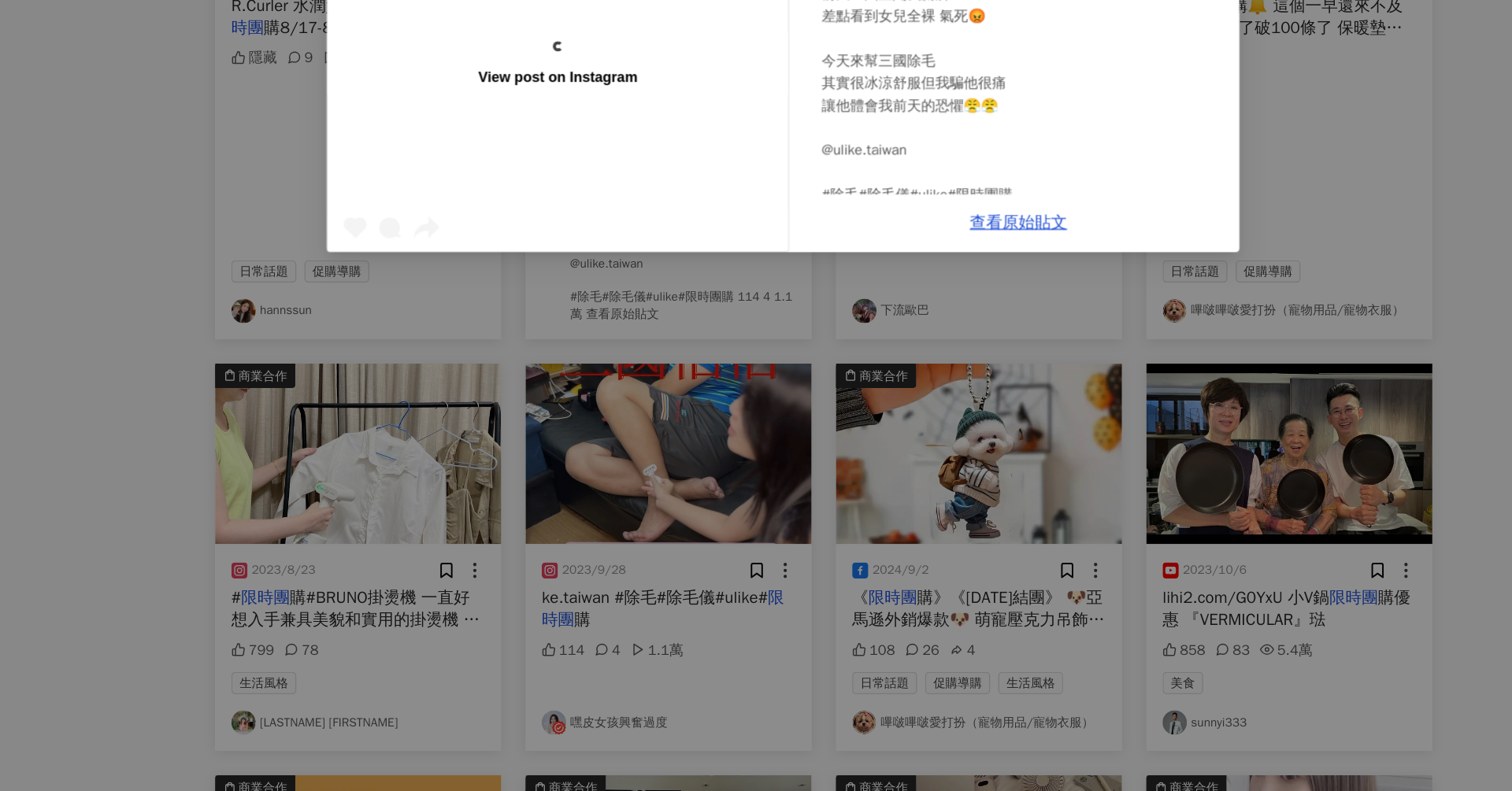 scroll, scrollTop: 4750, scrollLeft: 0, axis: vertical 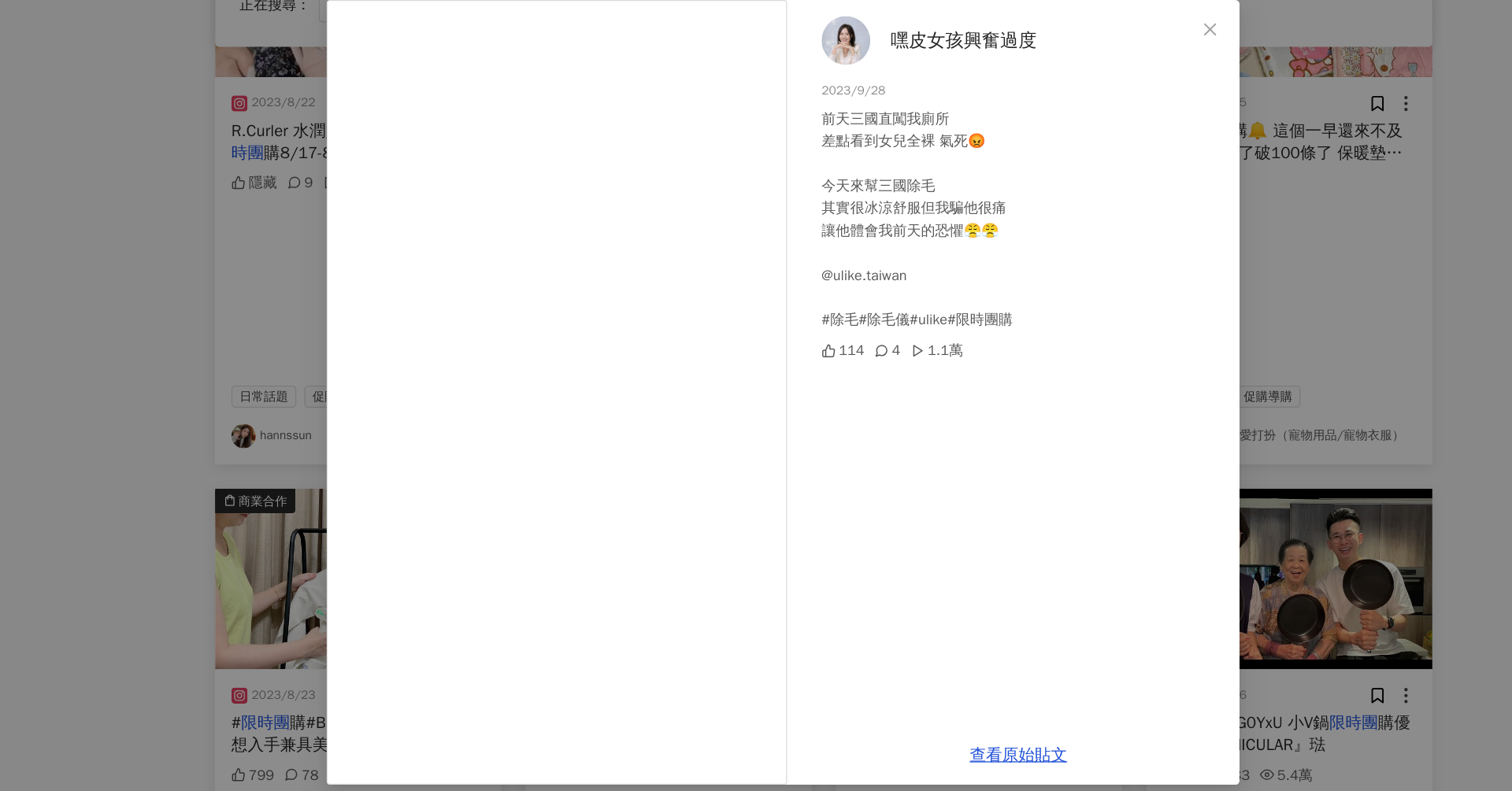 click on "嘿皮女孩興奮過度 2023/9/28 前天三國直闖我廁所
差點看到女兒全裸 氣死😡
今天來幫三國除毛
其實很冰涼舒服但我騙他很痛
讓他體會我前天的恐懼😤😤
@ulike.taiwan
#除毛#除毛儀#ulike#限時團購 114 4 1.1萬 查看原始貼文" at bounding box center [756, 395] 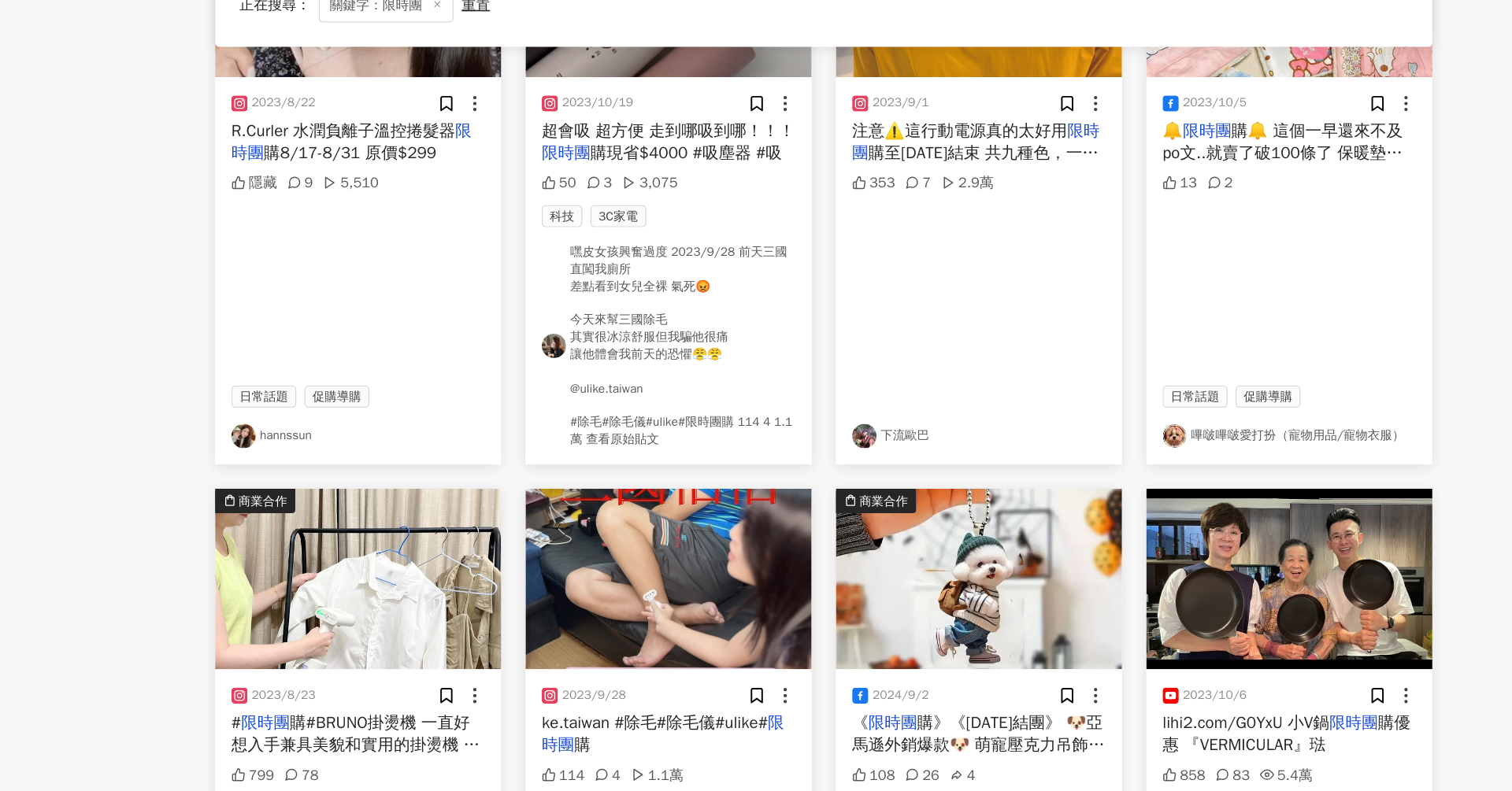 scroll, scrollTop: 4750, scrollLeft: 0, axis: vertical 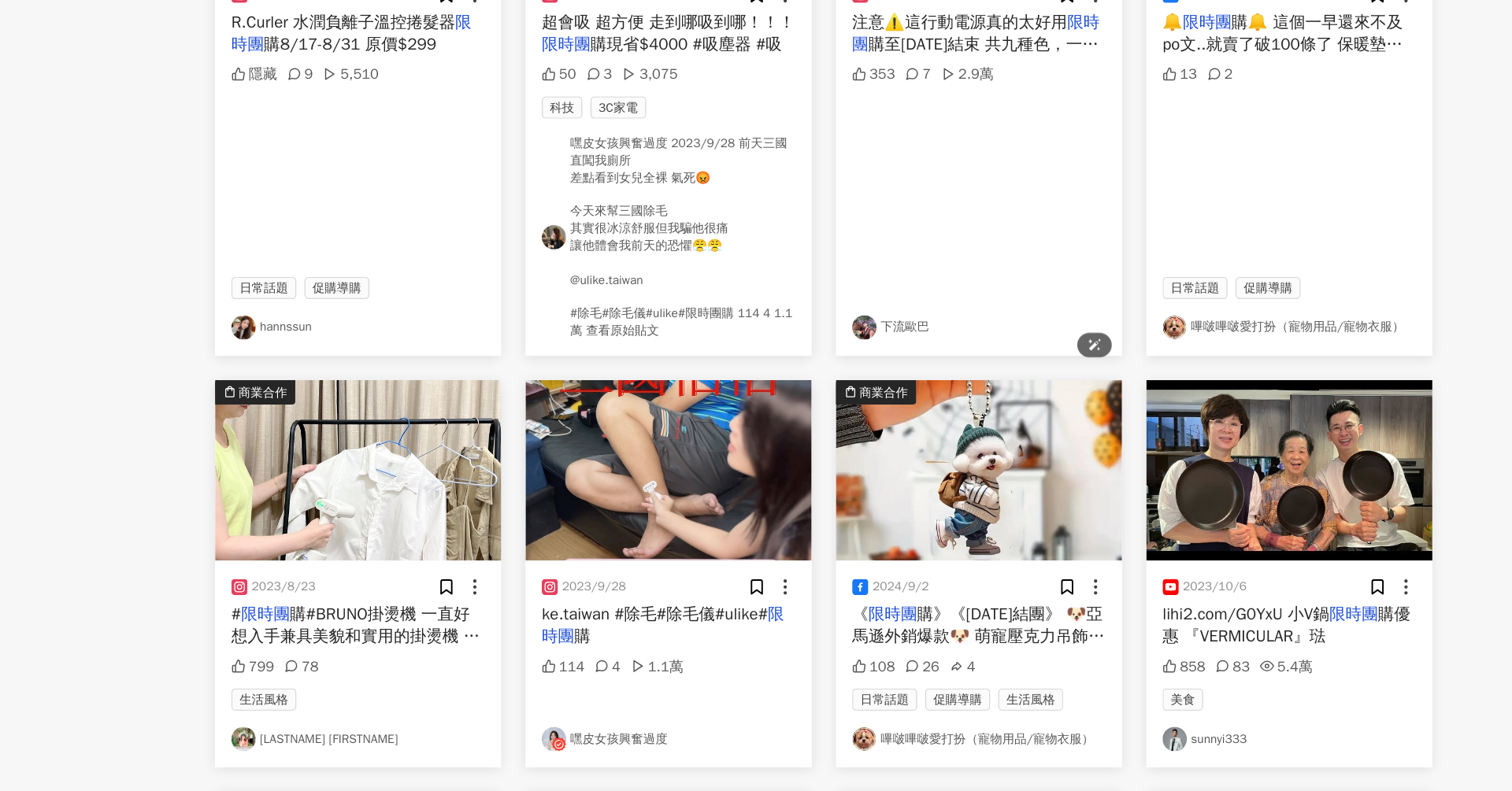 click at bounding box center (908, 528) 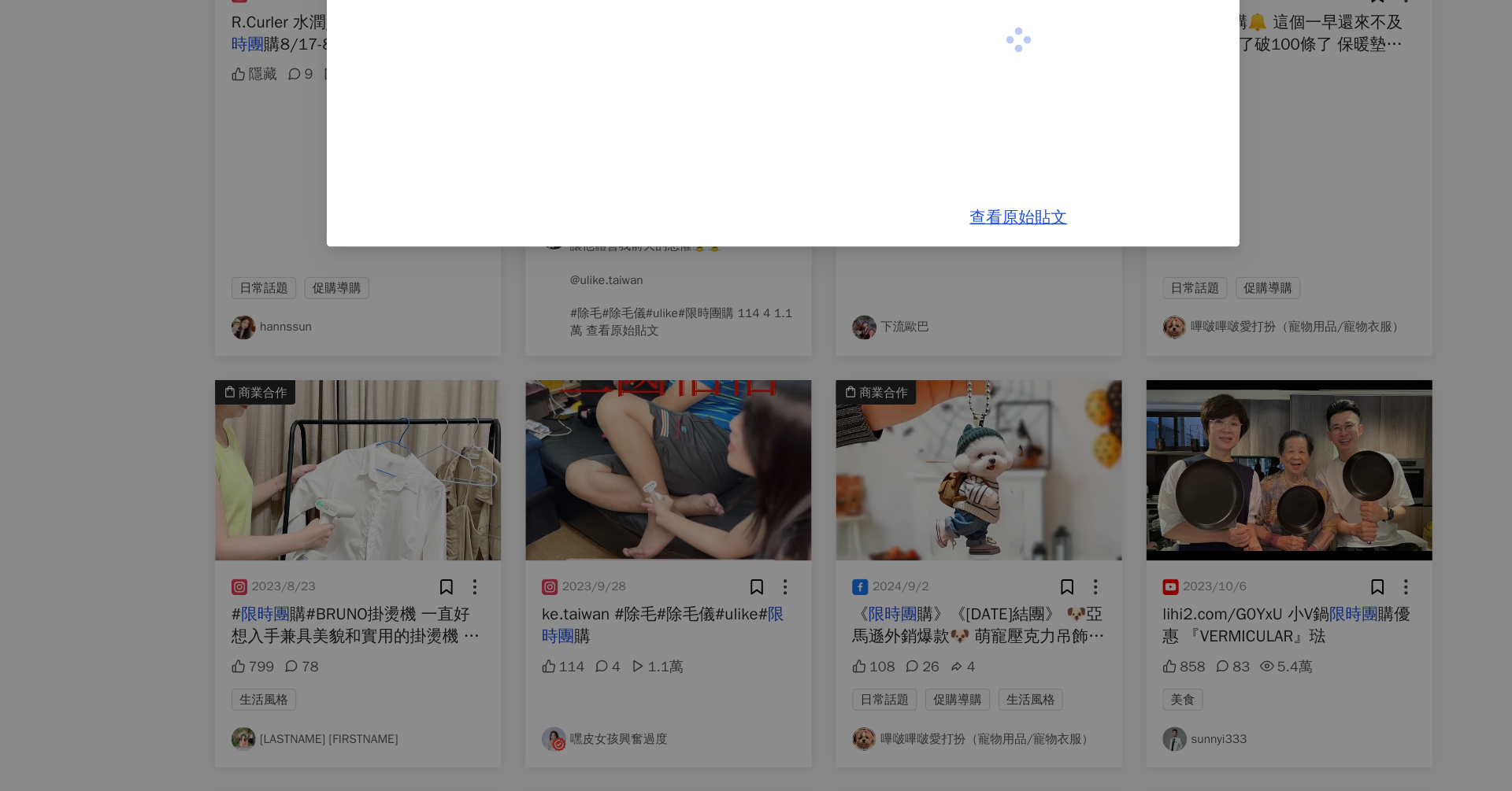 scroll, scrollTop: 4750, scrollLeft: 0, axis: vertical 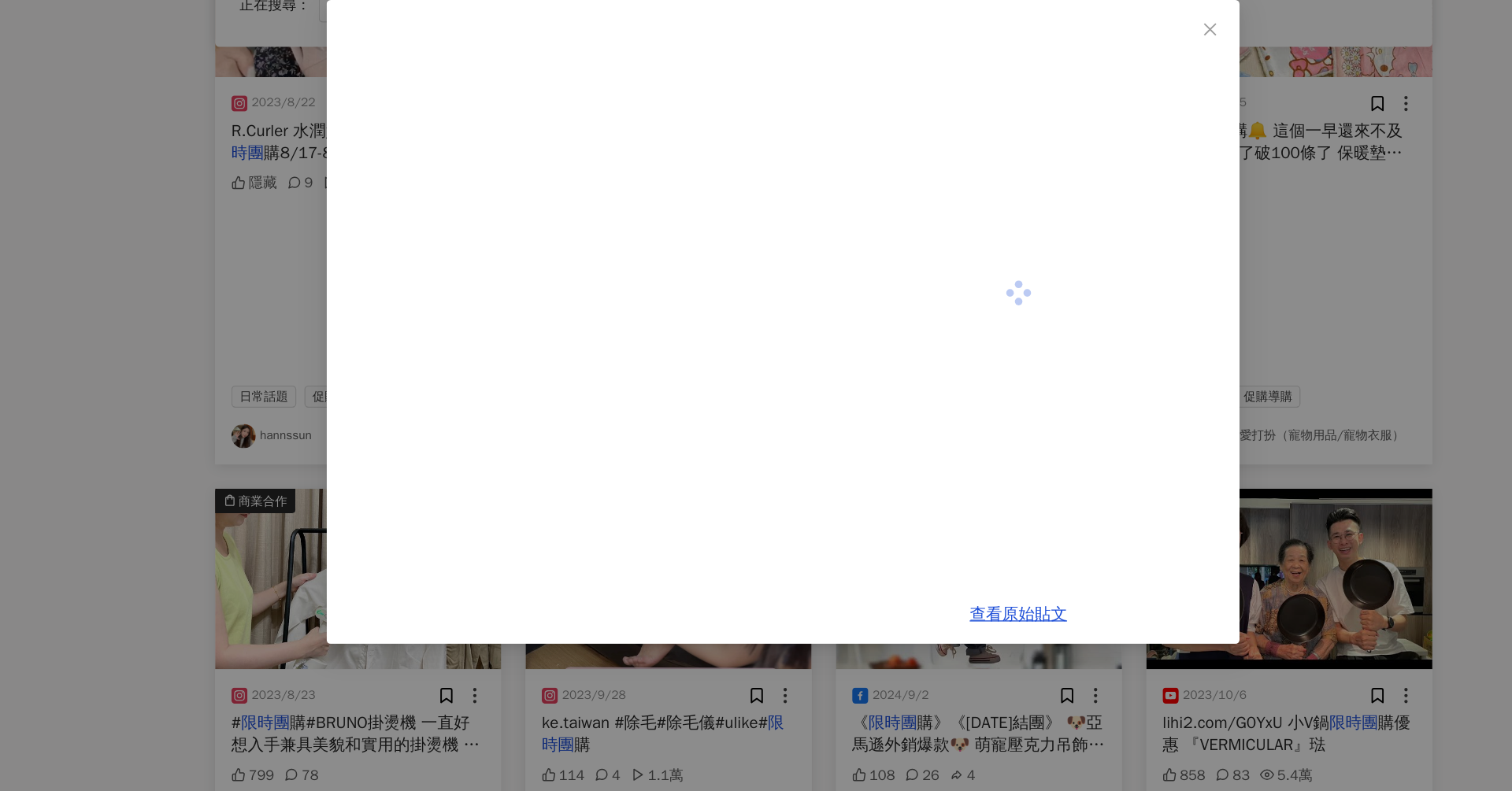 click on "查看原始貼文" at bounding box center (756, 395) 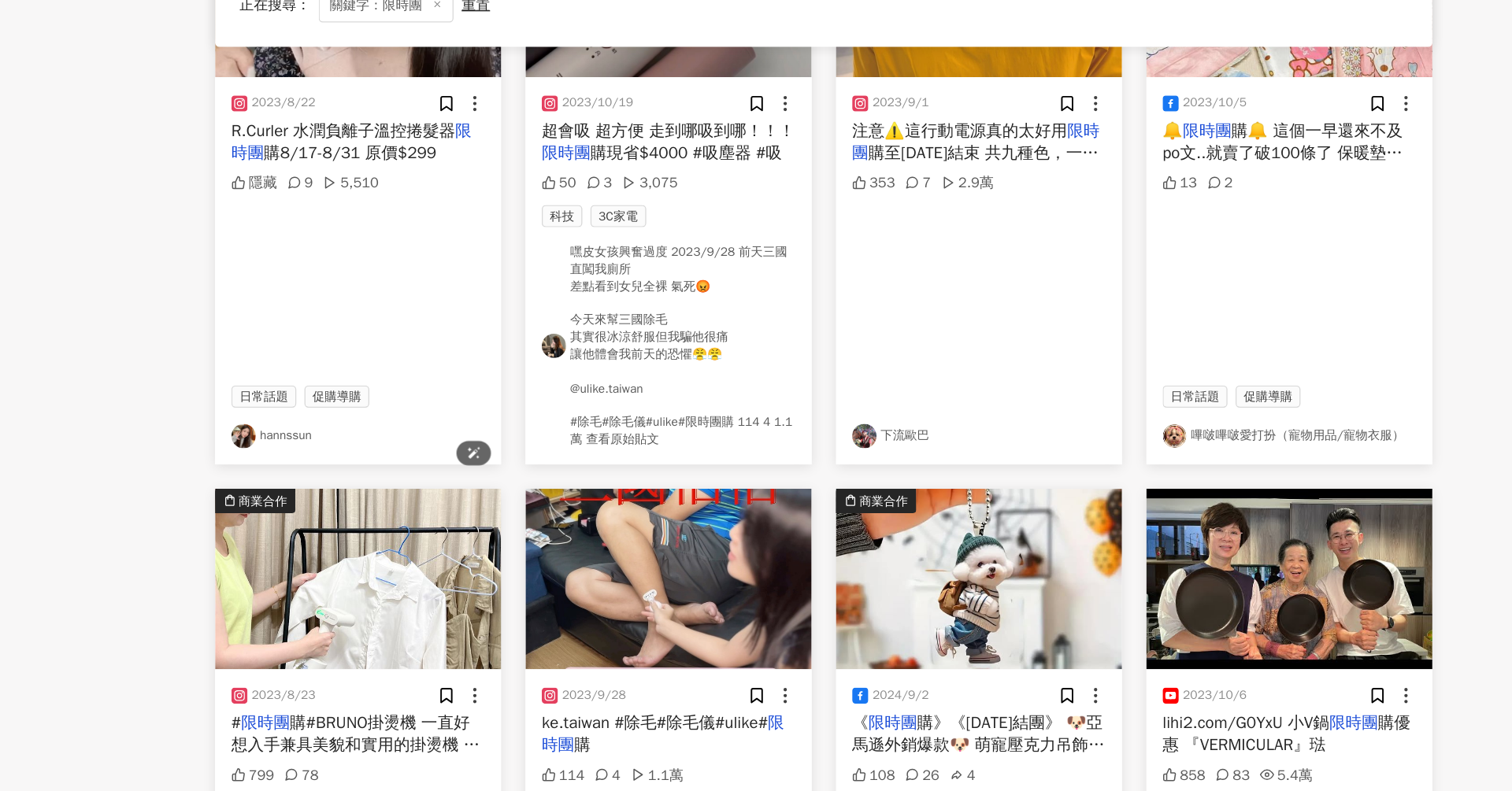 click at bounding box center [426, 528] 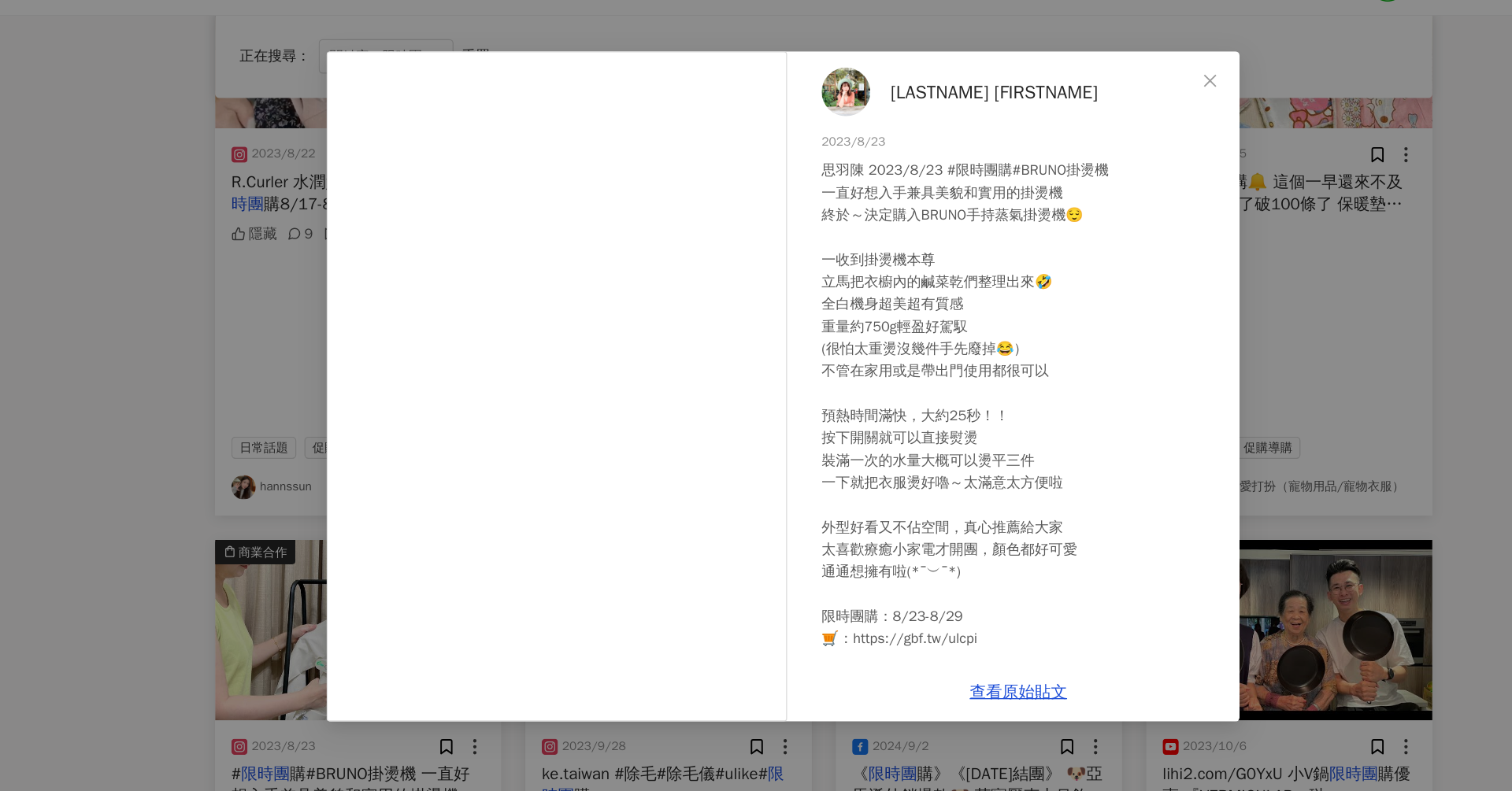 scroll, scrollTop: 4750, scrollLeft: 0, axis: vertical 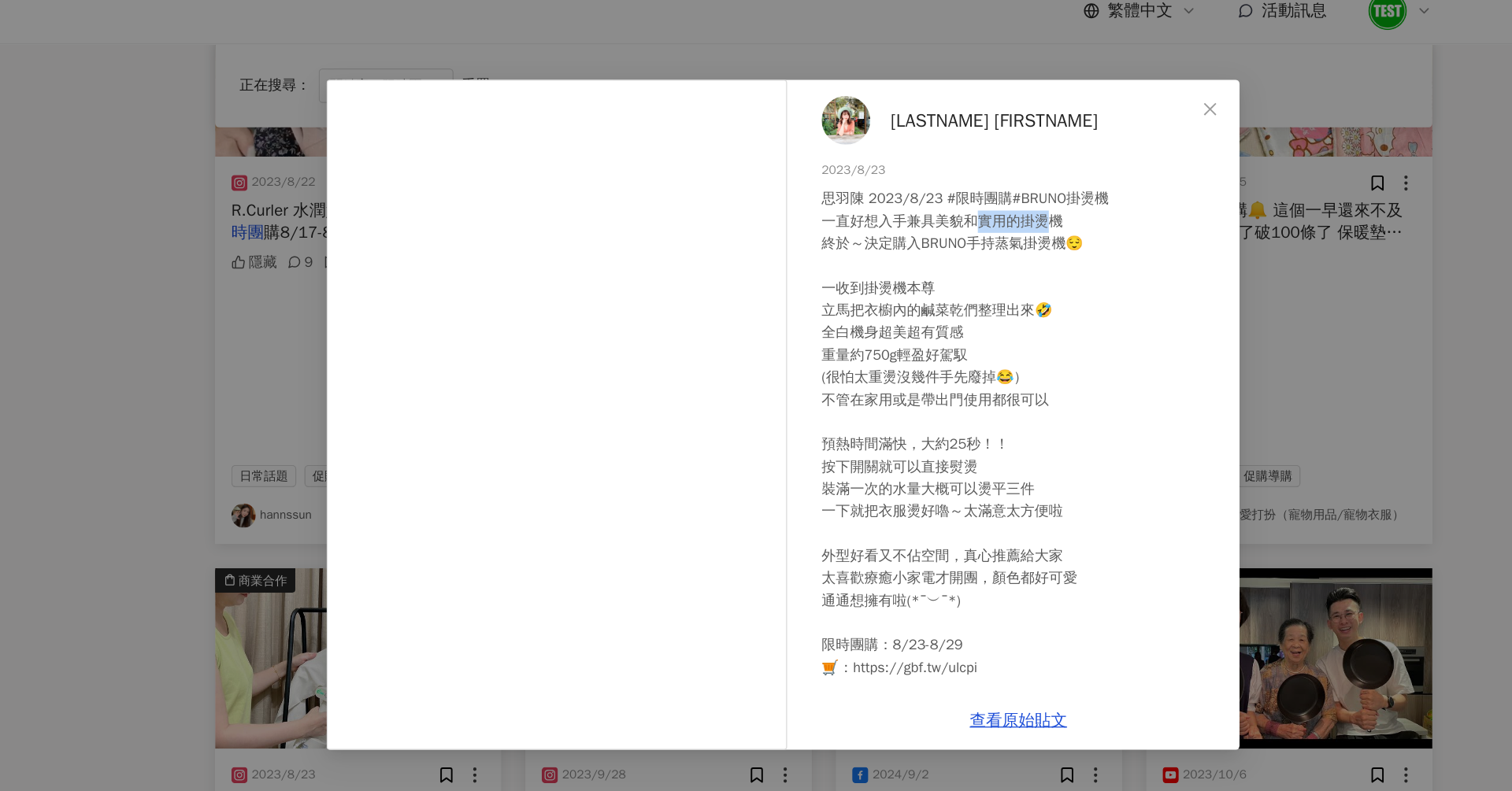 drag, startPoint x: 865, startPoint y: 205, endPoint x: 902, endPoint y: 205, distance: 37 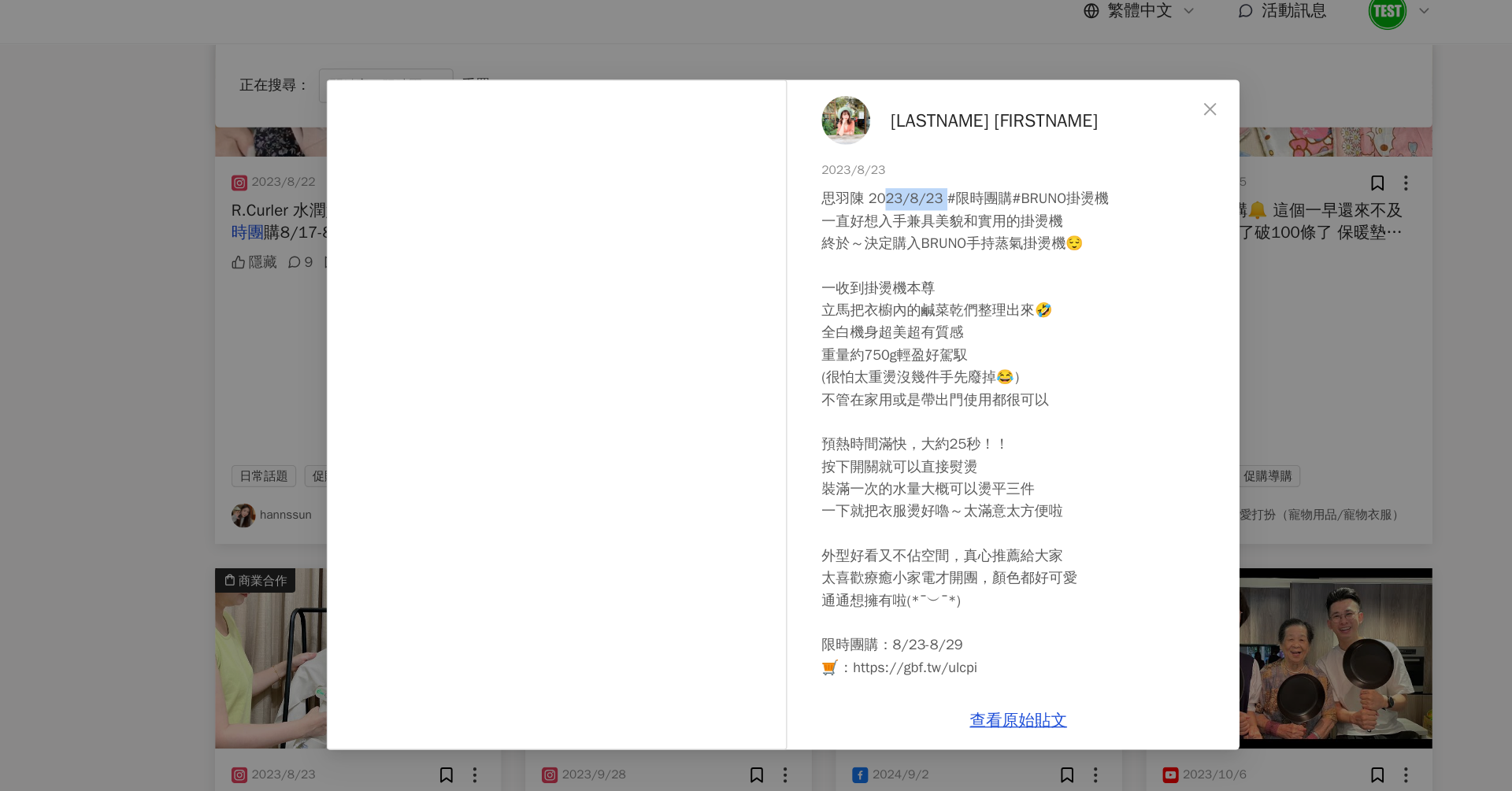 drag, startPoint x: 843, startPoint y: 171, endPoint x: 953, endPoint y: 171, distance: 110 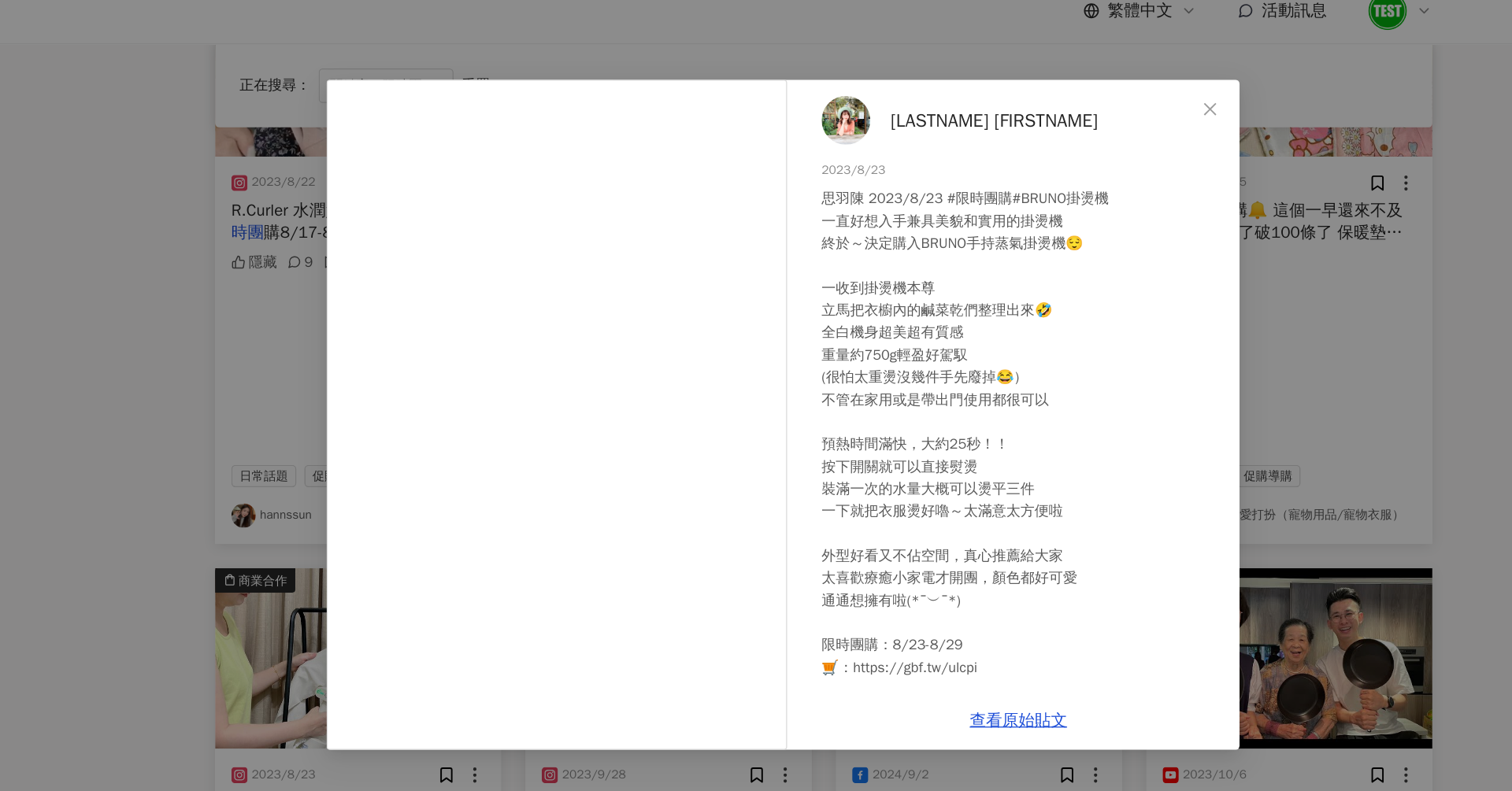 click on "思羽陳 2023/8/23 #限時團購#BRUNO掛燙機
一直好想入手兼具美貌和實用的掛燙機
終於～決定購入BRUNO手持蒸氣掛燙機😌
一收到掛燙機本尊
立馬把衣櫥內的鹹菜乾們整理出來🤣
全白機身超美超有質感
重量約750g輕盈好駕馭
(很怕太重燙沒幾件手先廢掉😂）
不管在家用或是帶出門使用都很可以
預熱時間滿快，大約25秒！！
按下開關就可以直接熨燙
裝滿一次的水量大概可以燙平三件
一下就把衣服燙好嚕～太滿意太方便啦
外型好看又不佔空間，真心推薦給大家
太喜歡療癒小家電才開團，顏色都好可愛
通通想擁有啦(*ˉ︶ˉ*)
限時團購：8/23-8/29
🛒：https://gbf.tw/ulcpi
連結會放在限動和個人頁面
也可以直接私訊我索取購買連結喔❤️
@bruno_taiwan
#BRUNO掛燙機 #手持掛燙機#手持蒸汽熨斗
#限時團購#團購優惠#好物分享 799 78 查看原始貼文" at bounding box center (756, 395) 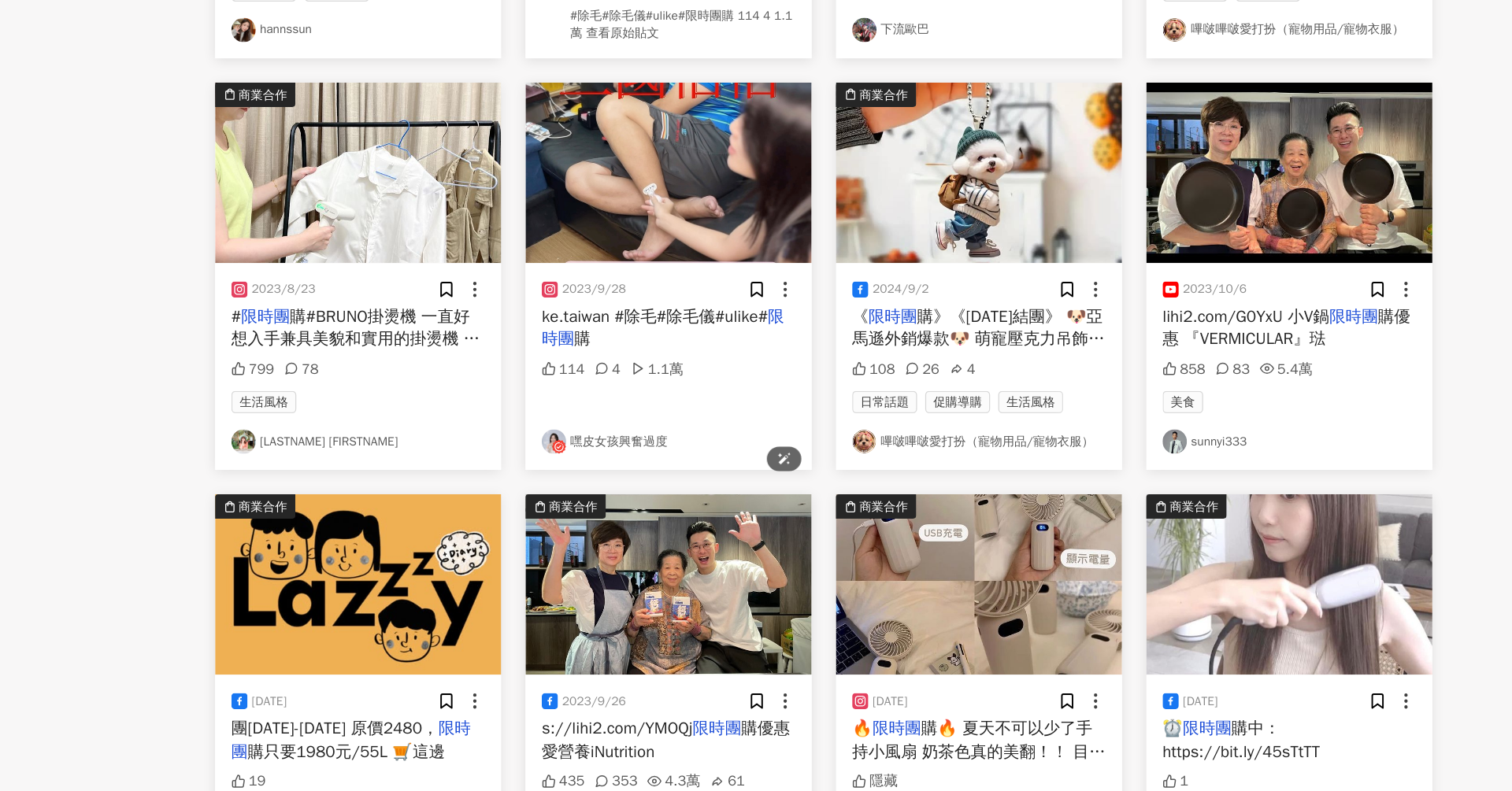 scroll, scrollTop: 5017, scrollLeft: 0, axis: vertical 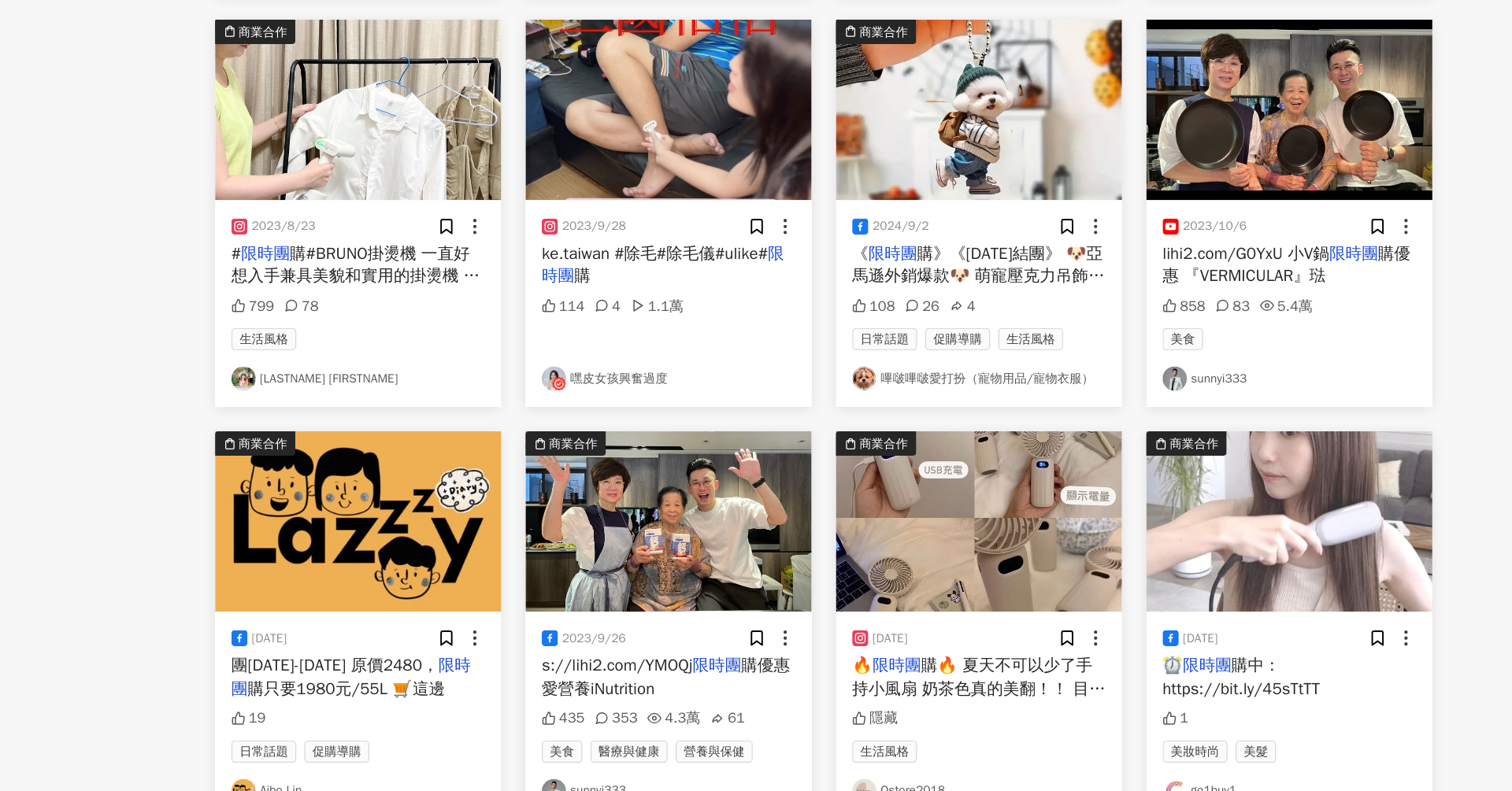 click at bounding box center (908, 581) 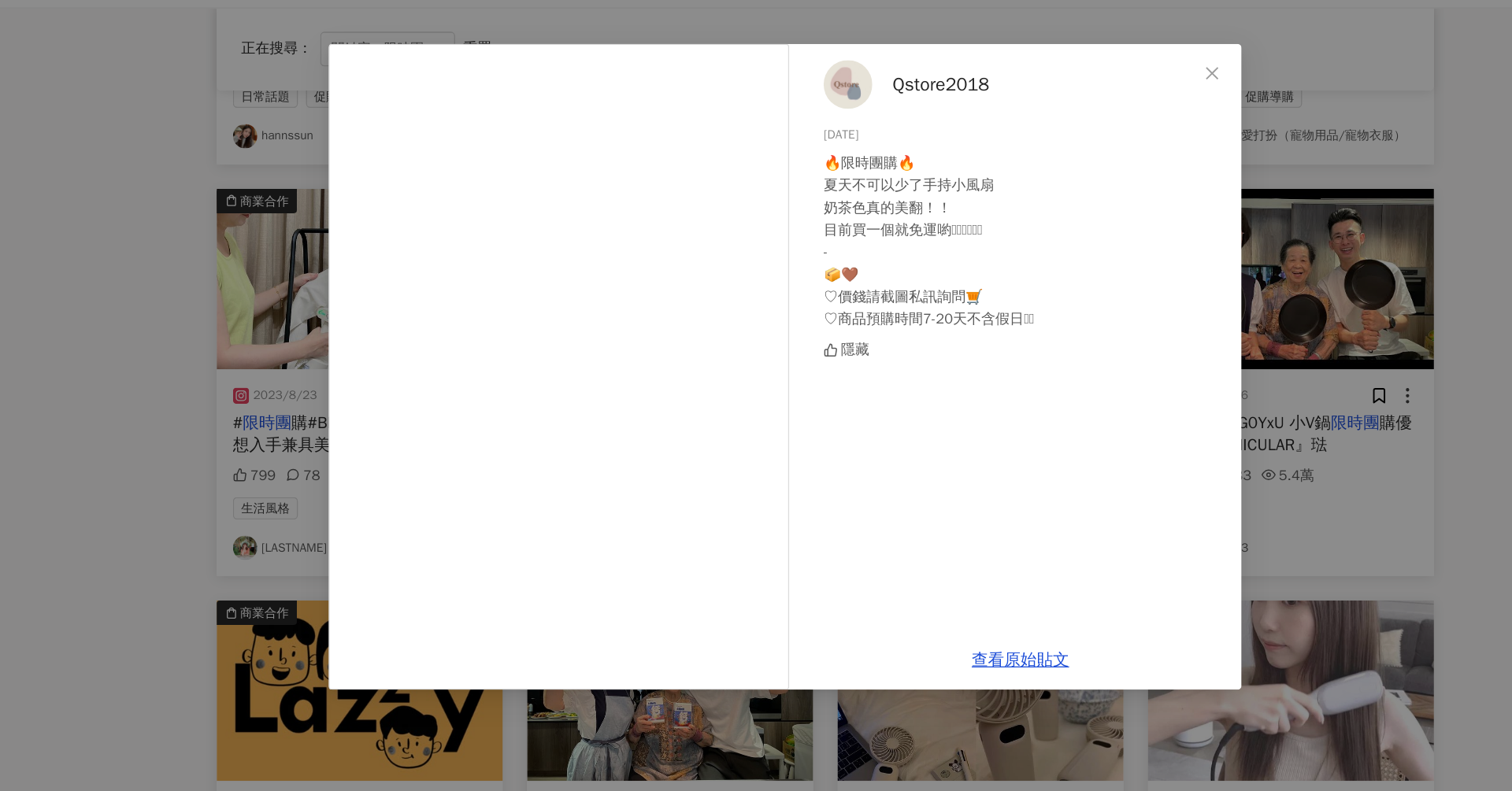 scroll, scrollTop: 5016, scrollLeft: 0, axis: vertical 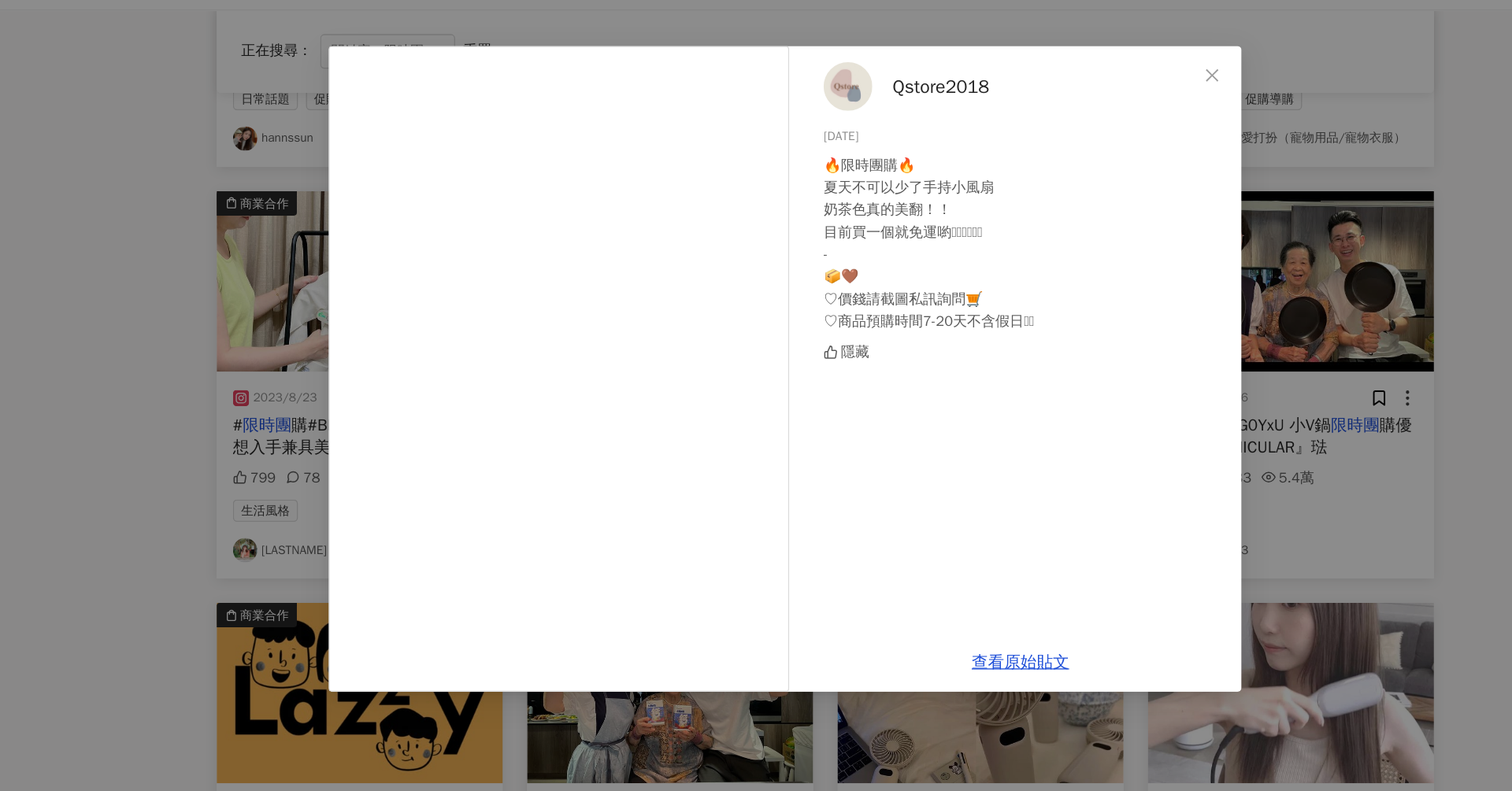 click on "Qstore2018 [DATE] 🔥限時團購🔥
夏天不可以少了手持小風扇
奶茶色真的美翻！！
目前買一個就免運喲🫶🏻🫶🏻🫶🏻
-
📦🤎
♡價錢請截圖私訊詢問🛒
♡商品預購時間7-20天不含假日🫶🏻 隱藏 查看原始貼文" at bounding box center [756, 395] 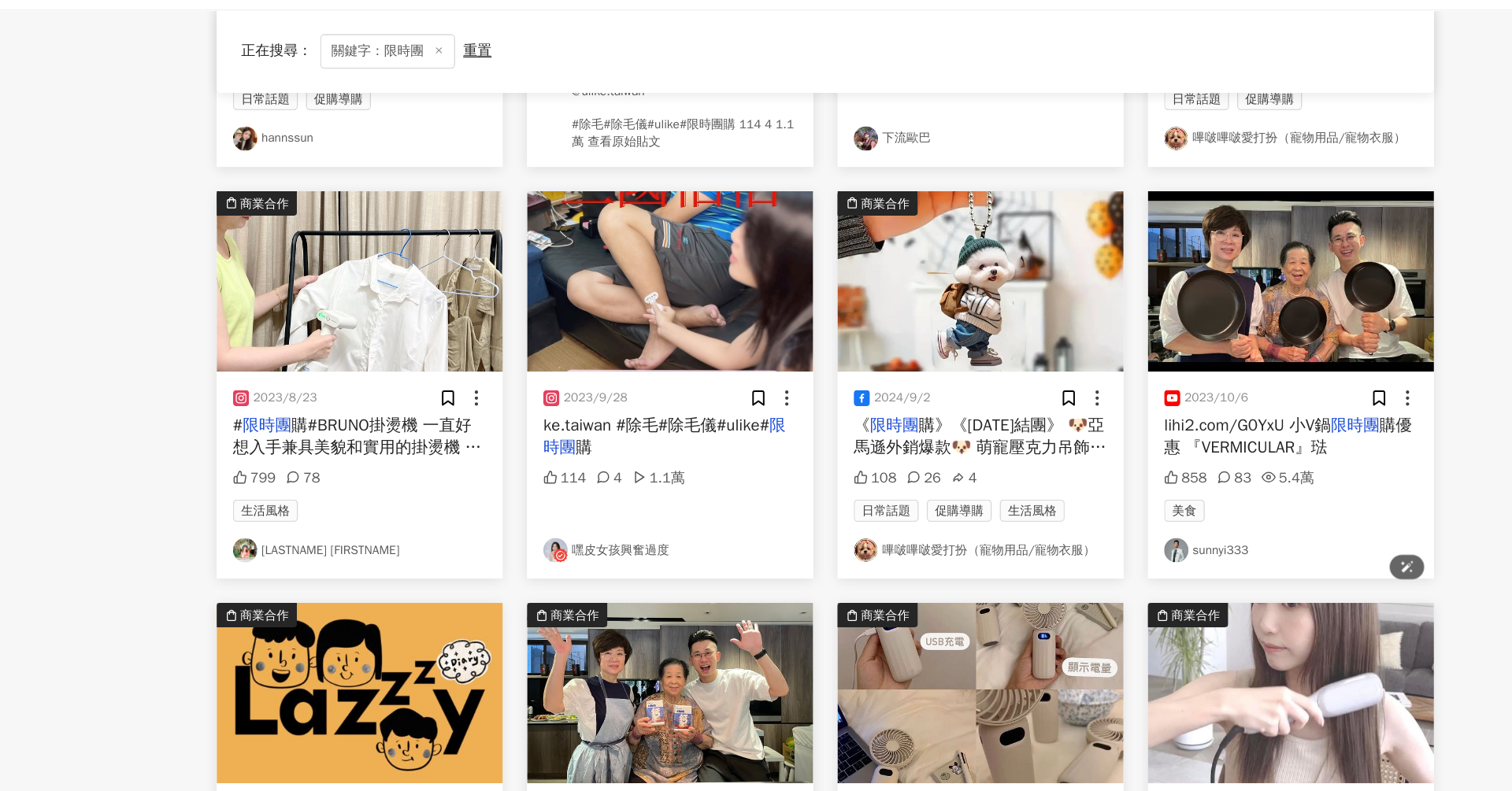 click at bounding box center [1149, 581] 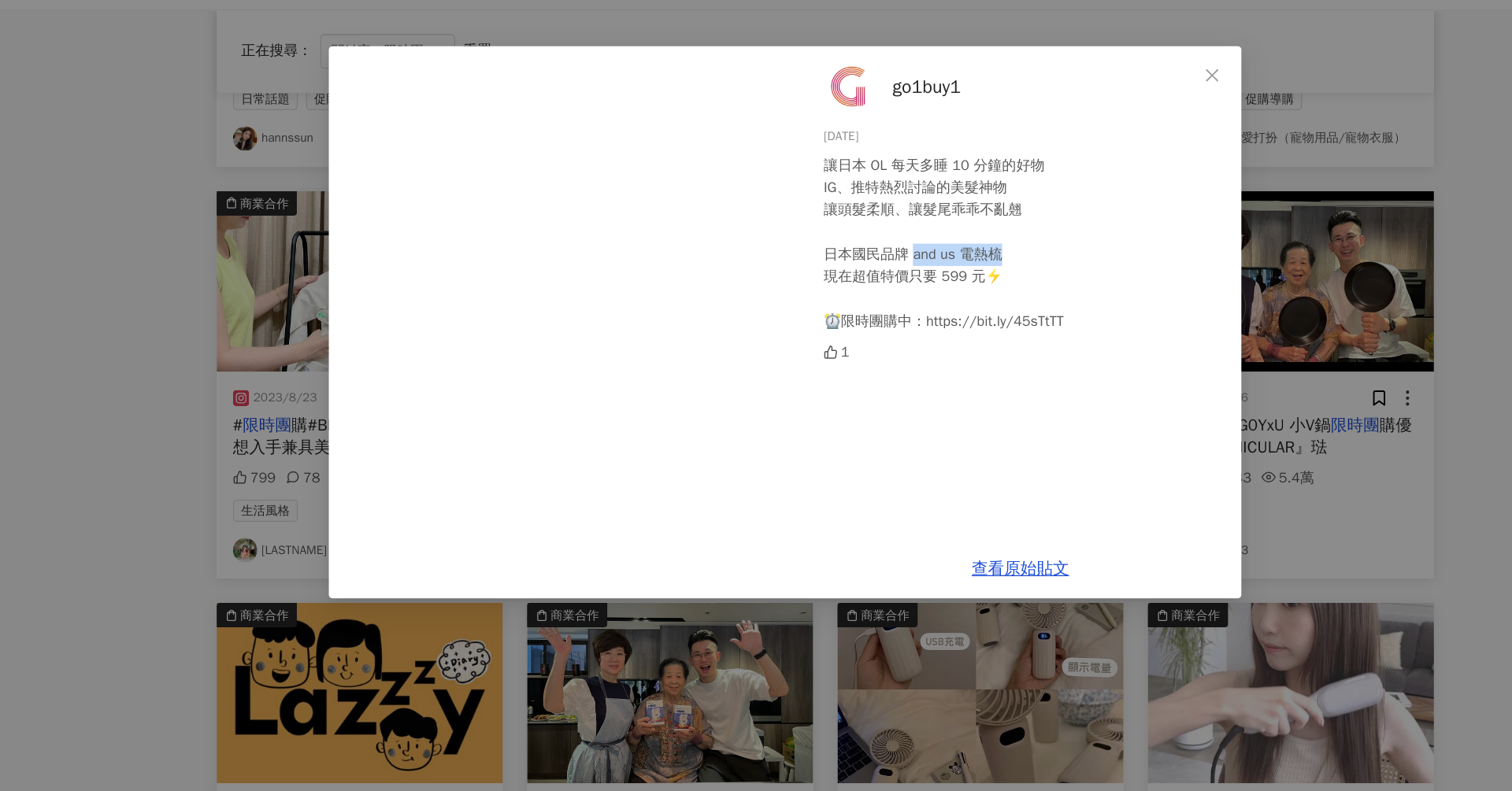 drag, startPoint x: 856, startPoint y: 239, endPoint x: 932, endPoint y: 239, distance: 76 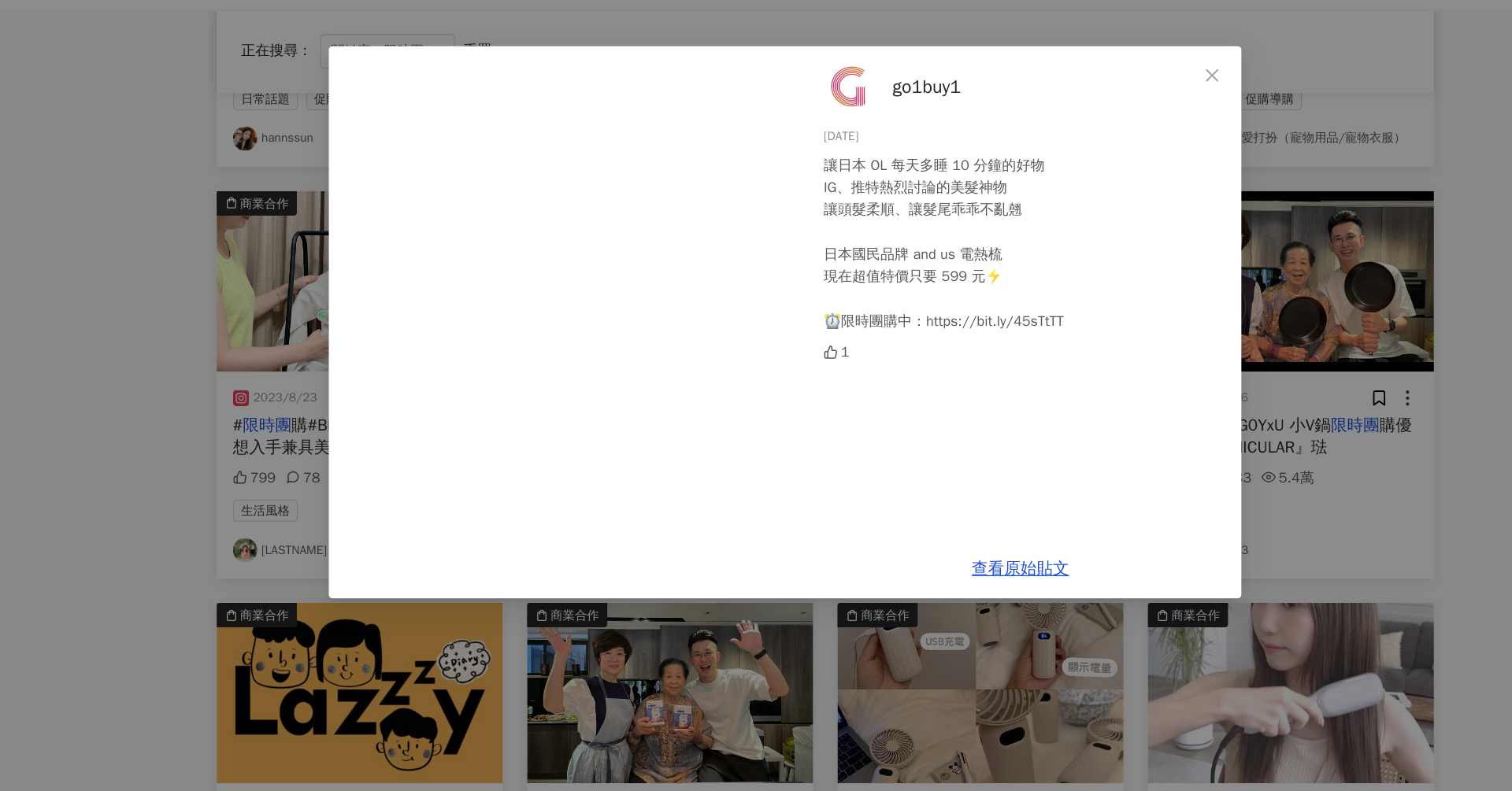 click on "go1buy1 2023/9/3 讓日本 OL 每天多睡 10 分鐘的好物
IG、推特熱烈討論的美髮神物
讓頭髮柔順、讓髮尾乖乖不亂翹
日本國民品牌 and us 電熱梳
現在超值特價只要 599 元⚡
⏰限時團購中：https://bit.ly/45sTtTT 1 查看原始貼文" at bounding box center [756, 395] 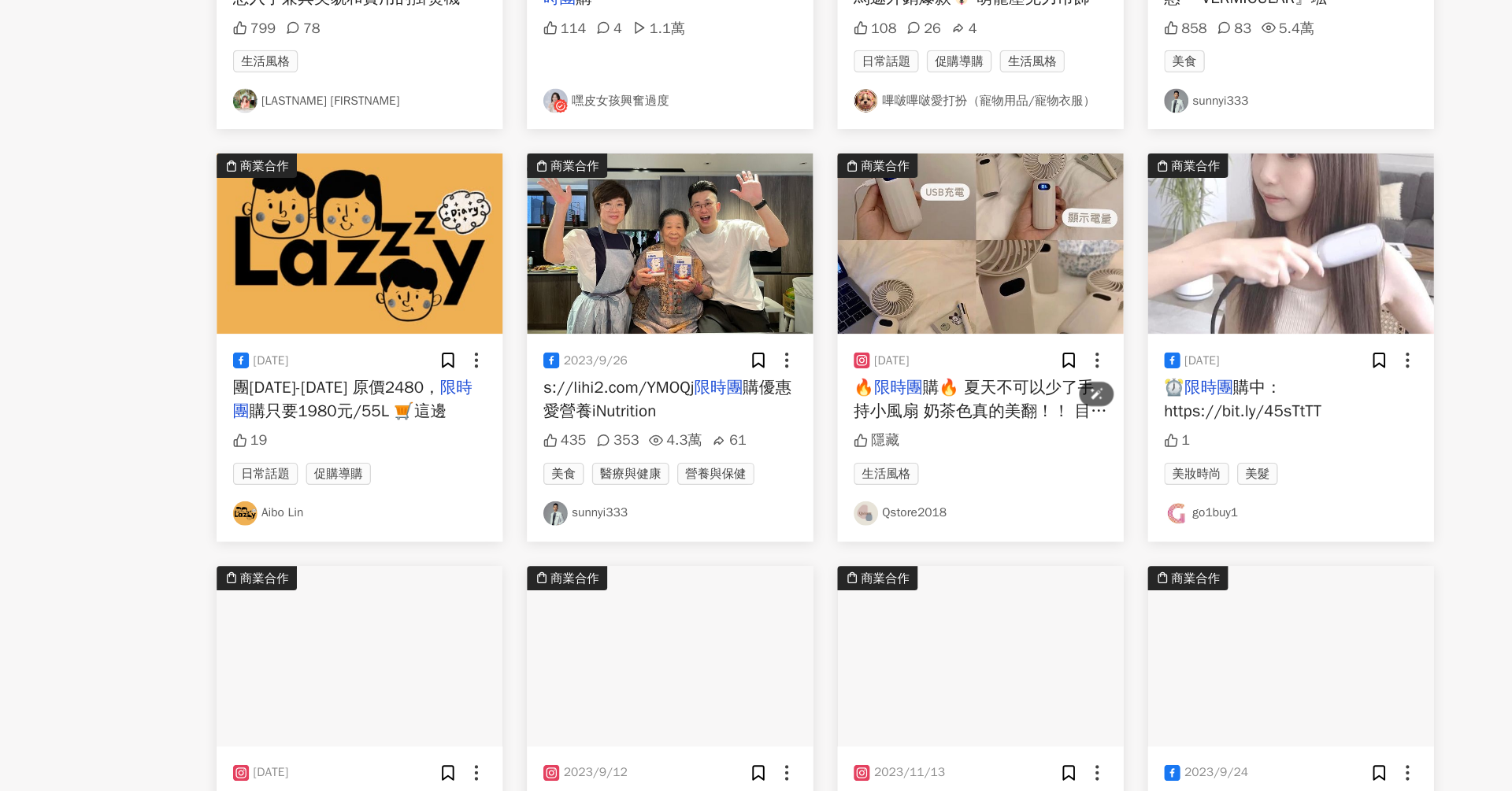 scroll, scrollTop: 5321, scrollLeft: 0, axis: vertical 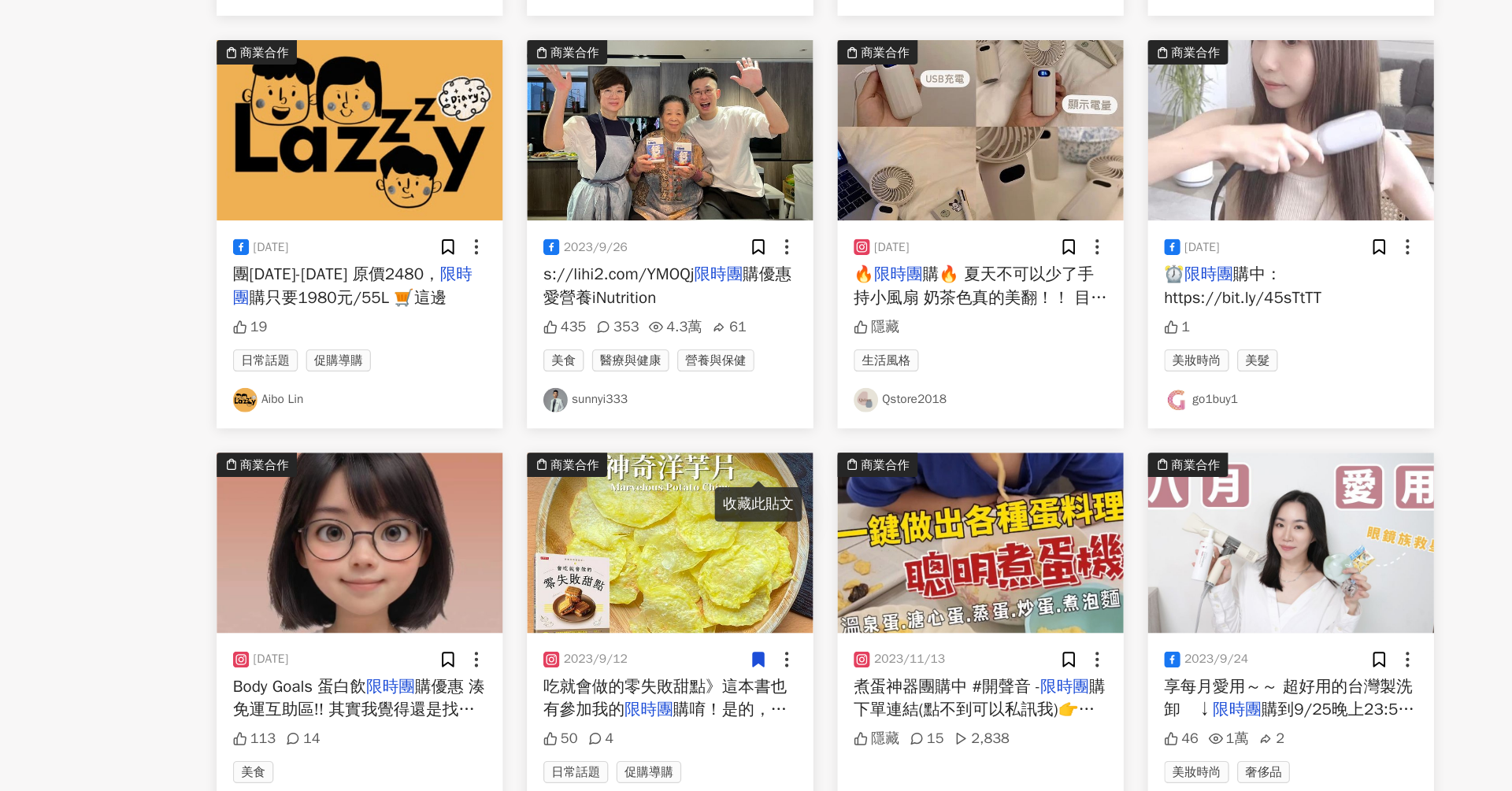 click on "看更多" at bounding box center [796, 876] 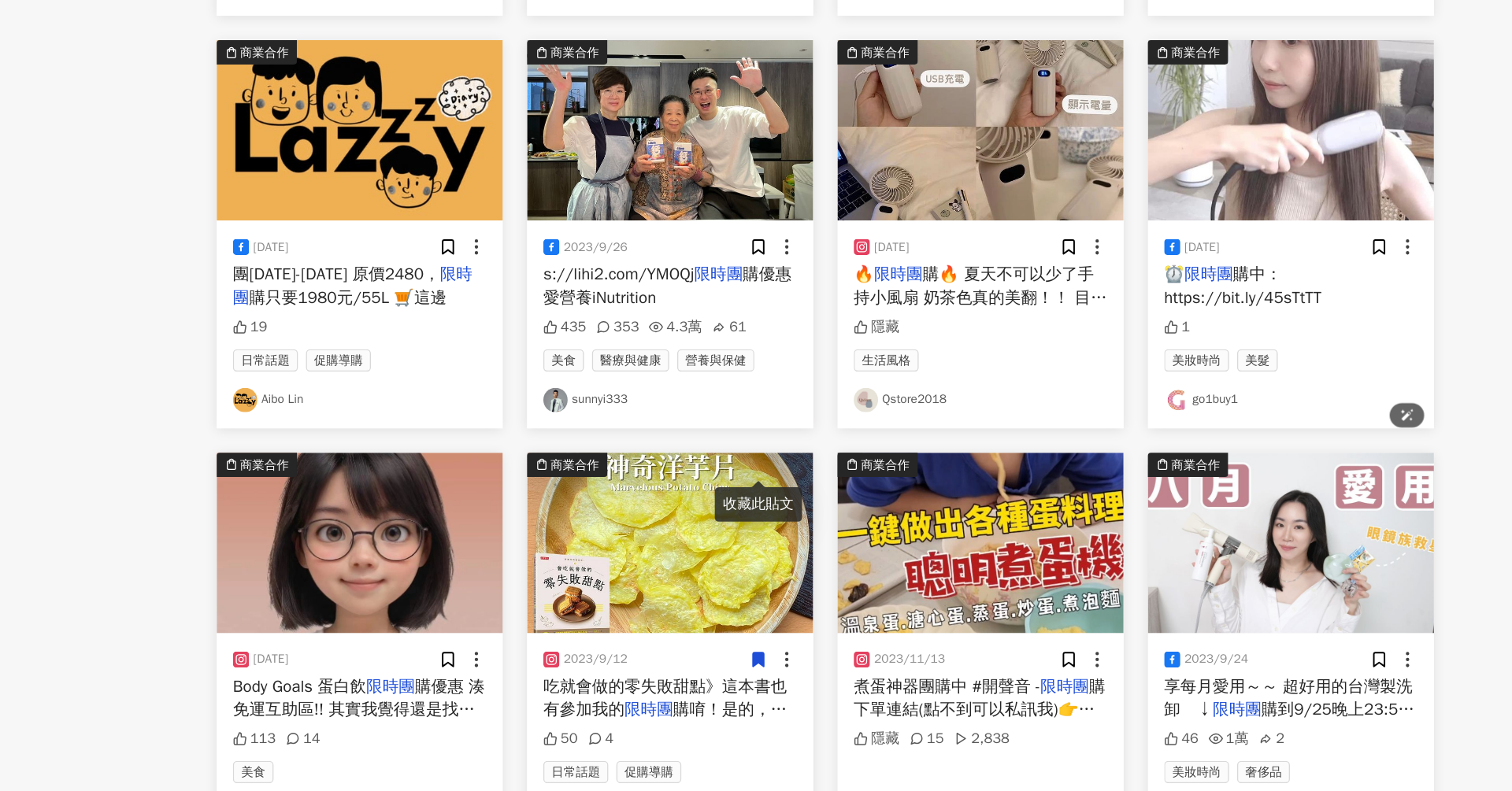 click at bounding box center [1149, 597] 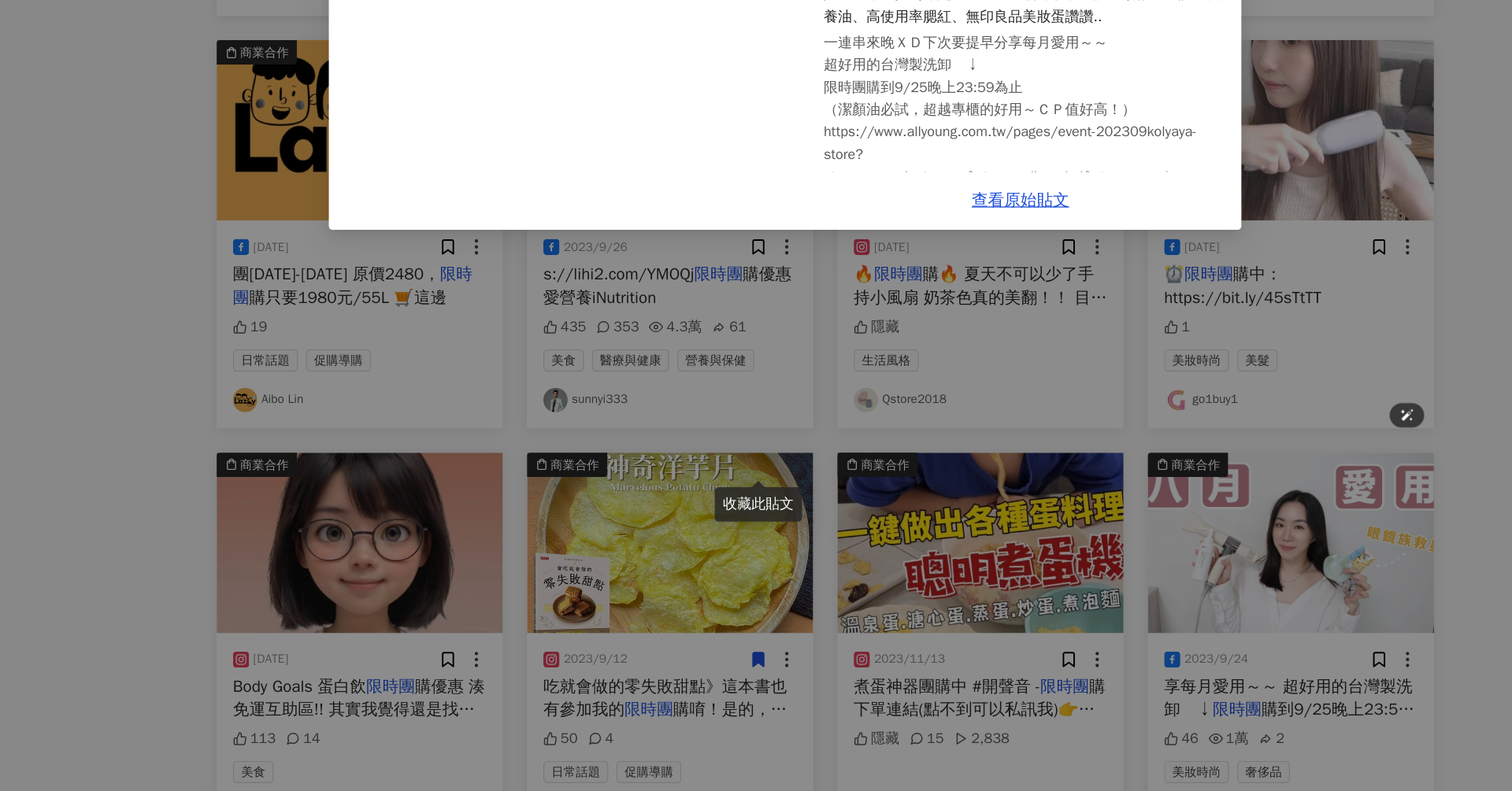 scroll, scrollTop: 5321, scrollLeft: 0, axis: vertical 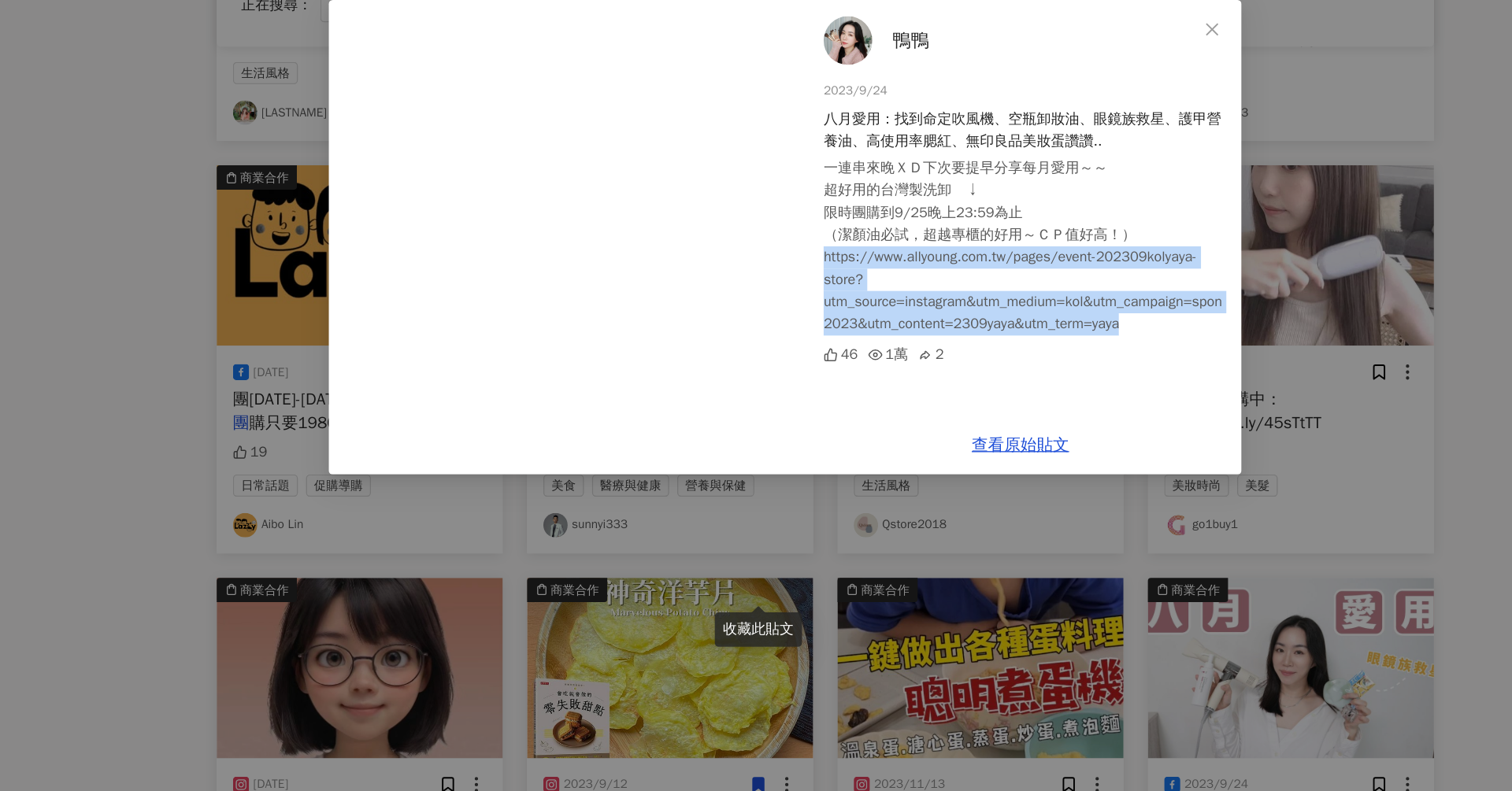 drag, startPoint x: 788, startPoint y: 279, endPoint x: 1051, endPoint y: 334, distance: 268.68941 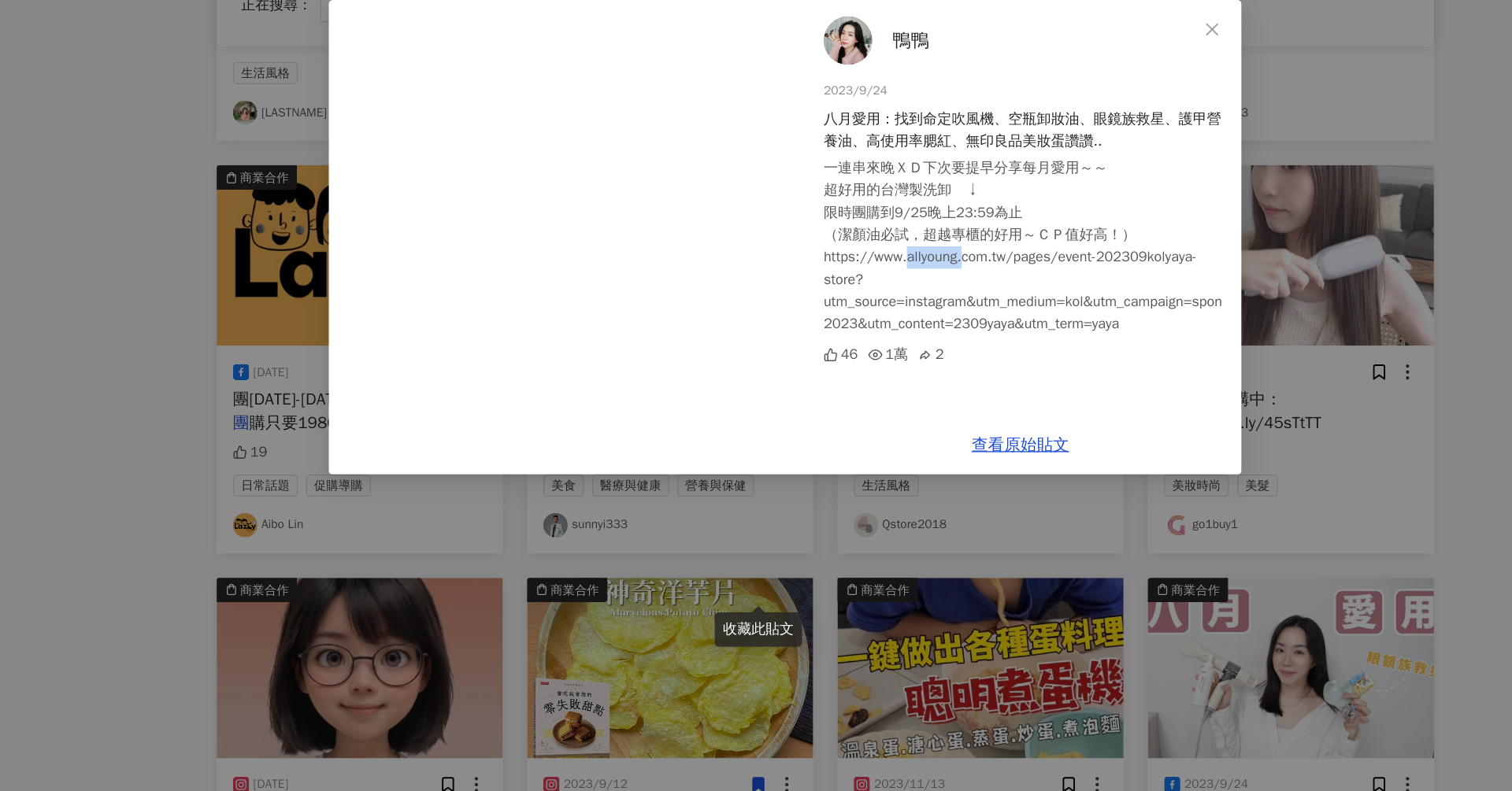 drag, startPoint x: 854, startPoint y: 279, endPoint x: 899, endPoint y: 279, distance: 45 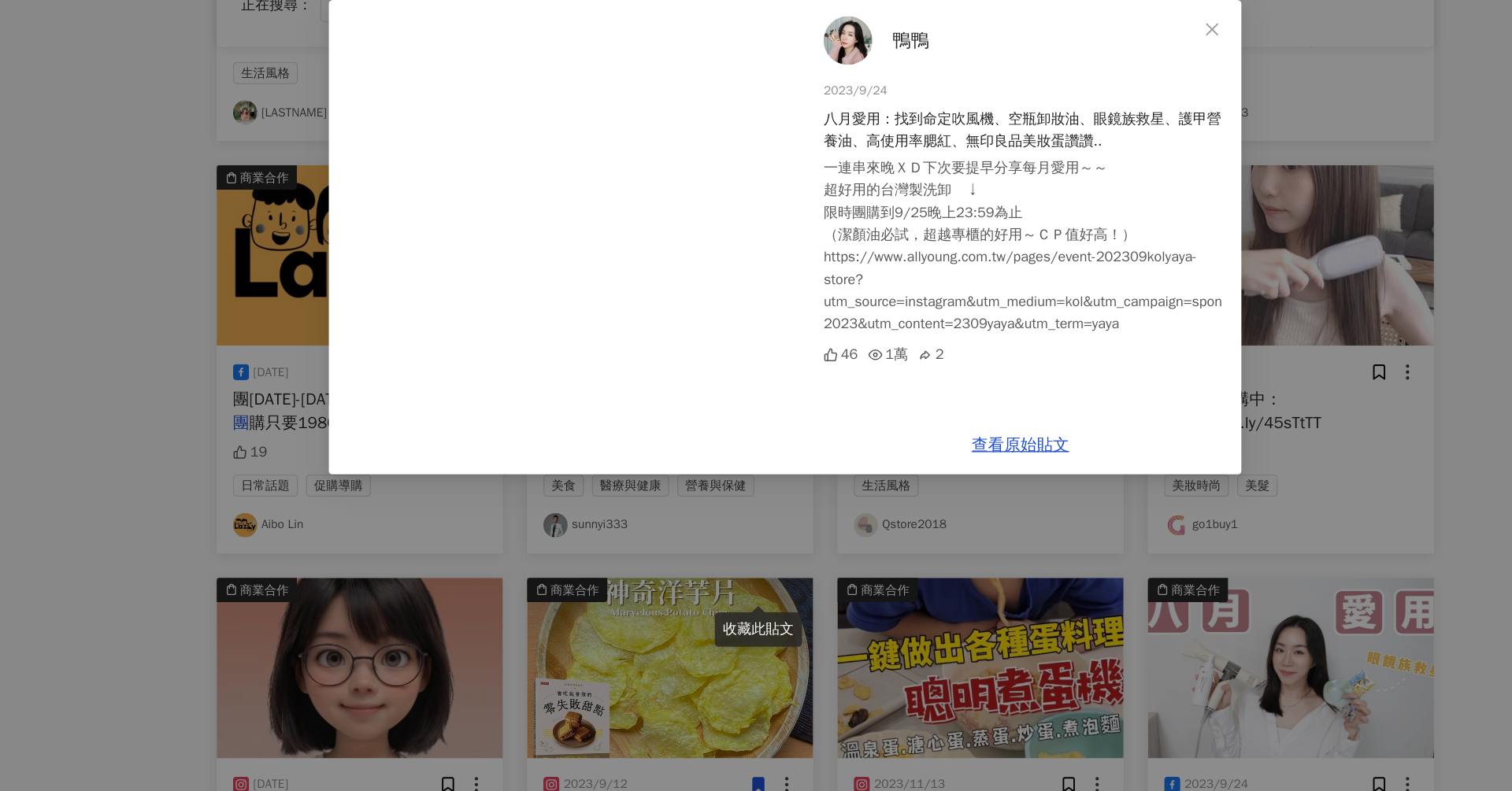 click on "鴨鴨 [DATE] 八月愛用：找到命定吹風機、空瓶卸妝油、眼鏡族救星、護甲營養油、高使用率腮紅、無印良品美妝蛋讚讚.. 一連串來晚ＸＤ下次要提早分享每月愛用～～
超好用的台灣製洗卸　↓
限時團購到[DATE]晚上23:59為止
（潔顏油必試，超越專櫃的好用～ＣＰ值好高！）
https://www.allyoung.com.tw/pages/event-202309kolyaya-store?utm_source=instagram&utm_medium=kol&utm_campaign=spon2023&utm_content=2309yaya&utm_term=yaya 46 1萬 2 查看原始貼文" at bounding box center (756, 395) 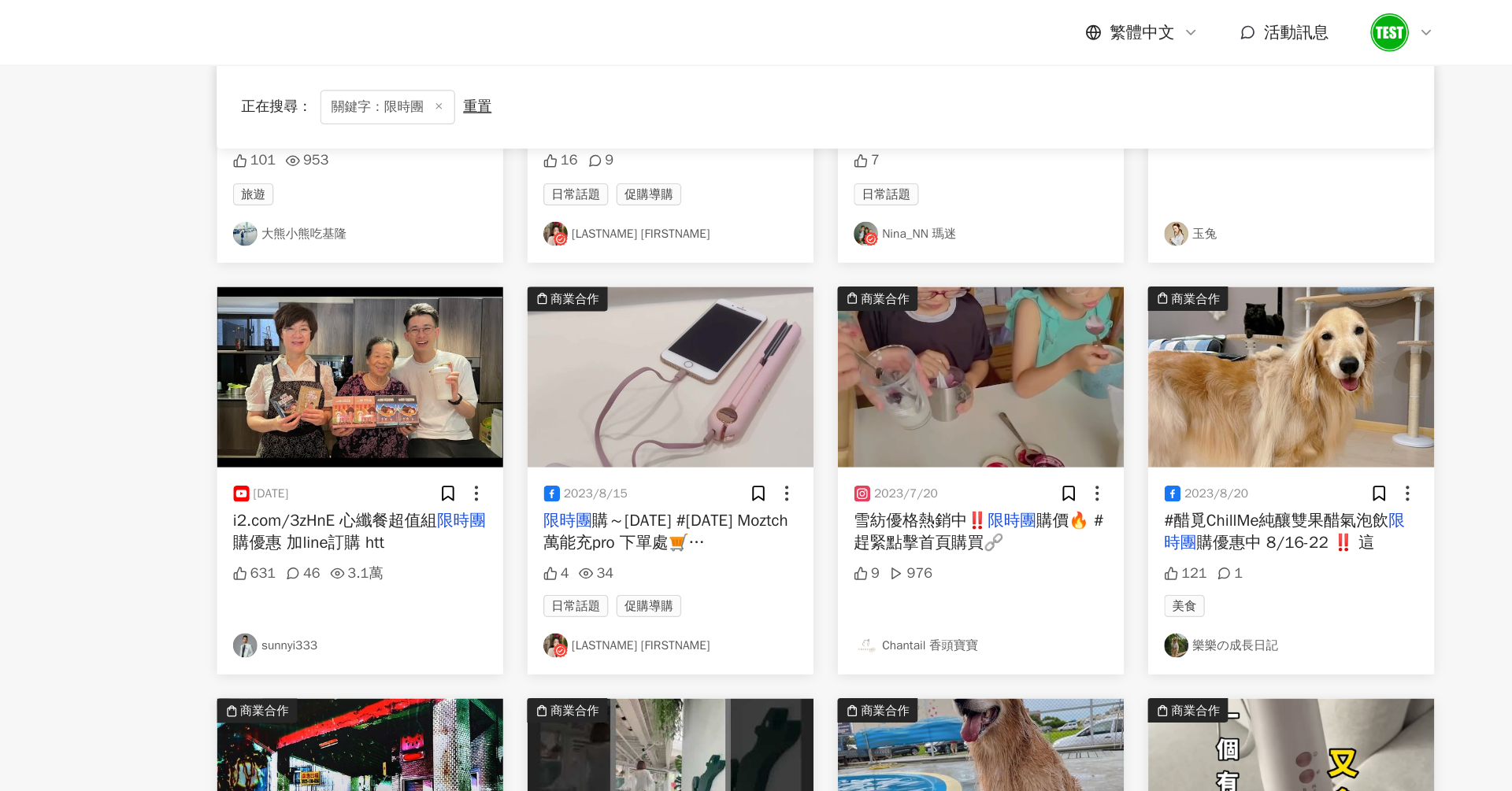 scroll, scrollTop: 0, scrollLeft: 0, axis: both 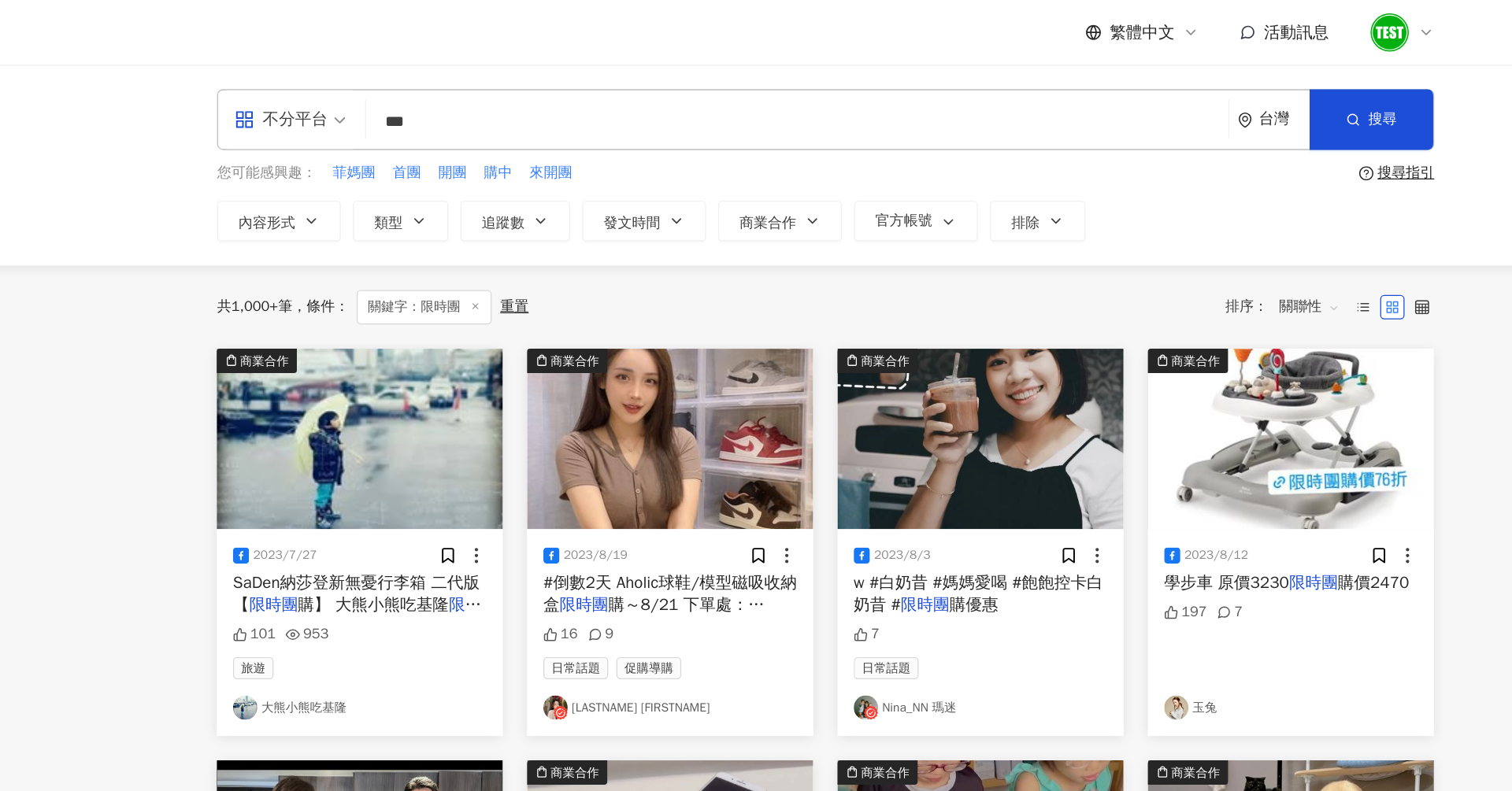 drag, startPoint x: 550, startPoint y: 98, endPoint x: 329, endPoint y: 69, distance: 222.89459 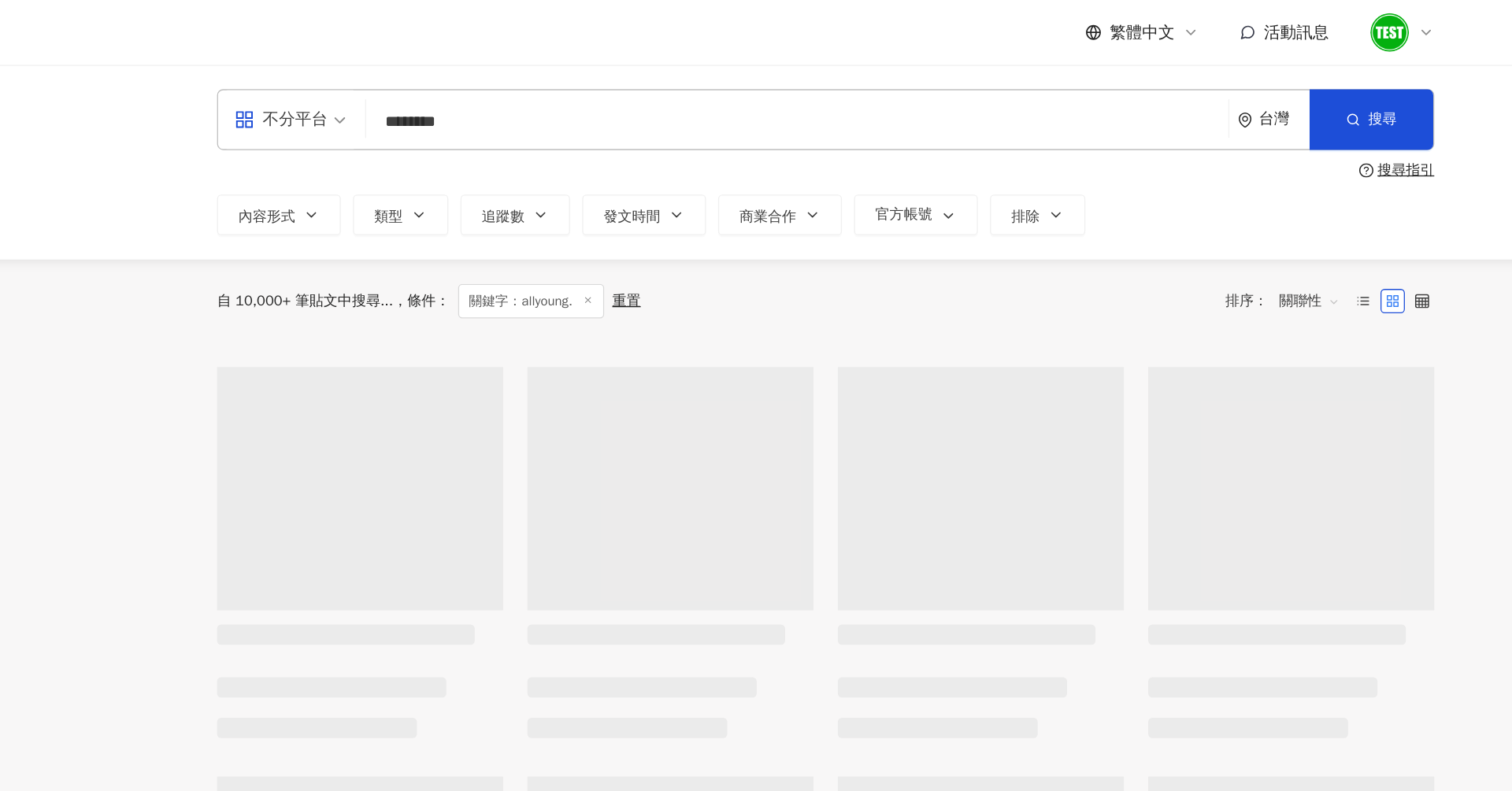 type on "********" 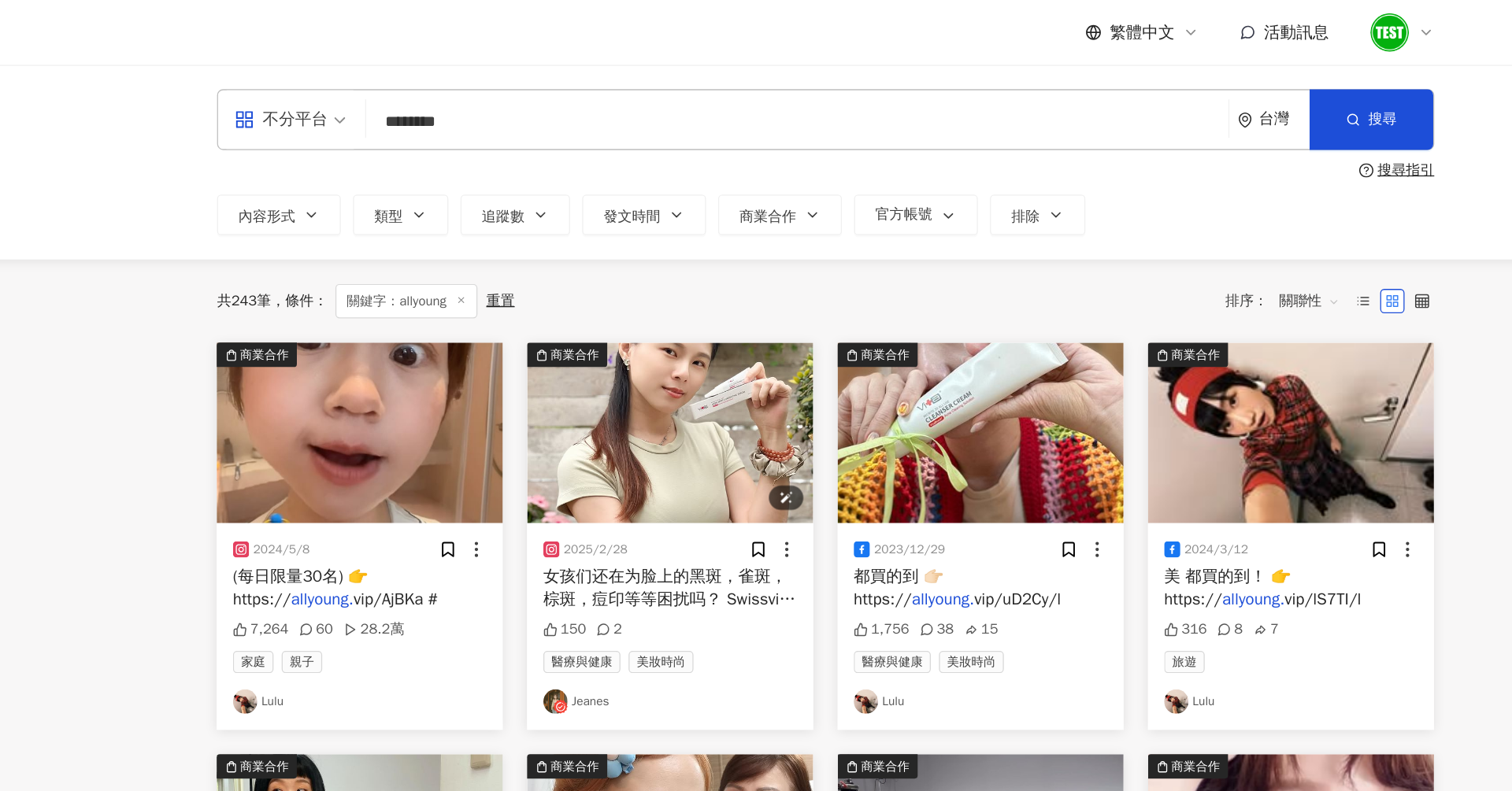 click at bounding box center (667, 336) 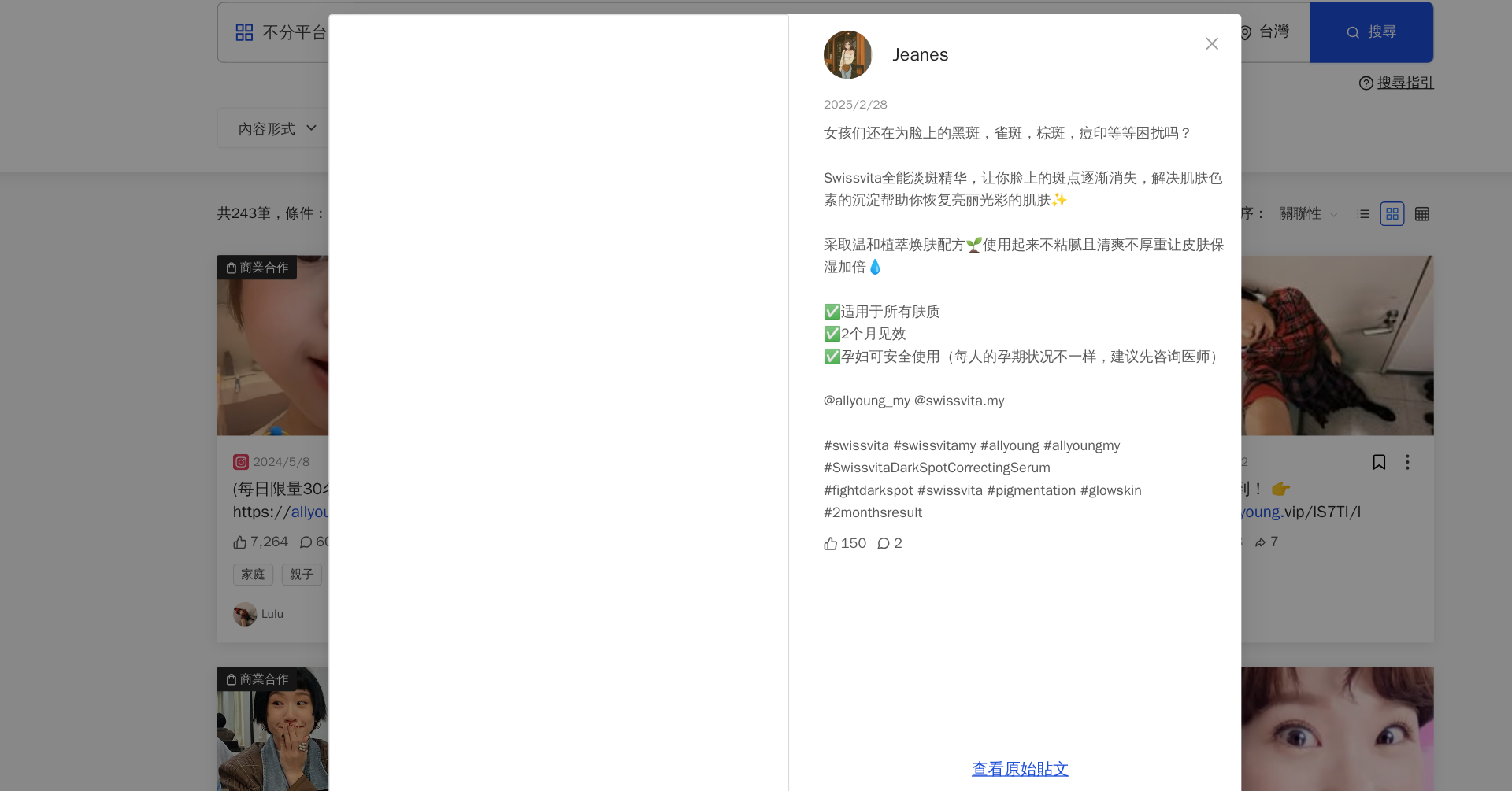 click on "Jeanes 2025/2/28 女孩们还在为脸上的黑斑，雀斑，棕斑，痘印等等困扰吗？
Swissvita全能淡斑精华，让你脸上的斑点逐渐消失，解决肌肤色素的沉淀帮助你恢复亮丽光彩的肌肤✨
采取温和植萃焕肤配方🌱使用起来不粘腻且清爽不厚重让皮肤保湿加倍💧
✅适用于所有肤质
✅2个月见效
✅孕妇可安全使用（每人的孕期状况不一样，建议先咨询医师）
@allyoung_my @swissvita.my
#swissvita #swissvitamy #allyoung #allyoungmy #SwissvitaDarkSpotCorrectingSerum
#fightdarkspot #swissvita #pigmentation #glowskin #2monthsresult 150 2 查看原始貼文" at bounding box center [756, 395] 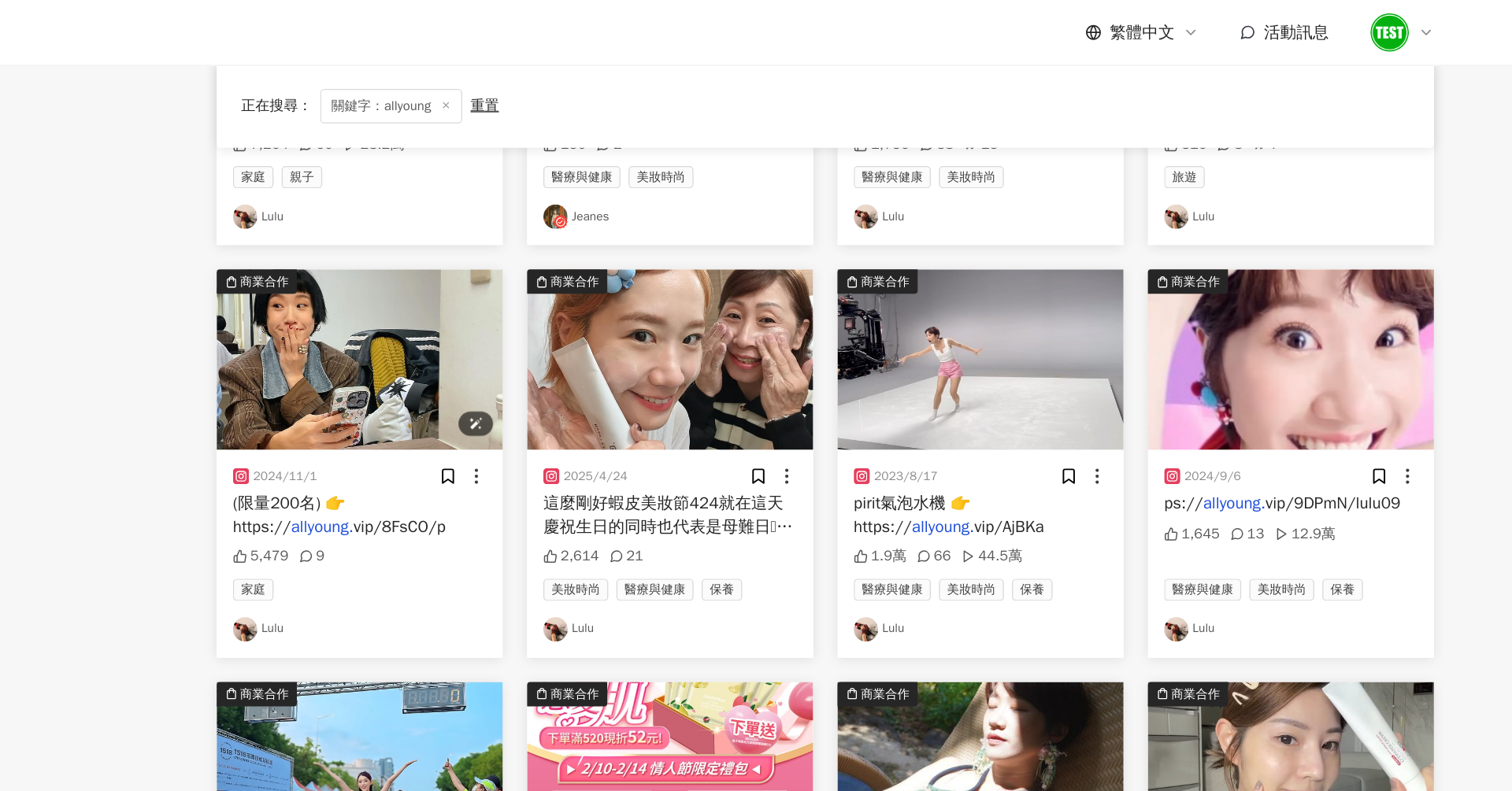 scroll, scrollTop: 0, scrollLeft: 0, axis: both 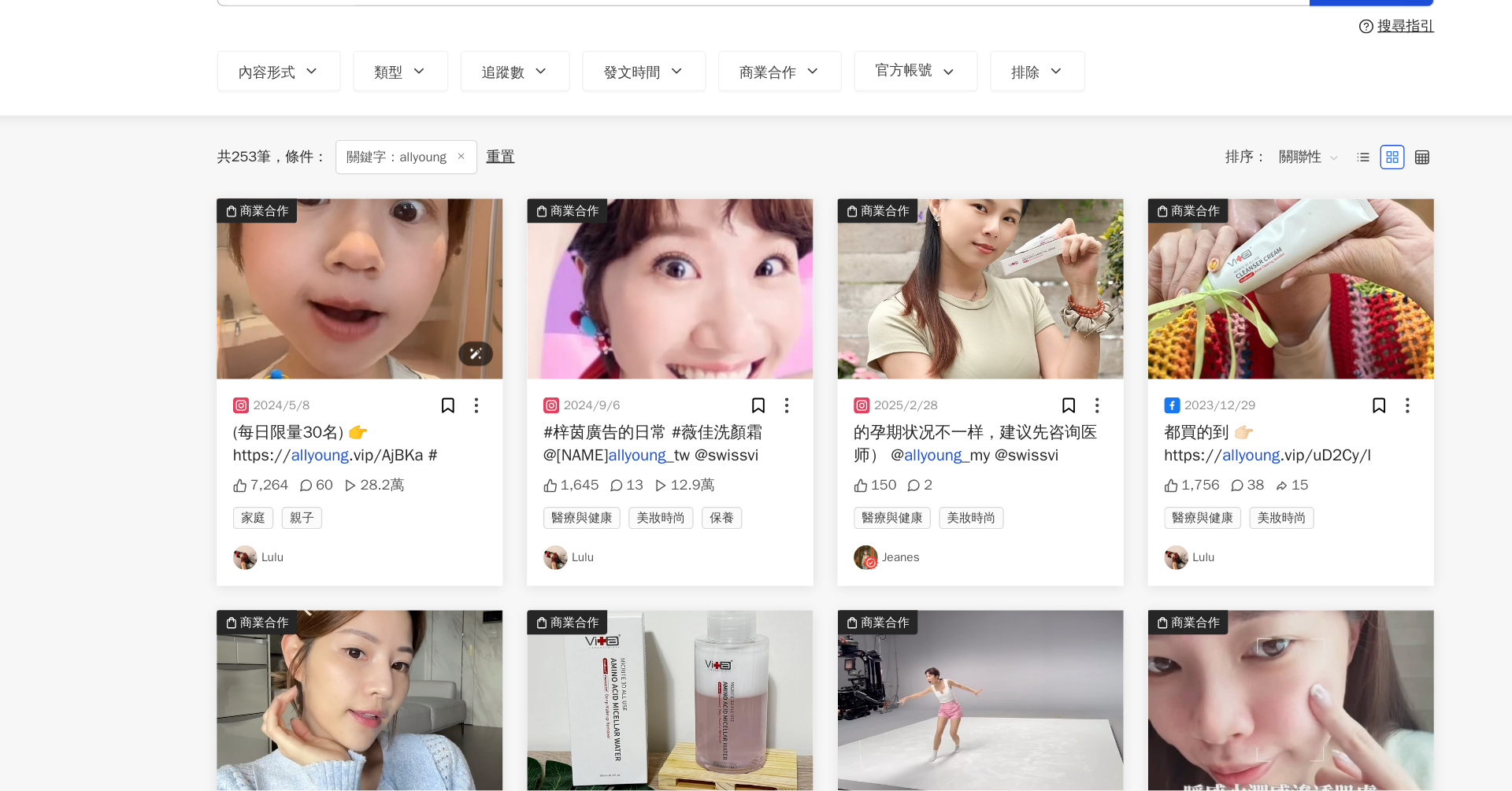 click at bounding box center [426, 336] 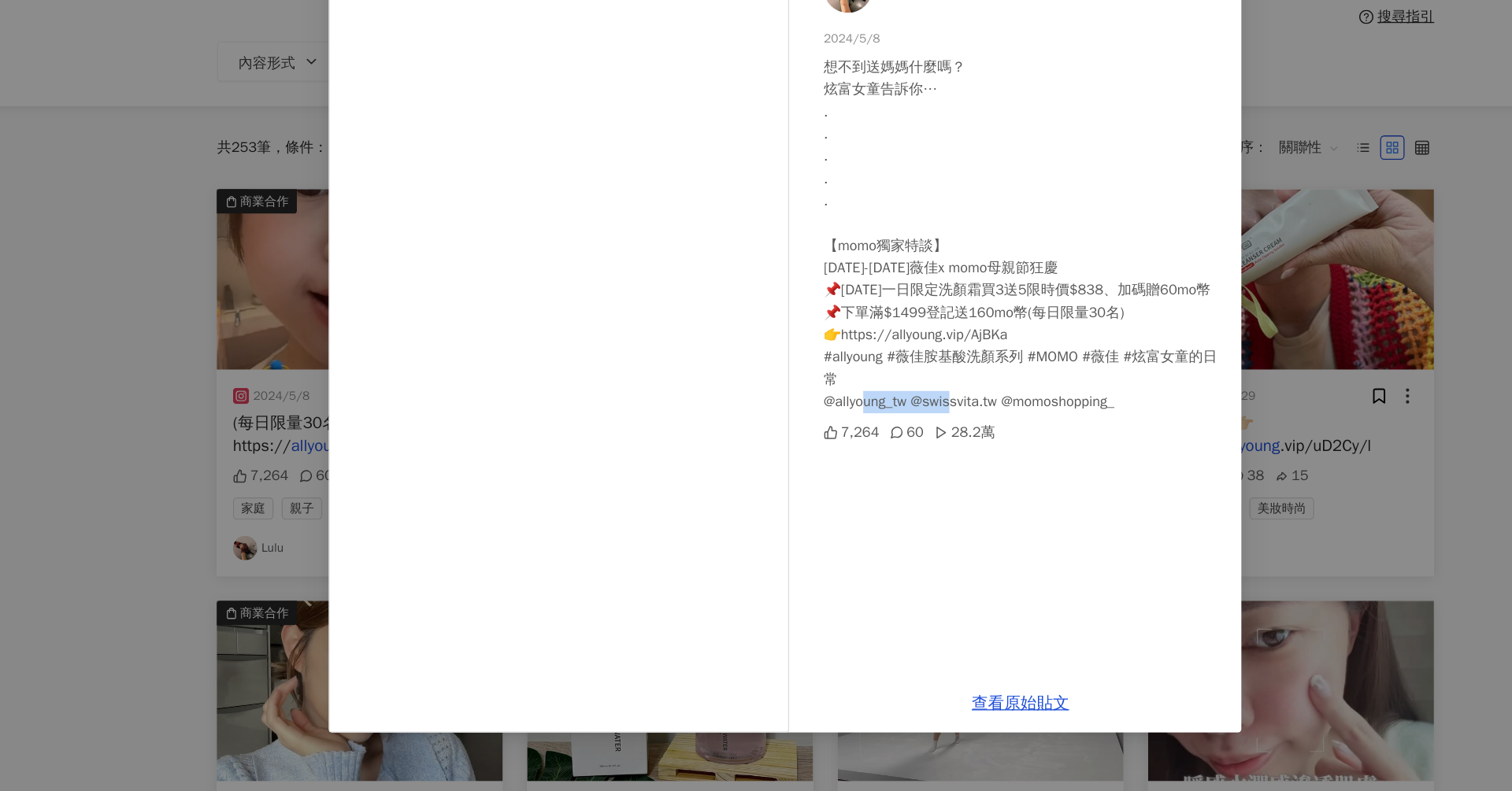drag, startPoint x: 865, startPoint y: 431, endPoint x: 931, endPoint y: 431, distance: 66 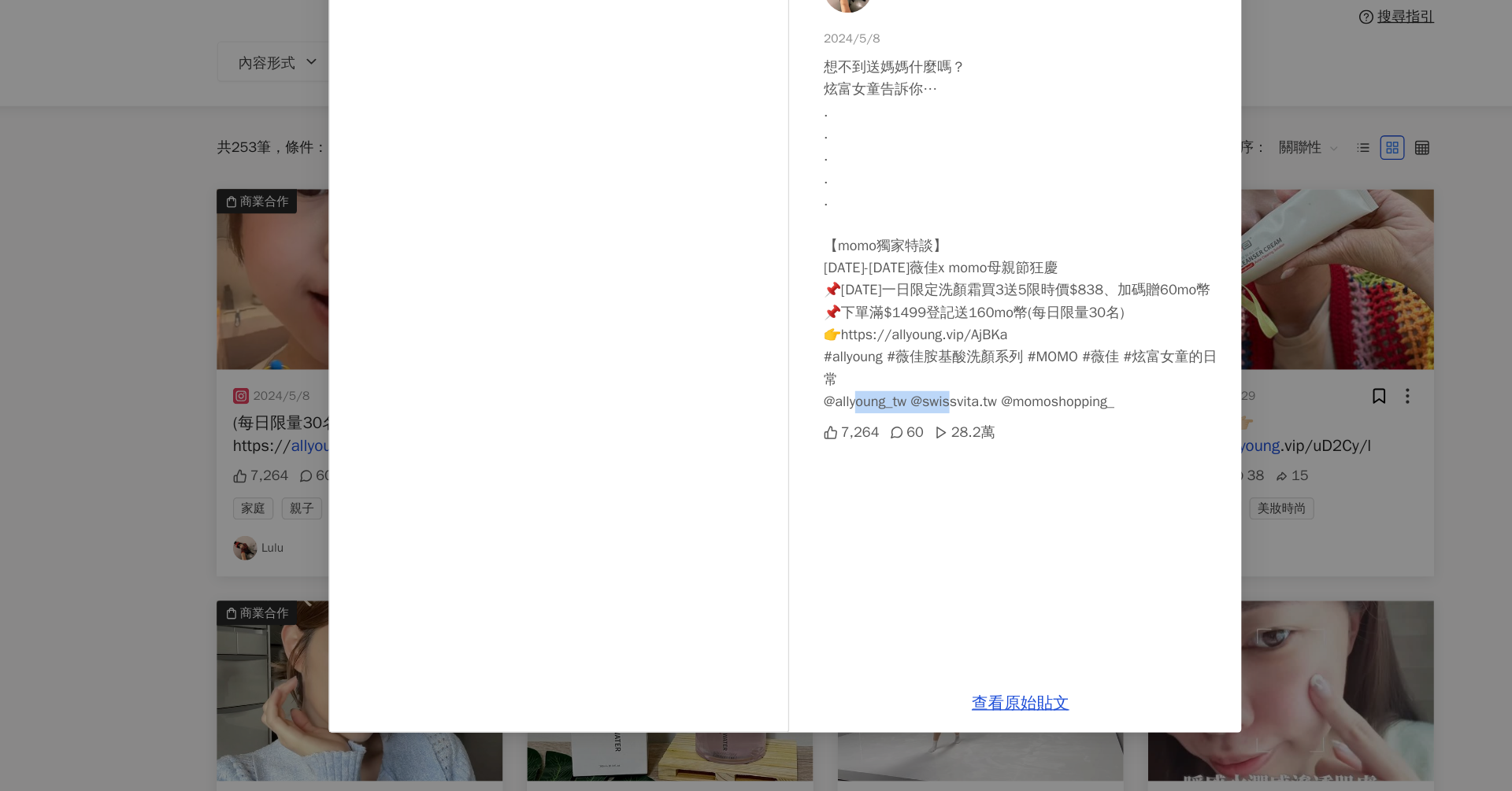 drag, startPoint x: 931, startPoint y: 431, endPoint x: 858, endPoint y: 433, distance: 73.02739 